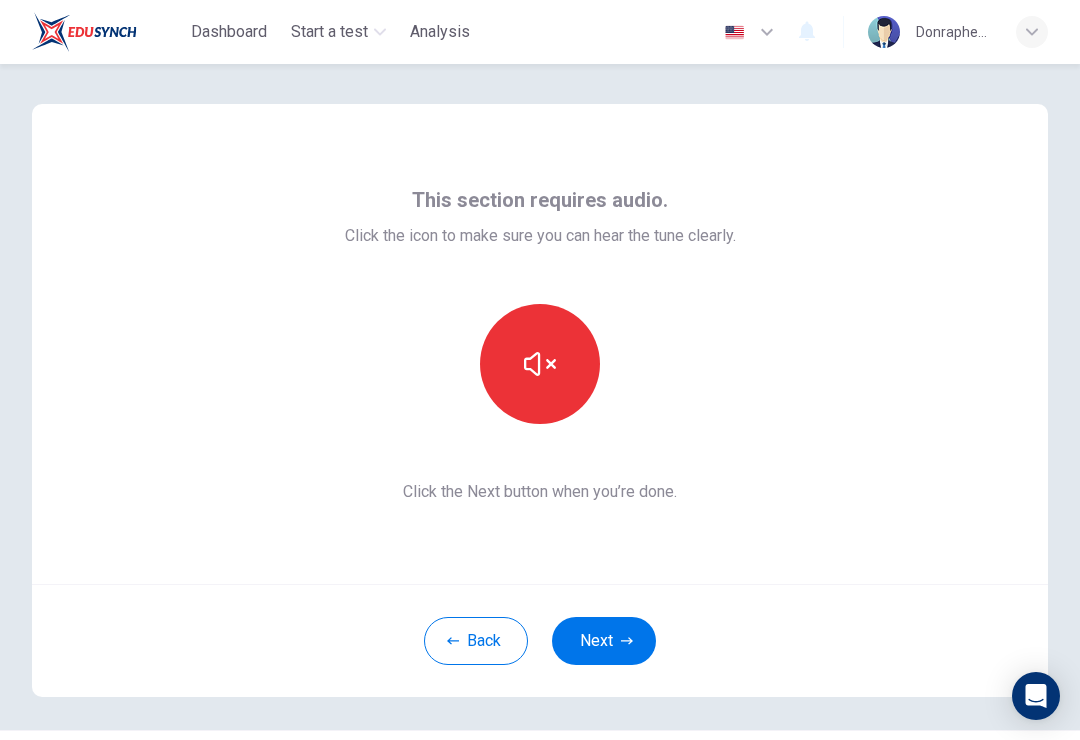 scroll, scrollTop: 0, scrollLeft: 0, axis: both 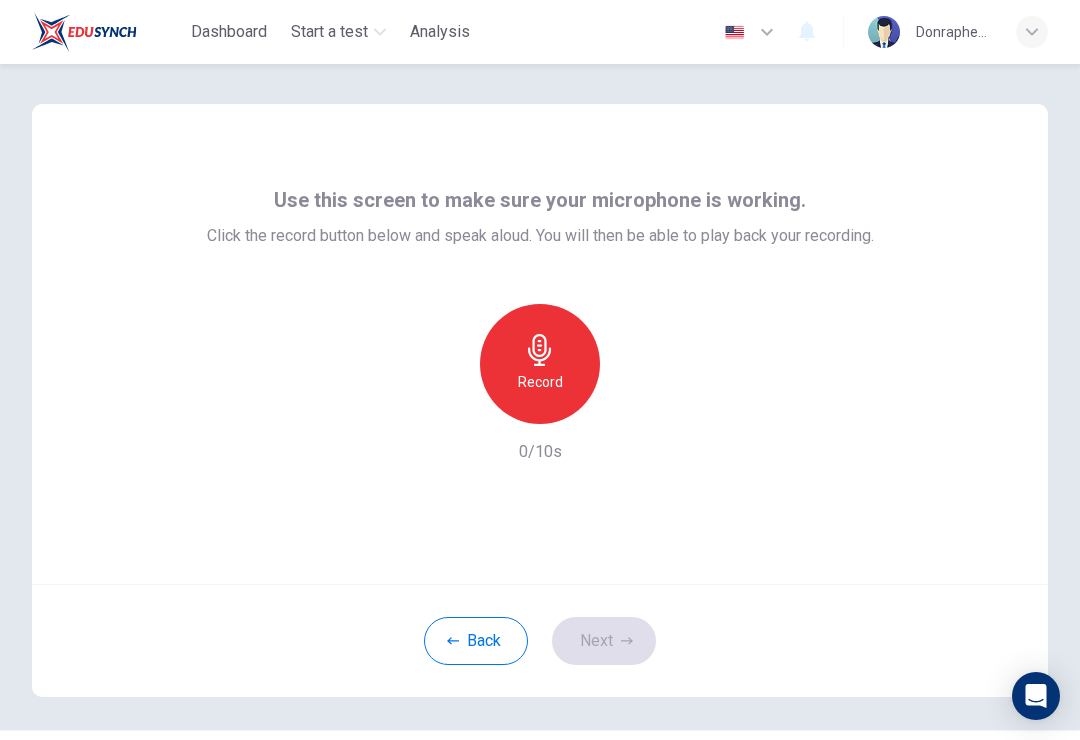 click on "Record" at bounding box center [540, 364] 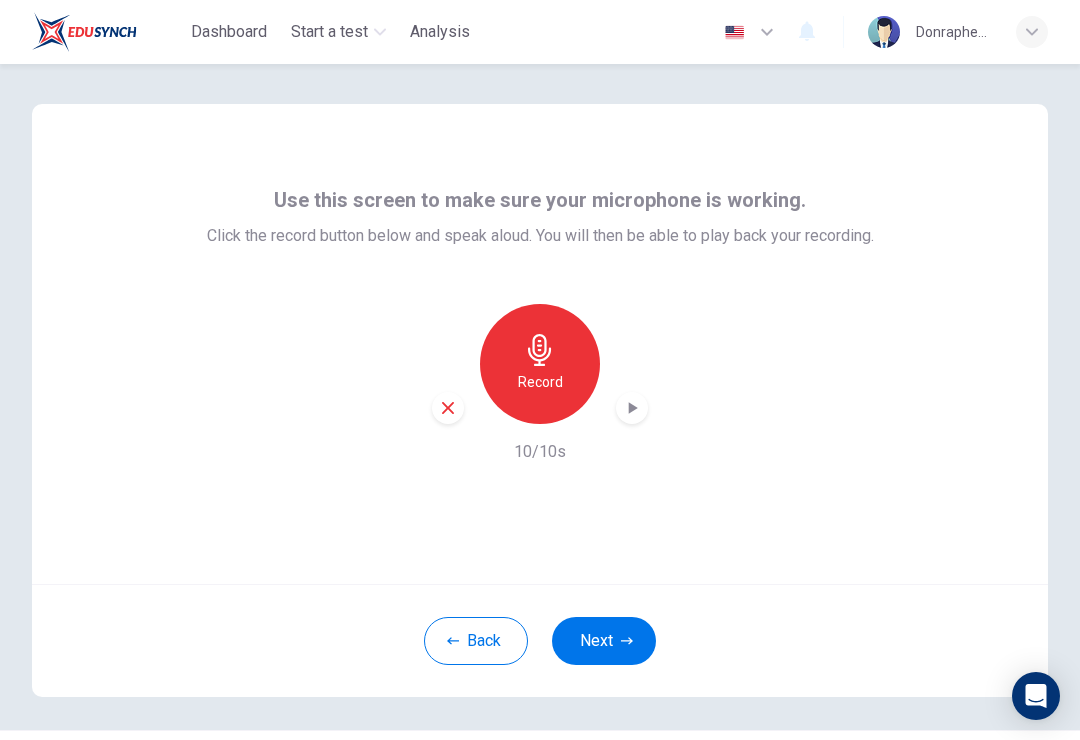 click at bounding box center (632, 408) 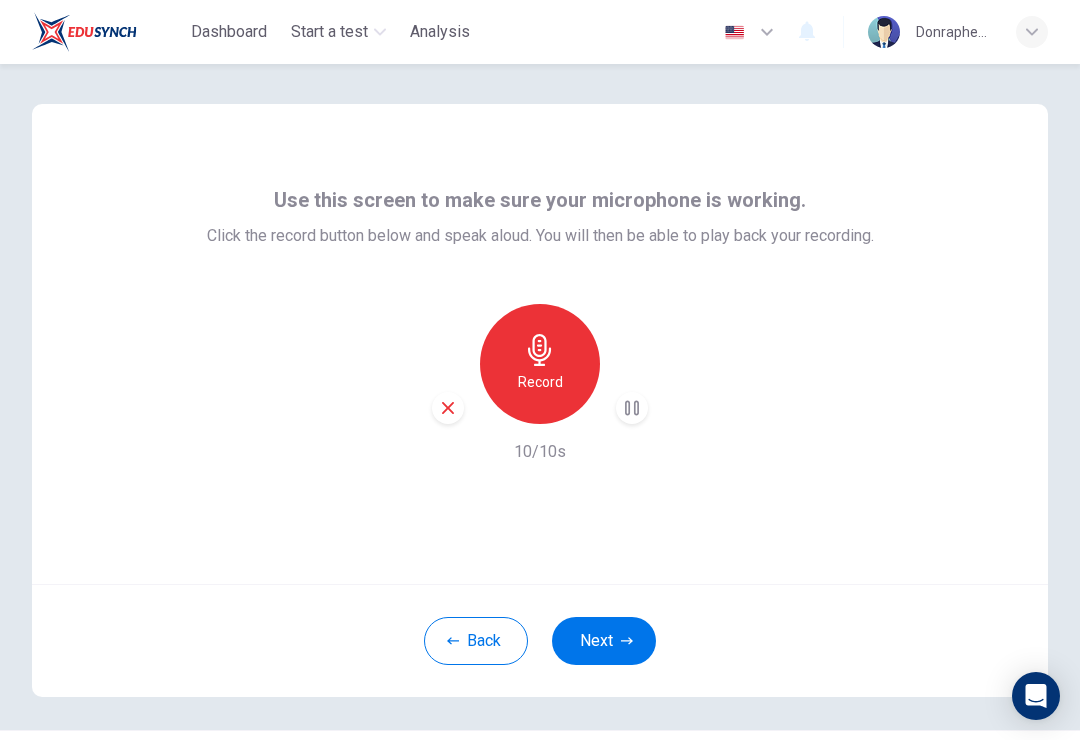 click on "Next" at bounding box center (604, 641) 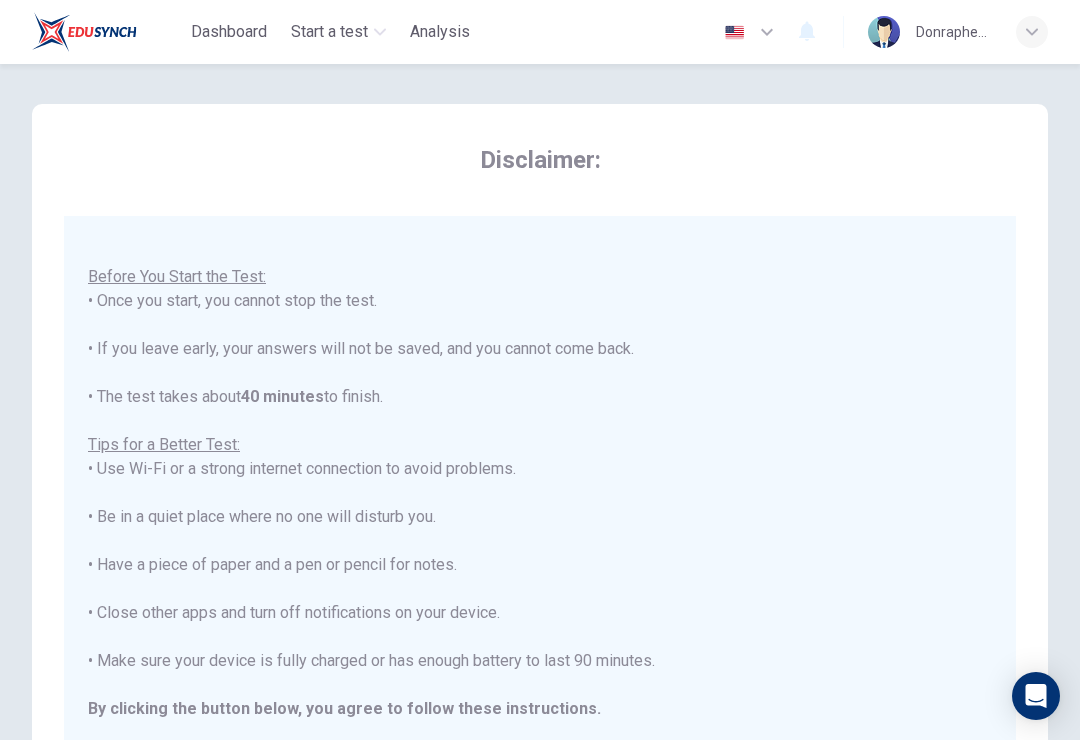 scroll, scrollTop: 21, scrollLeft: 0, axis: vertical 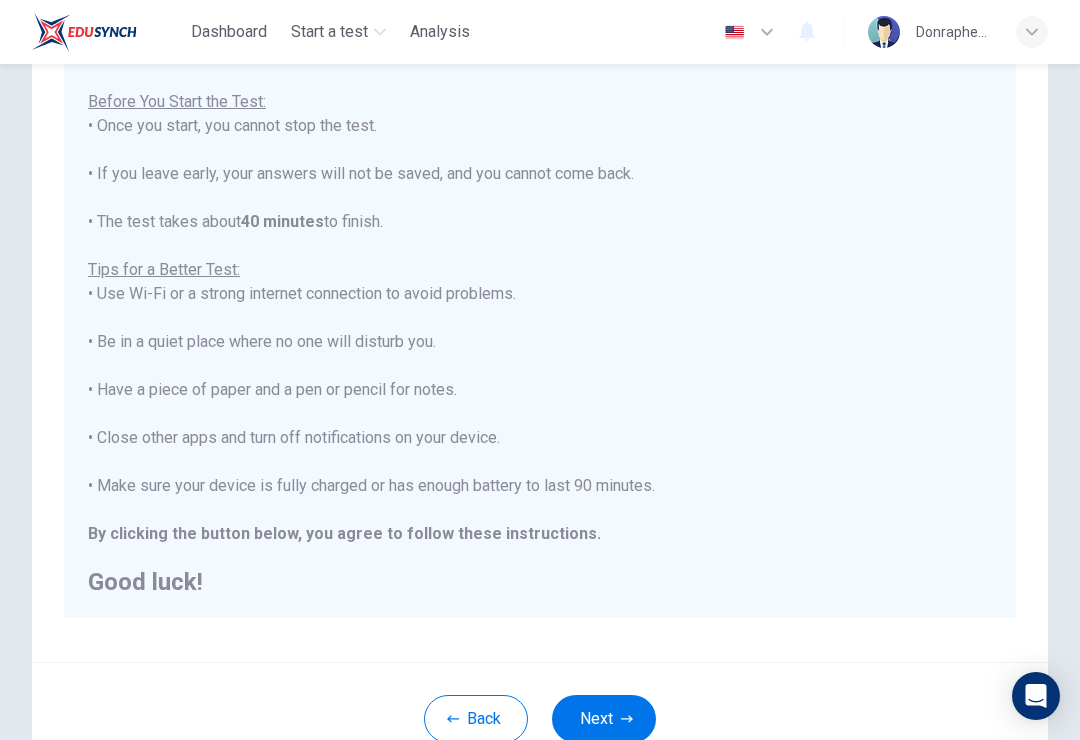 click on "Next" at bounding box center [604, 719] 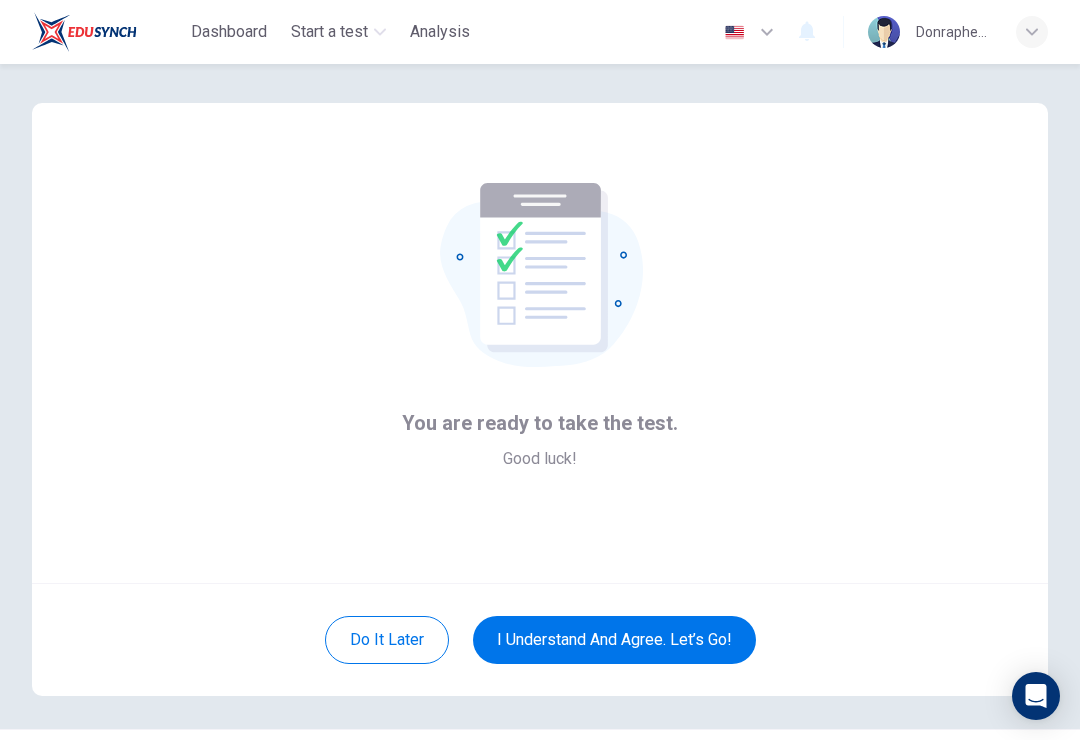 scroll, scrollTop: 2, scrollLeft: 0, axis: vertical 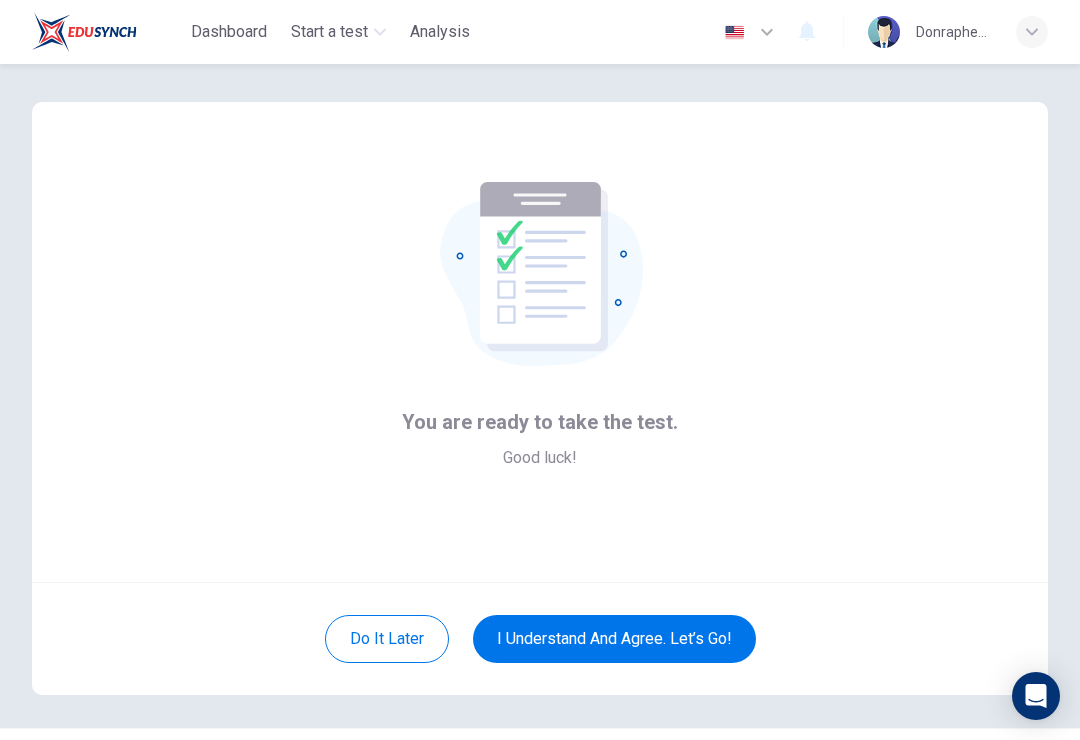 click on "I understand and agree. Let’s go!" at bounding box center (614, 639) 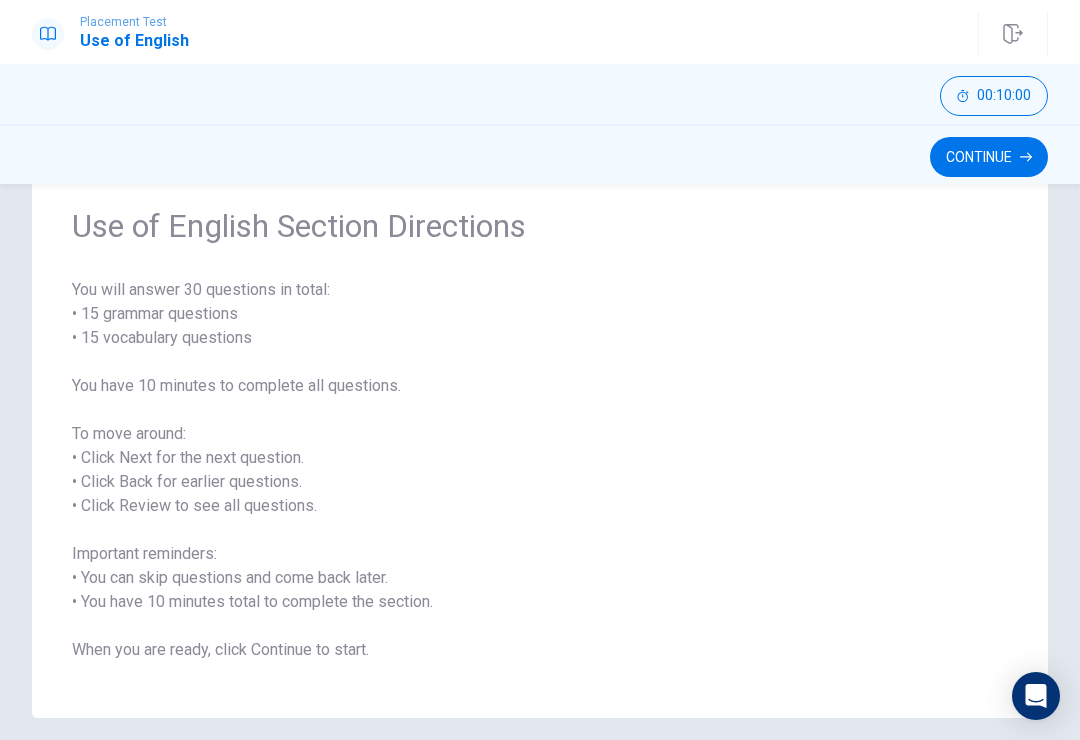 scroll, scrollTop: 72, scrollLeft: 0, axis: vertical 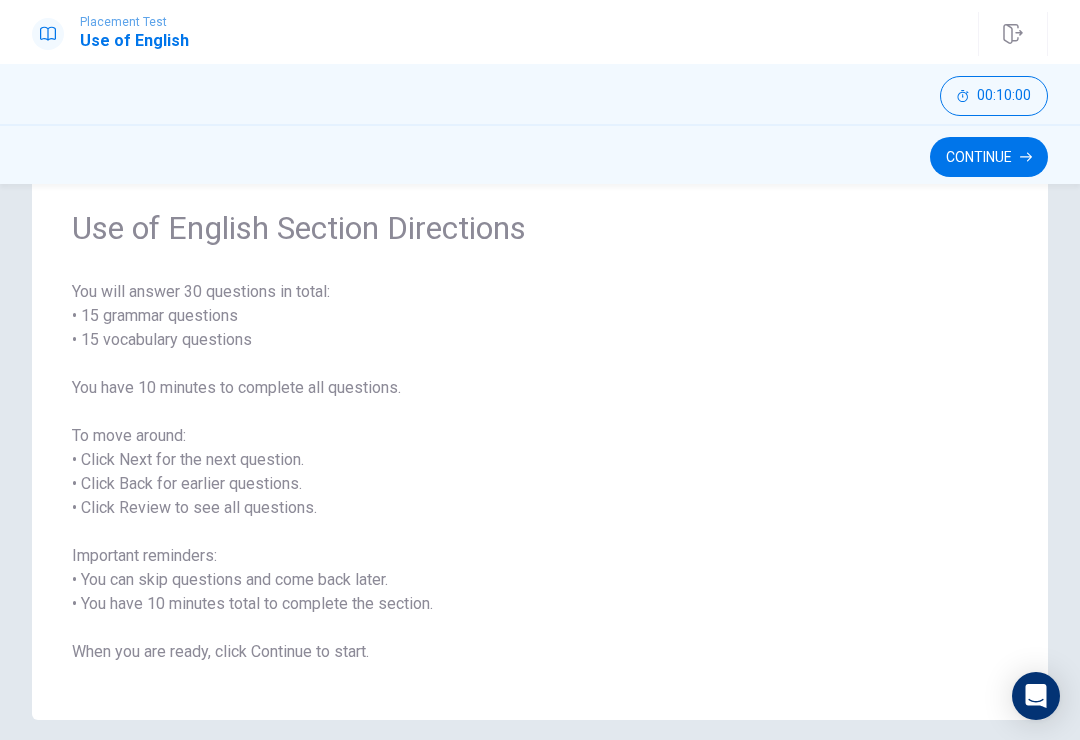 click on "Continue" at bounding box center [989, 157] 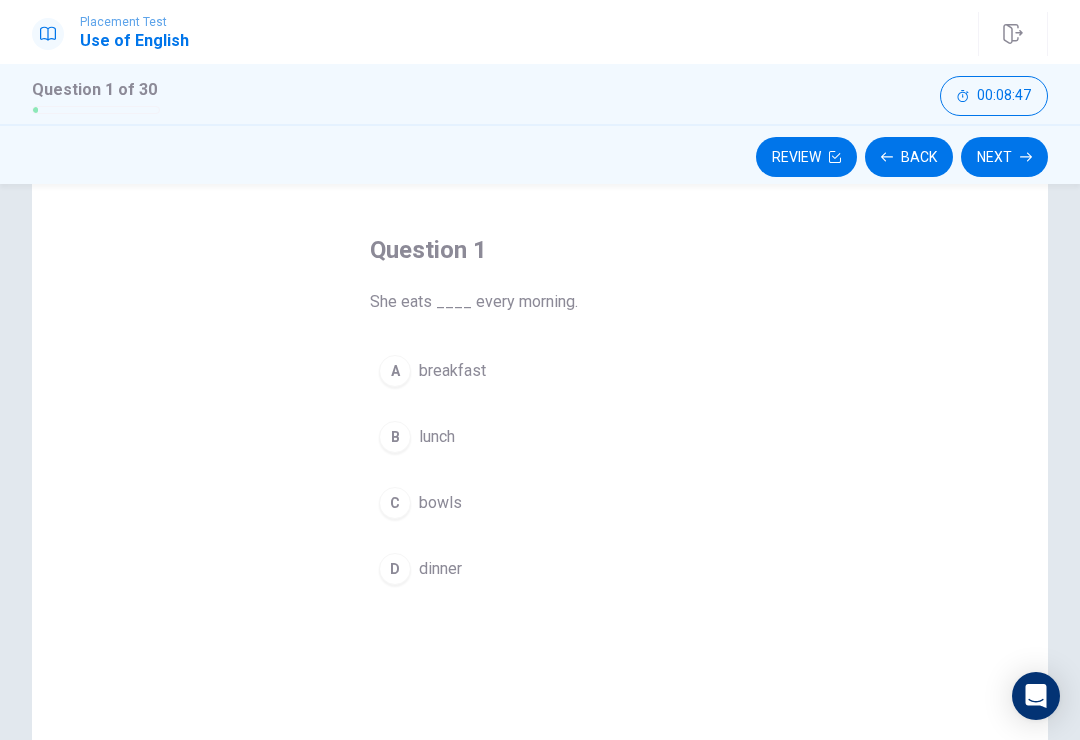 click on "breakfast" at bounding box center [452, 371] 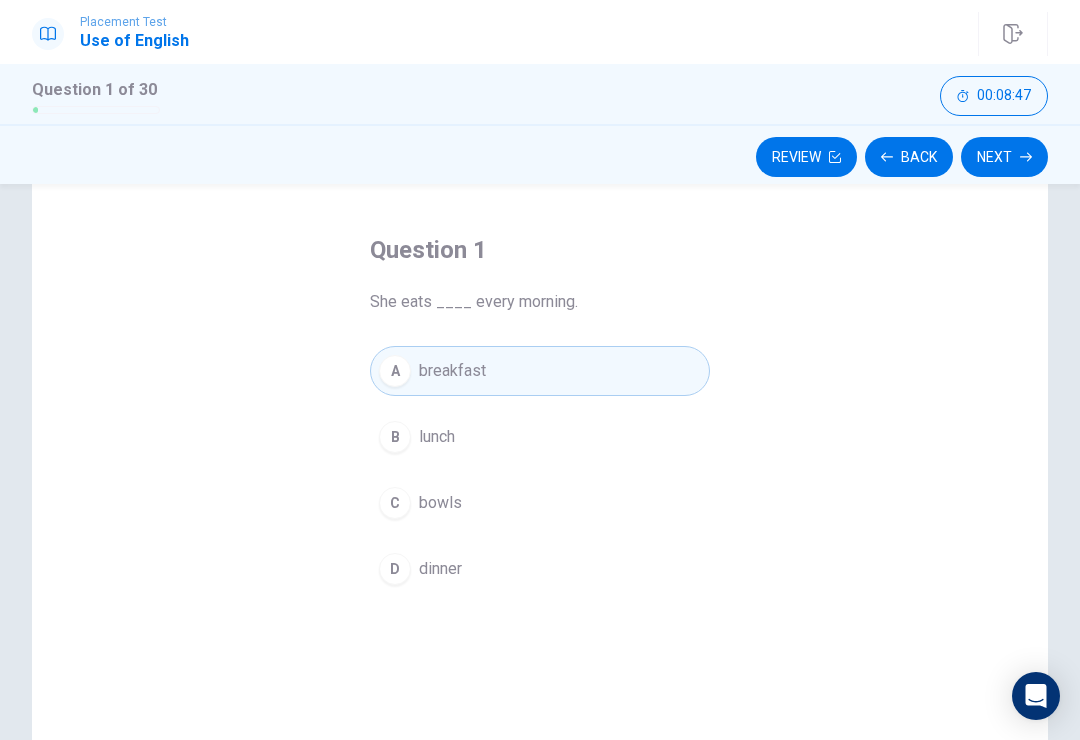click on "B lunch" at bounding box center [540, 437] 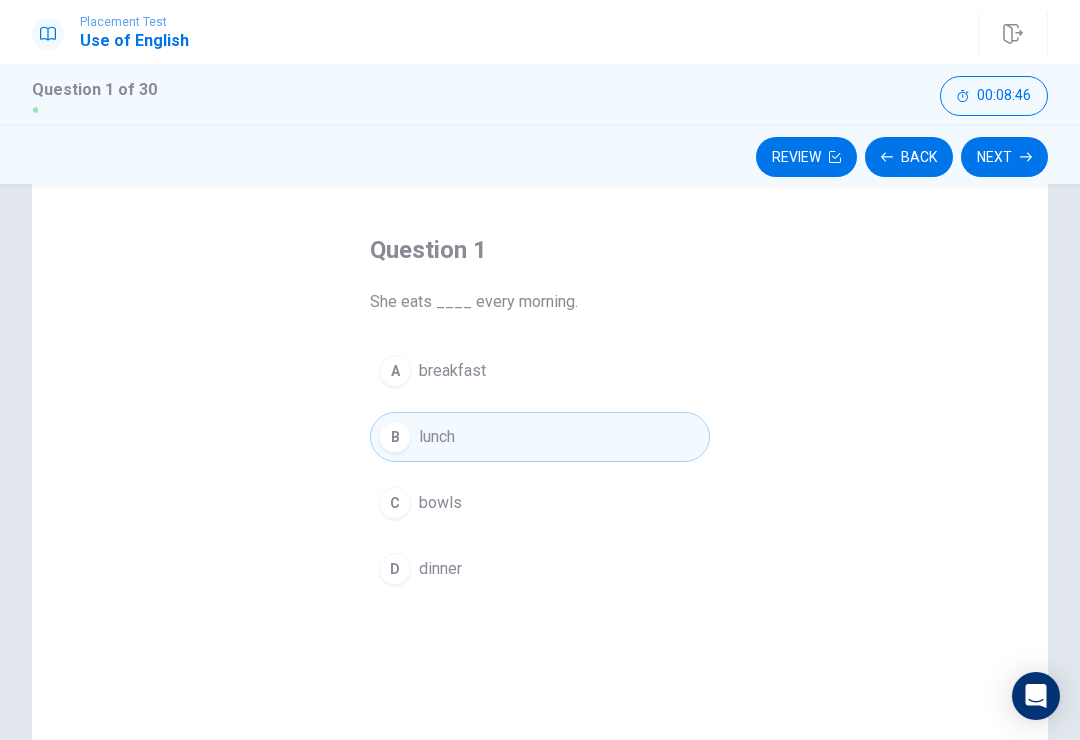click on "C bowls" at bounding box center (540, 503) 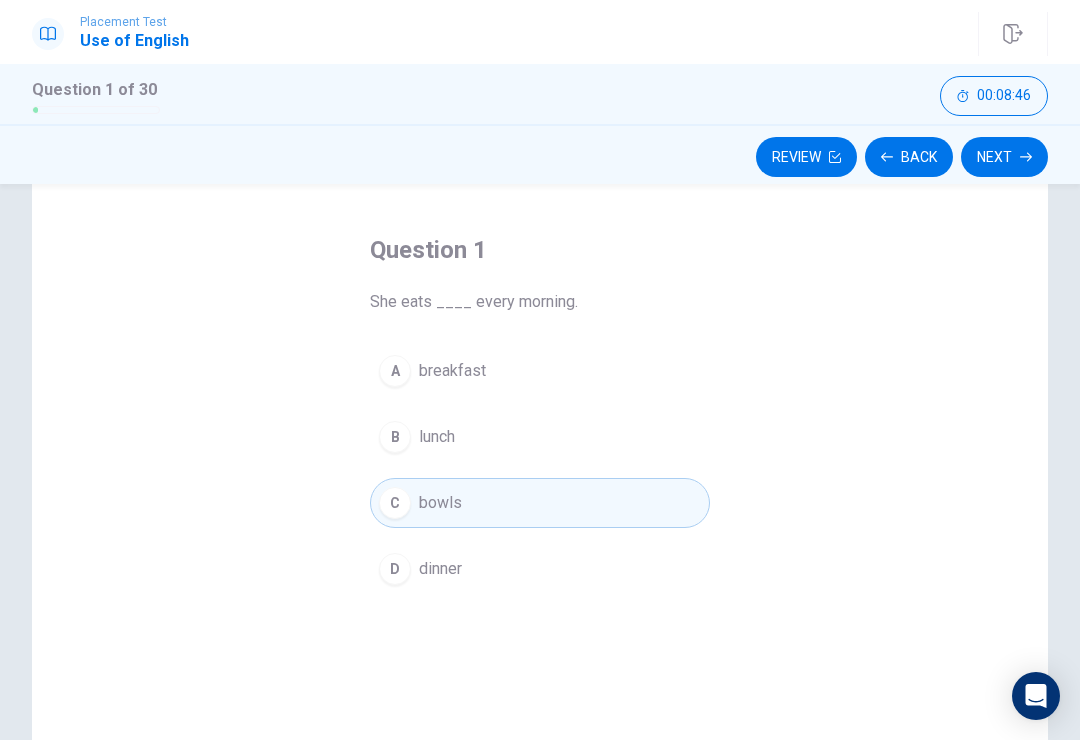 click on "dinner" at bounding box center (440, 569) 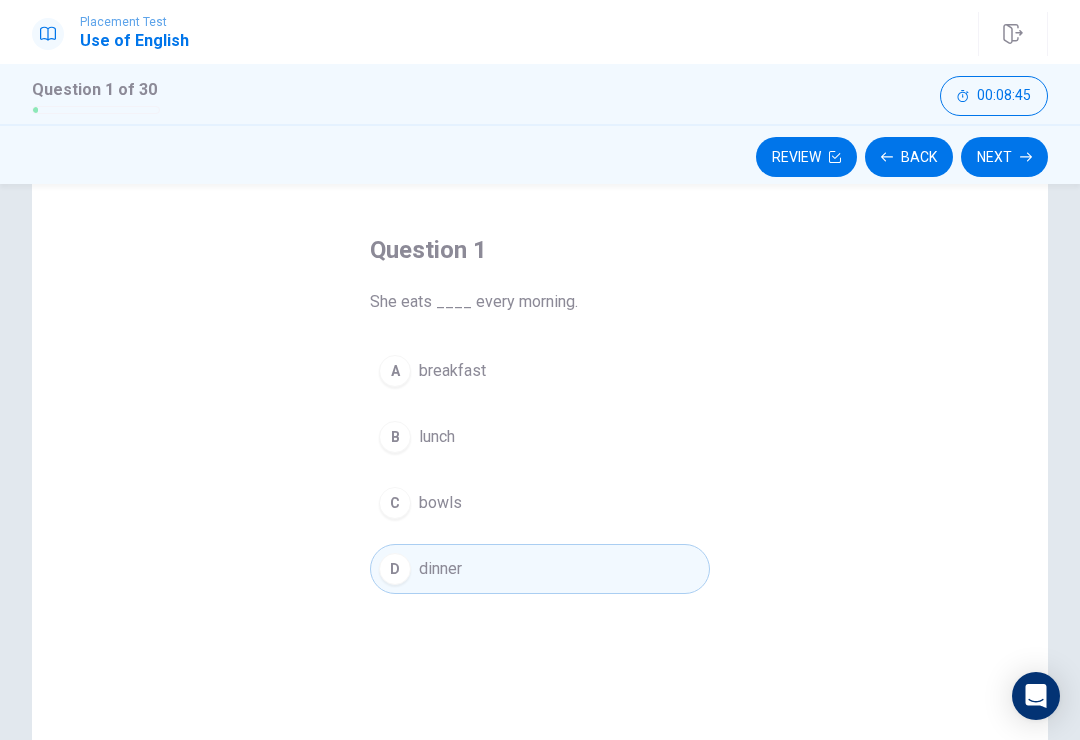 click on "A breakfast" at bounding box center (540, 371) 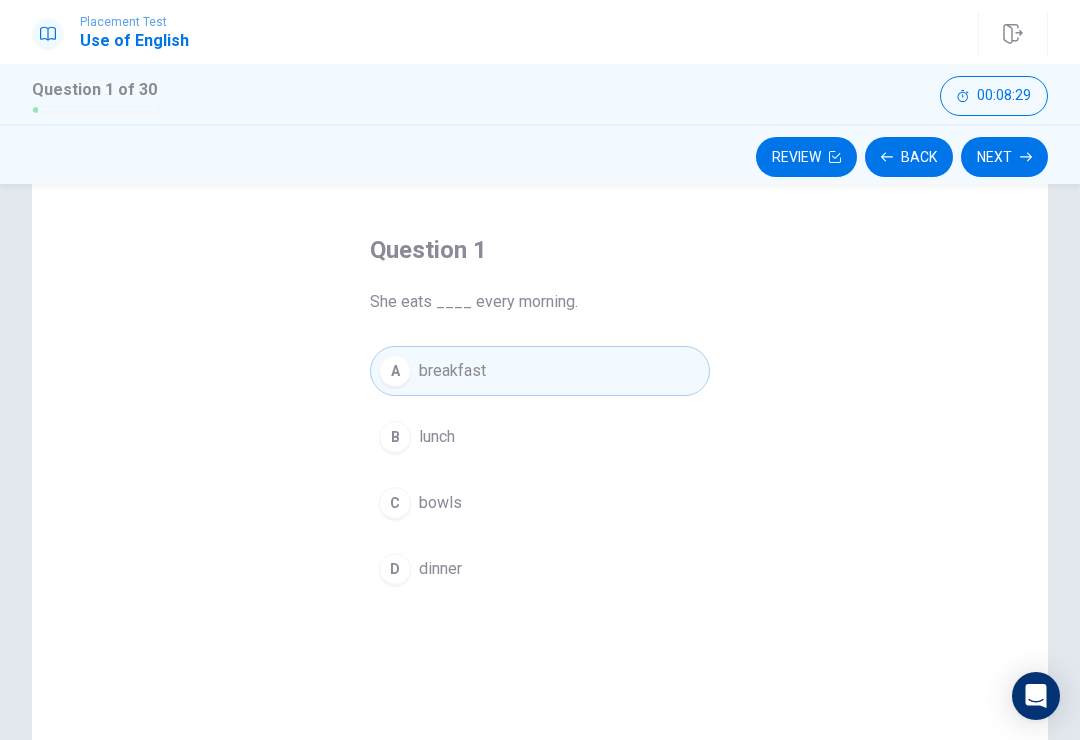 click on "C bowls" at bounding box center [540, 503] 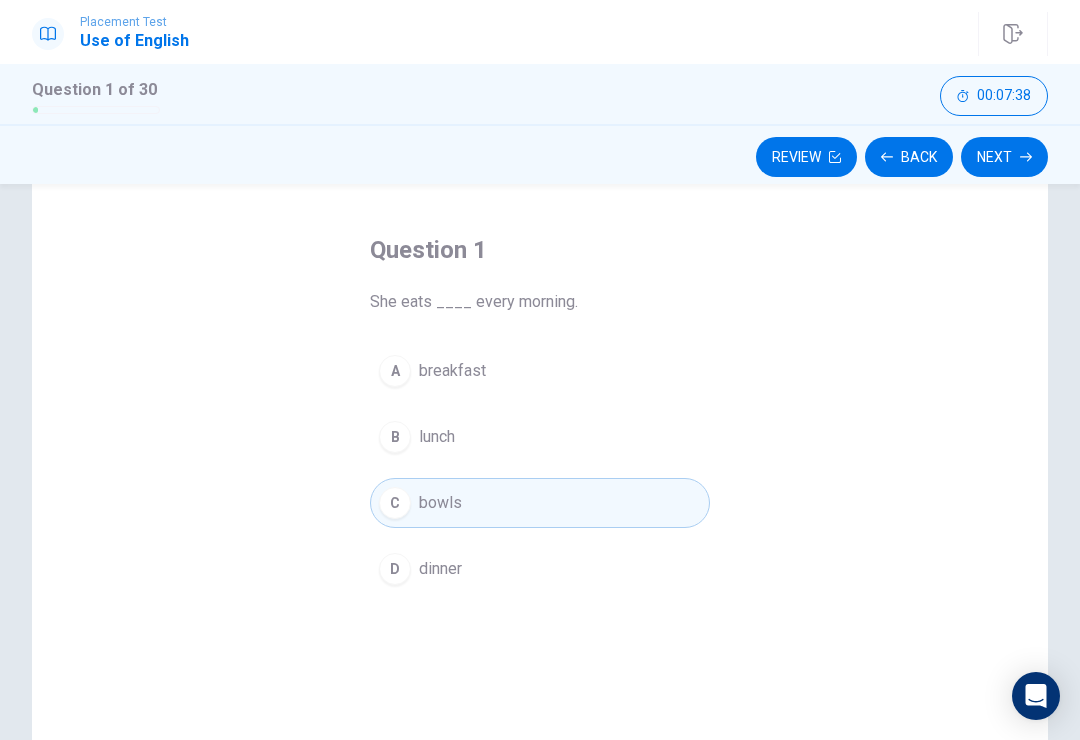 click on "A breakfast" at bounding box center (540, 371) 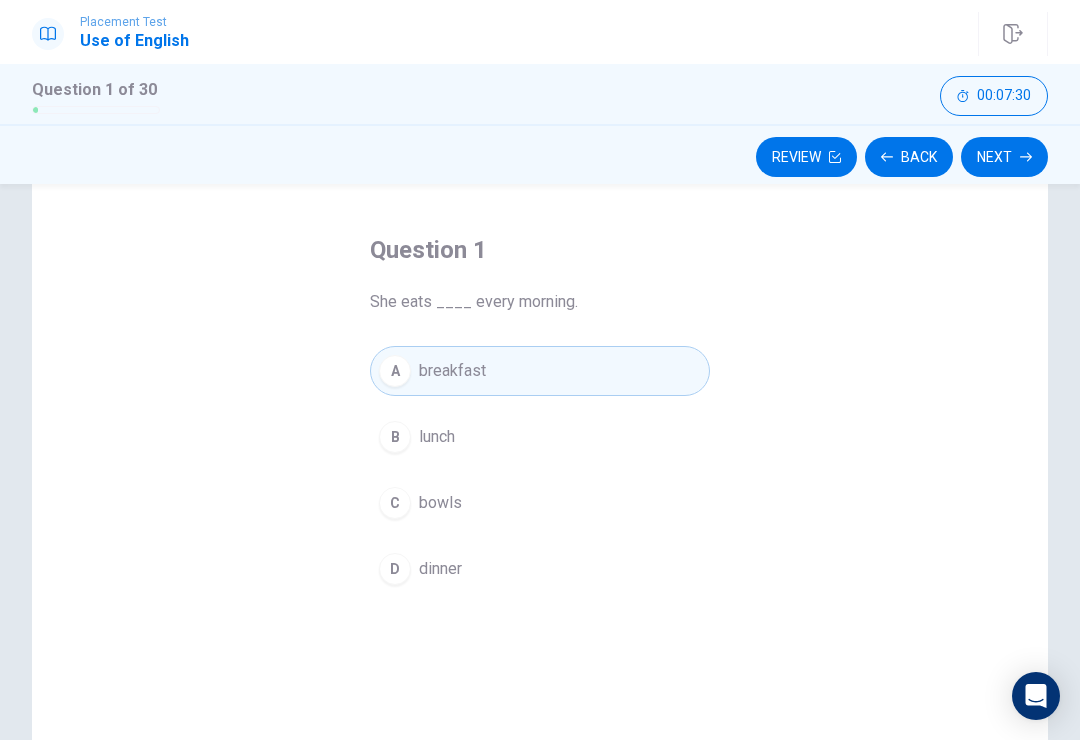 click on "breakfast" at bounding box center [452, 371] 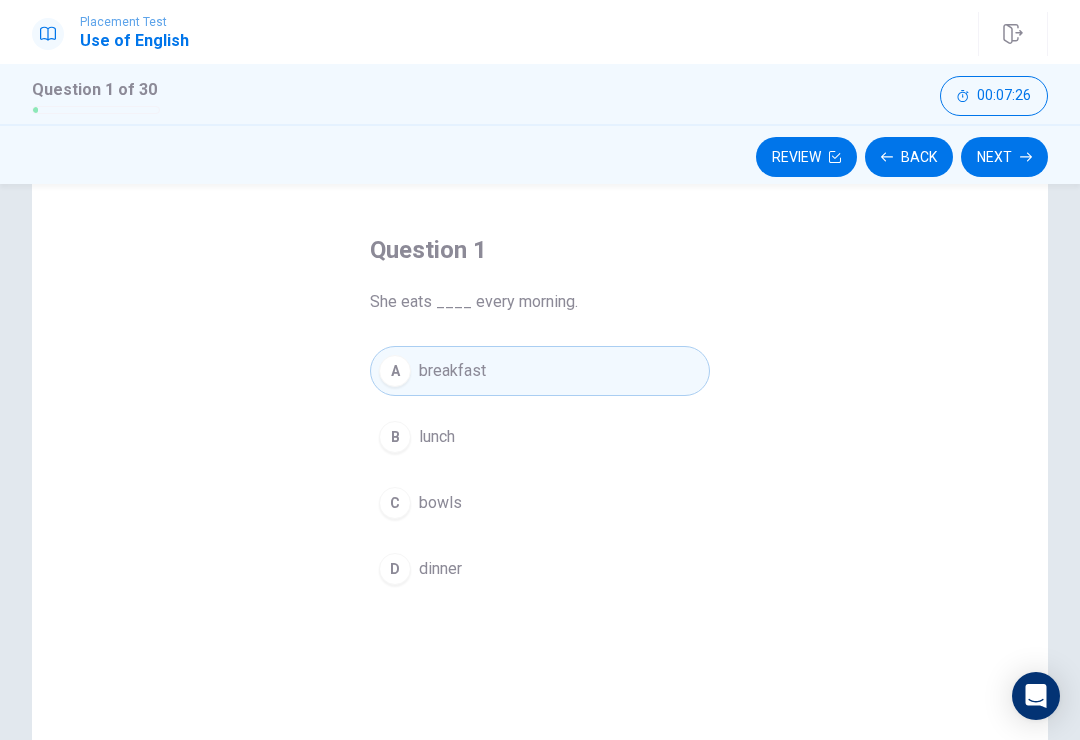 click on "lunch" at bounding box center (437, 437) 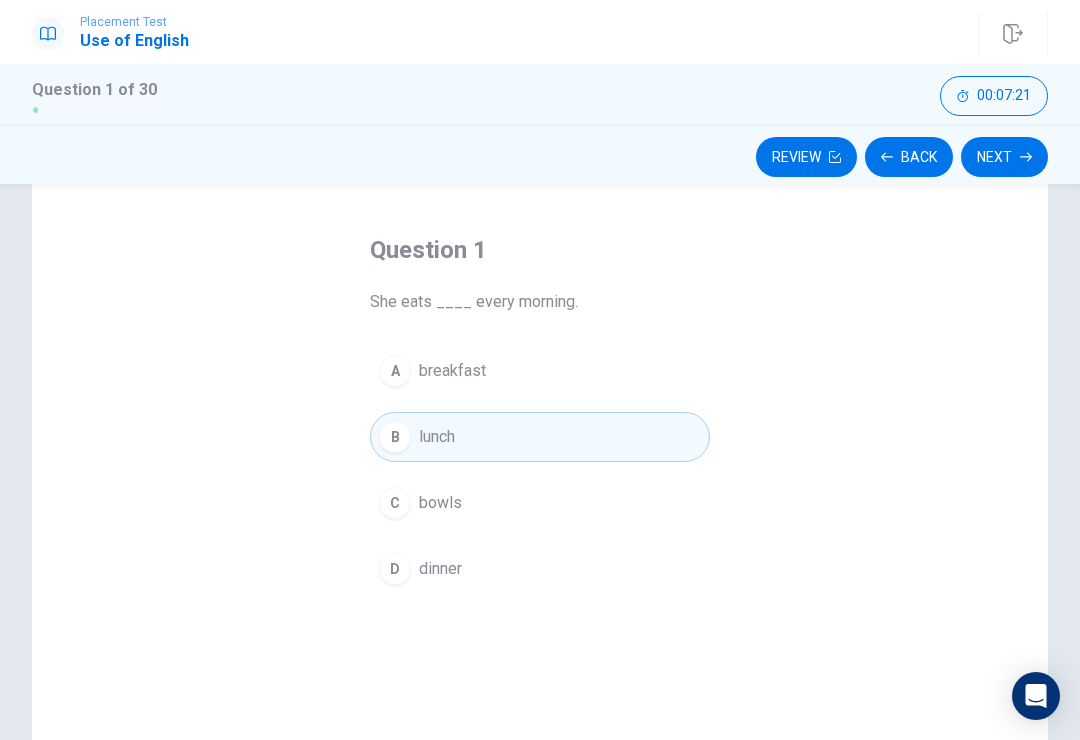click on "breakfast" at bounding box center (452, 371) 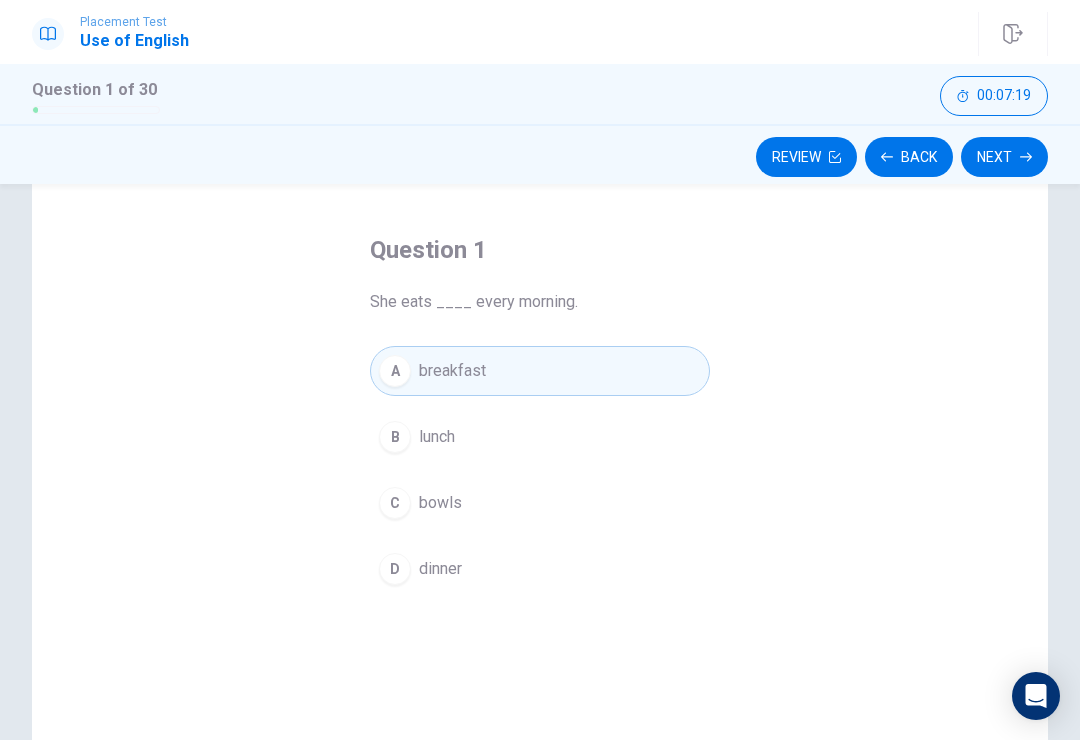 click on "B lunch" at bounding box center (540, 437) 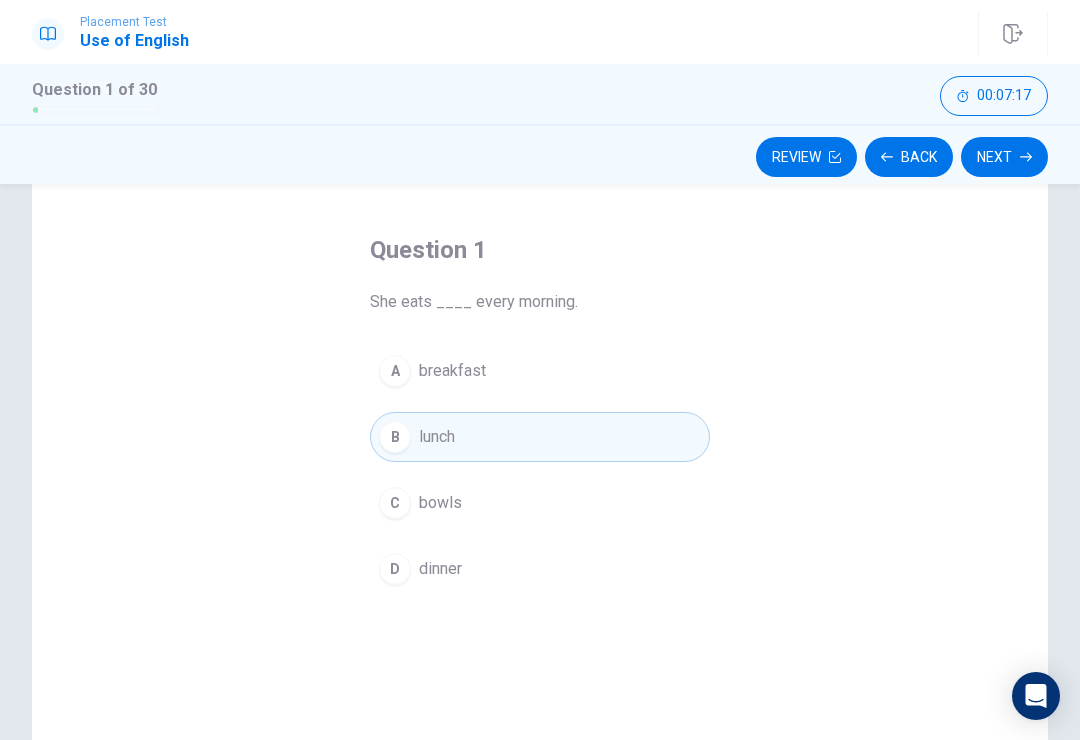 click on "Next" at bounding box center (1004, 157) 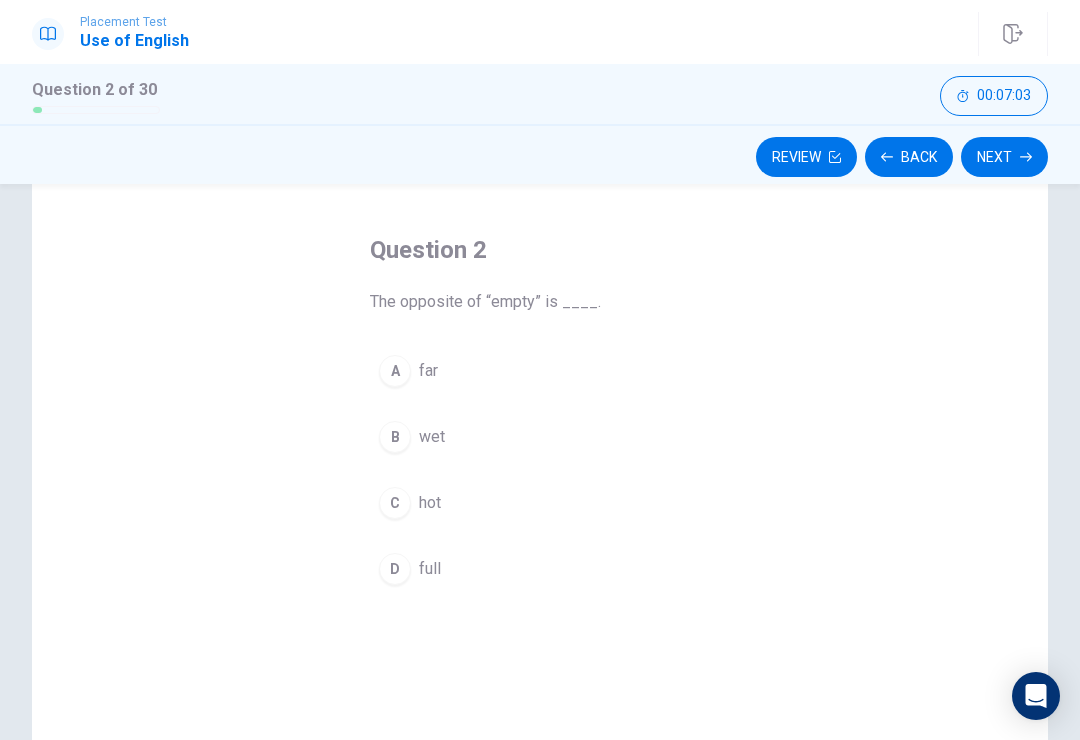 click on "B wet" at bounding box center [540, 437] 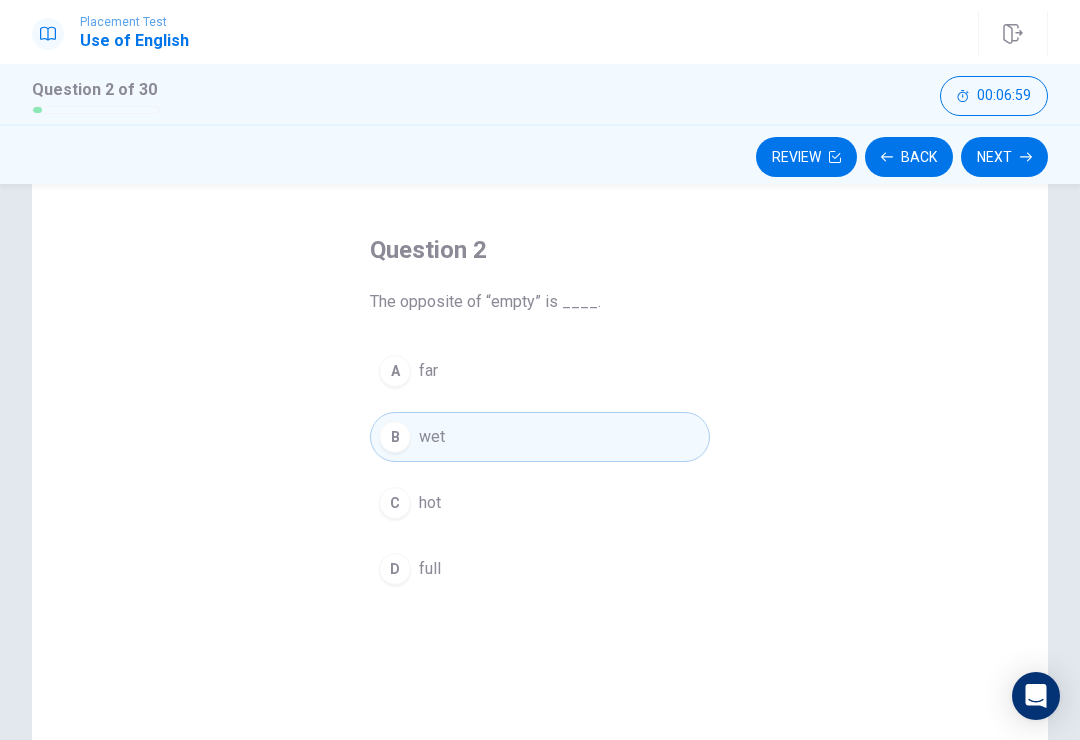 click on "Next" at bounding box center [1004, 157] 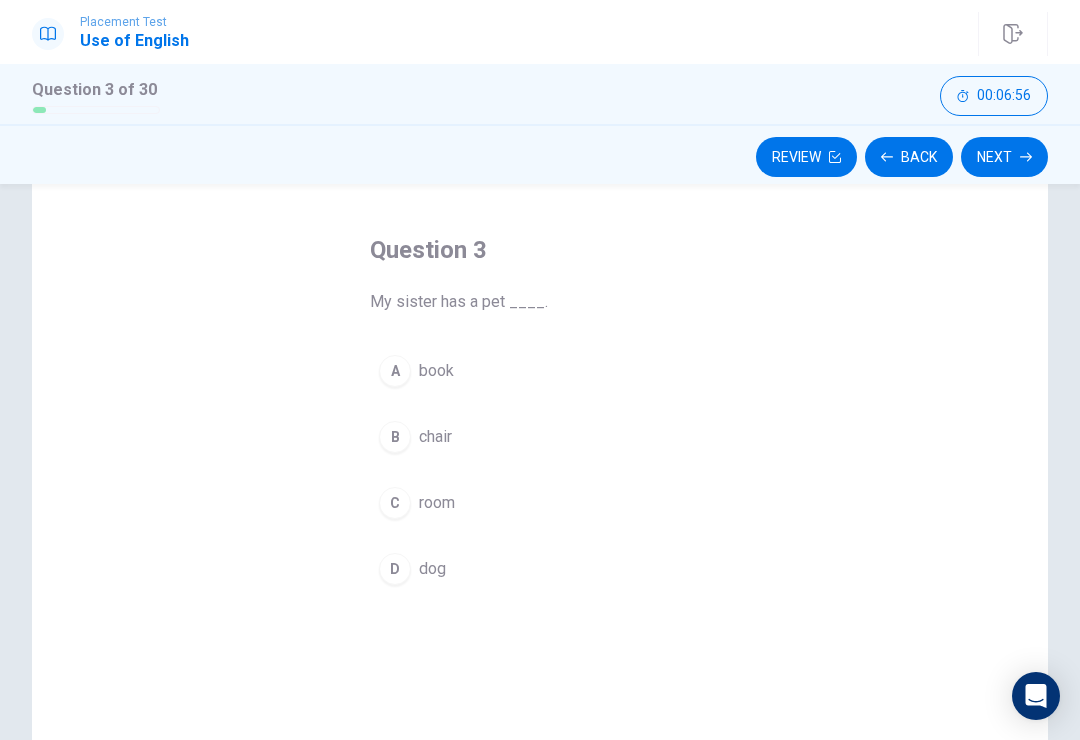 click on "Back" at bounding box center [909, 157] 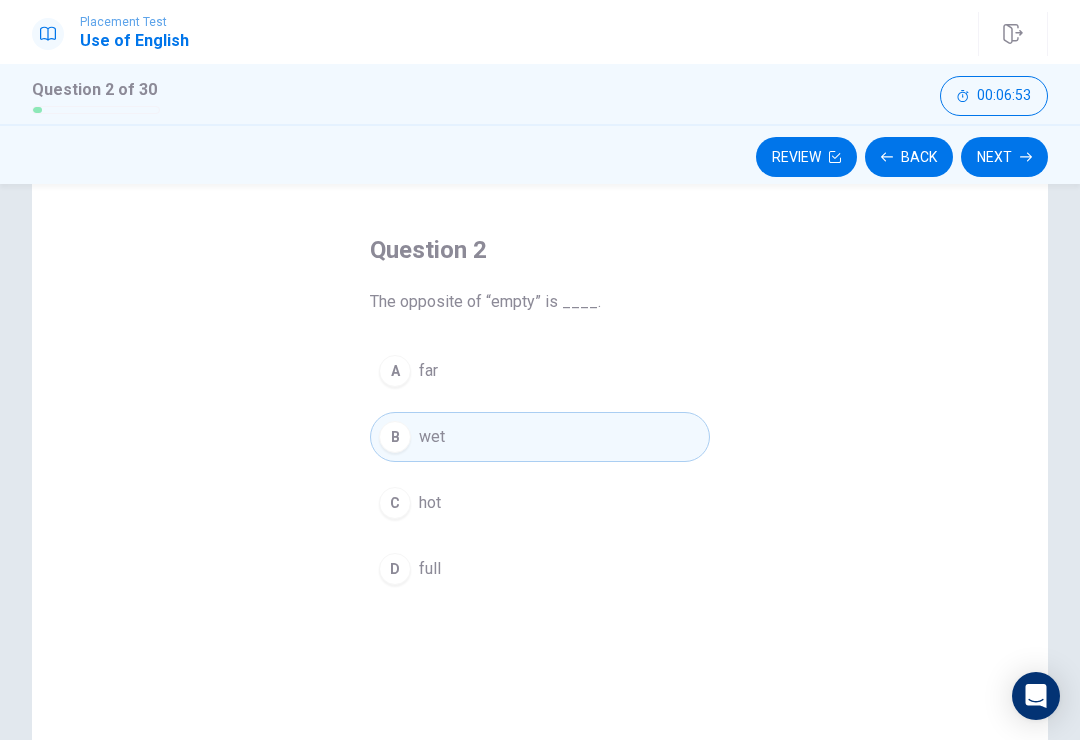 click on "C hot" at bounding box center (540, 503) 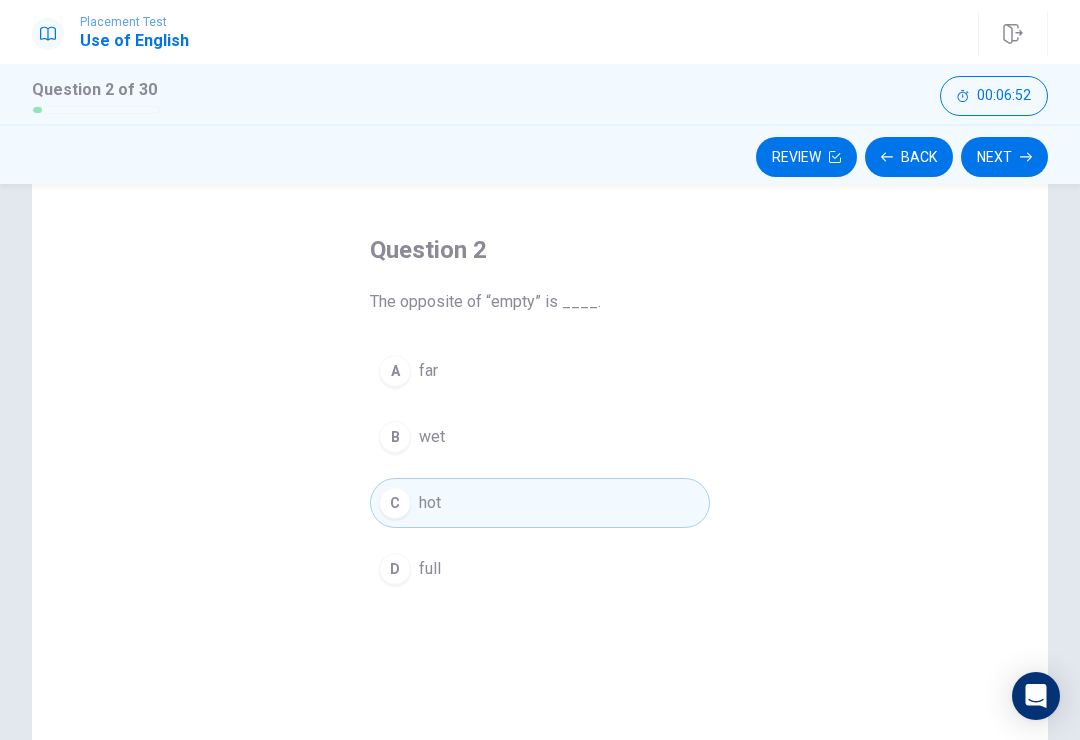click on "D full" at bounding box center [540, 569] 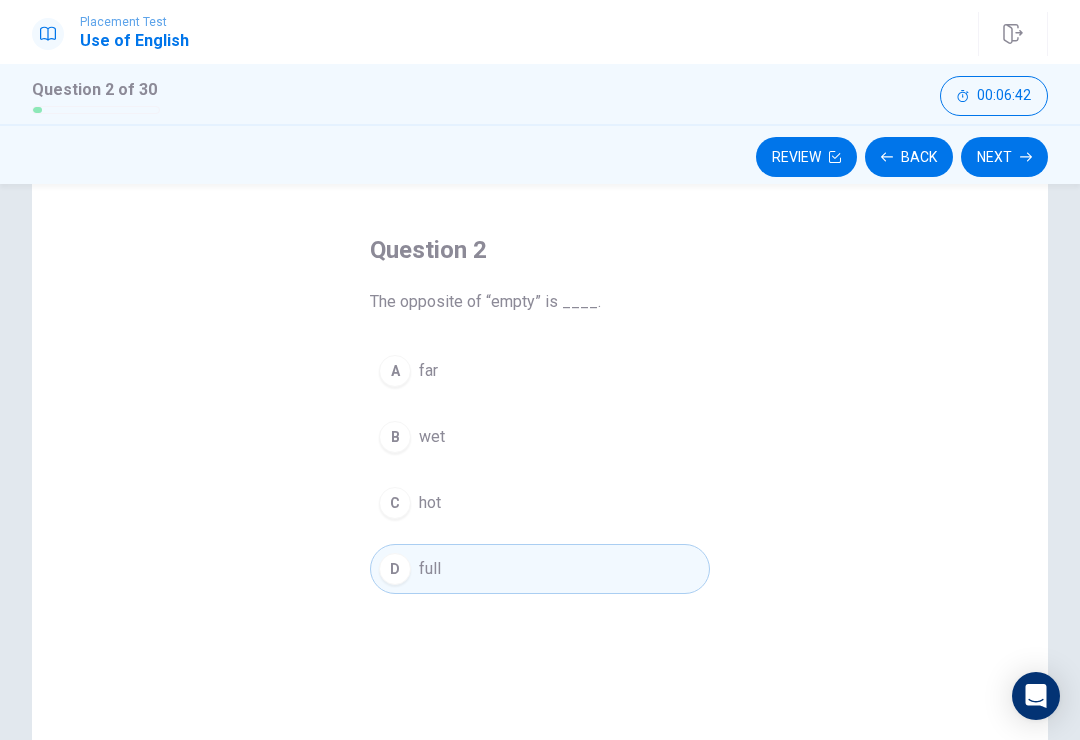 click on "C hot" at bounding box center [540, 503] 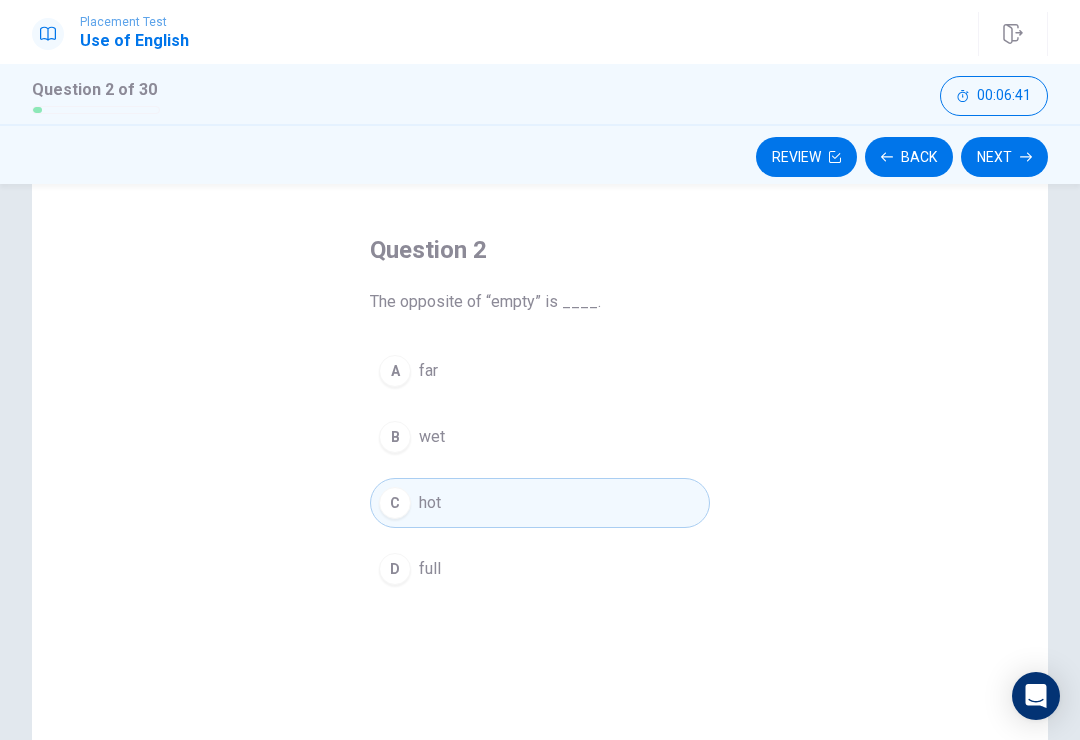 click on "Next" at bounding box center (1004, 157) 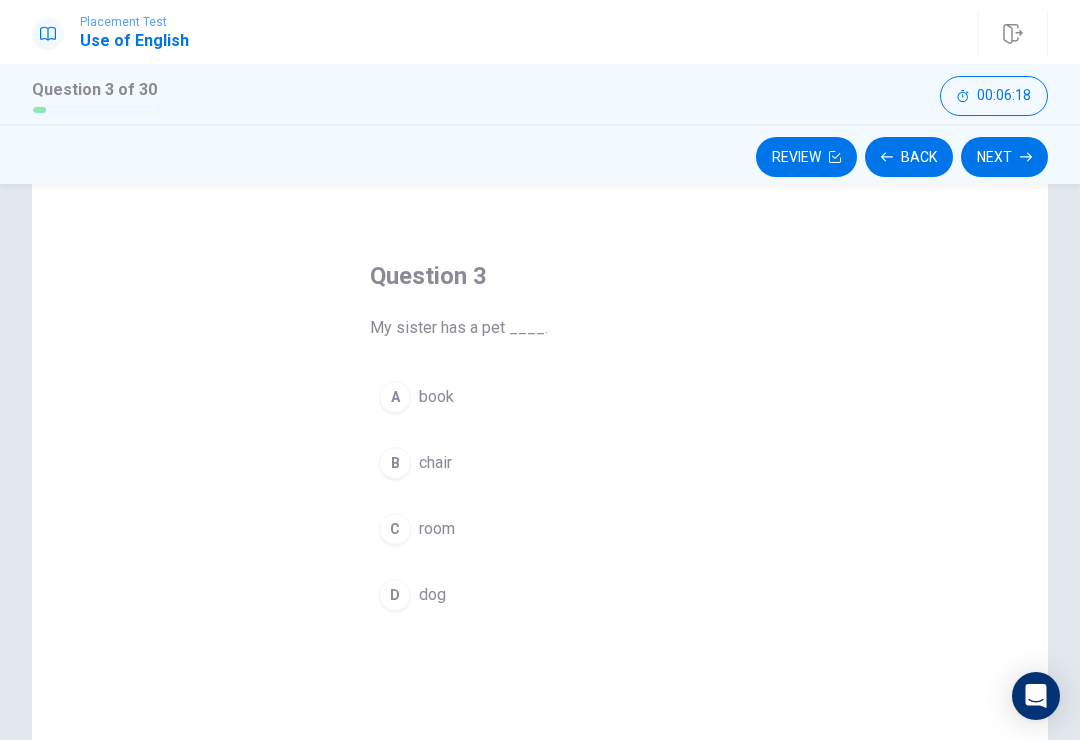 scroll, scrollTop: 38, scrollLeft: 0, axis: vertical 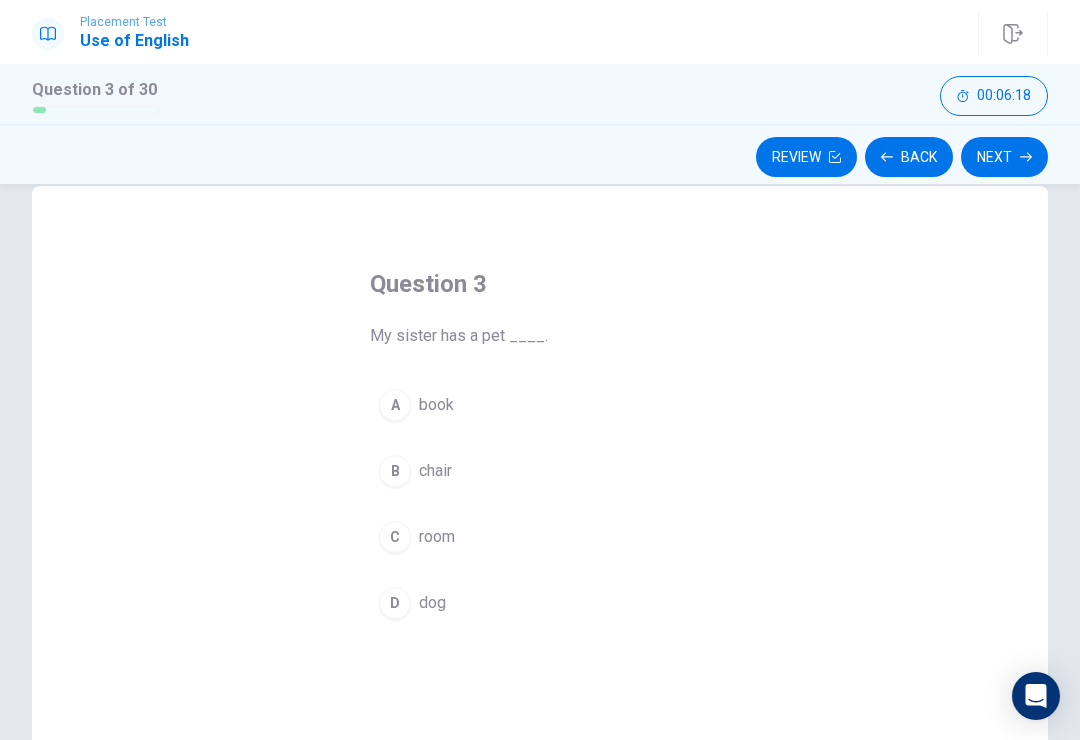 click on "B chair" at bounding box center (540, 471) 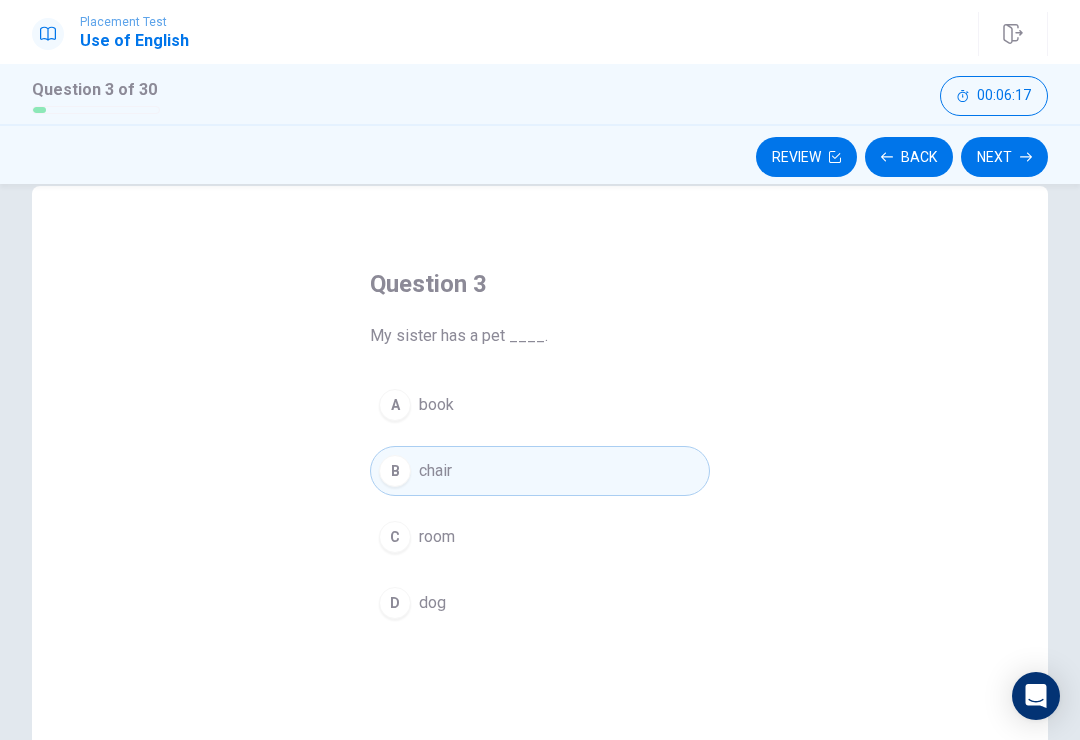 click on "Next" at bounding box center (1004, 157) 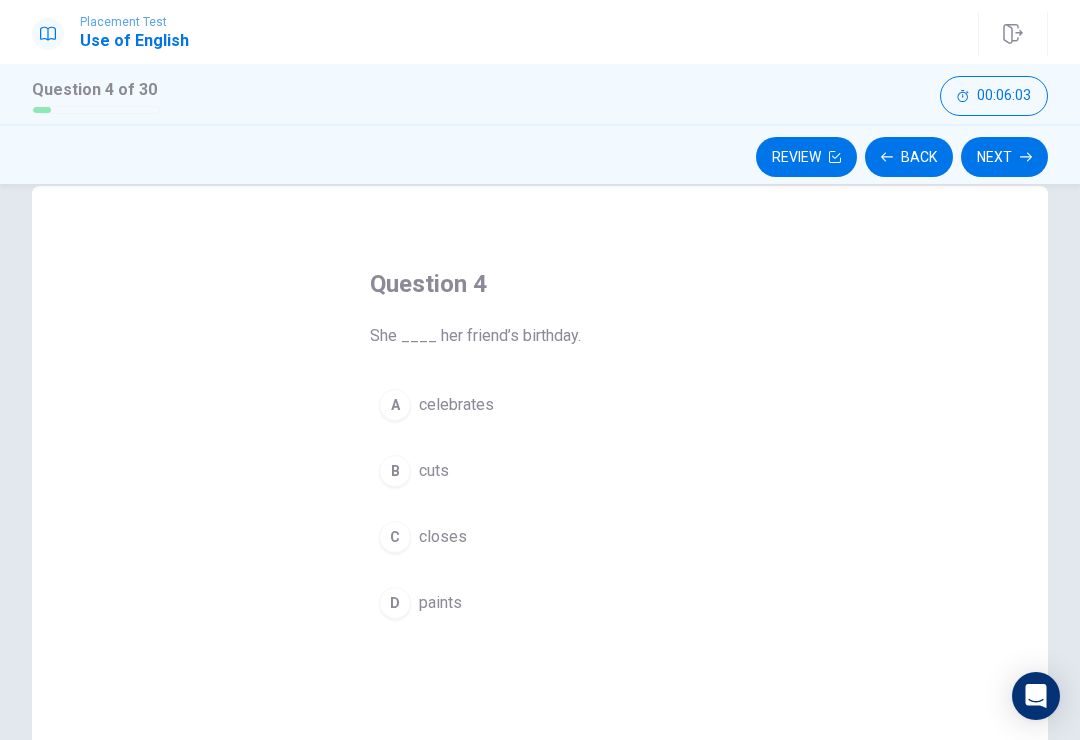 click on "Back" at bounding box center [909, 157] 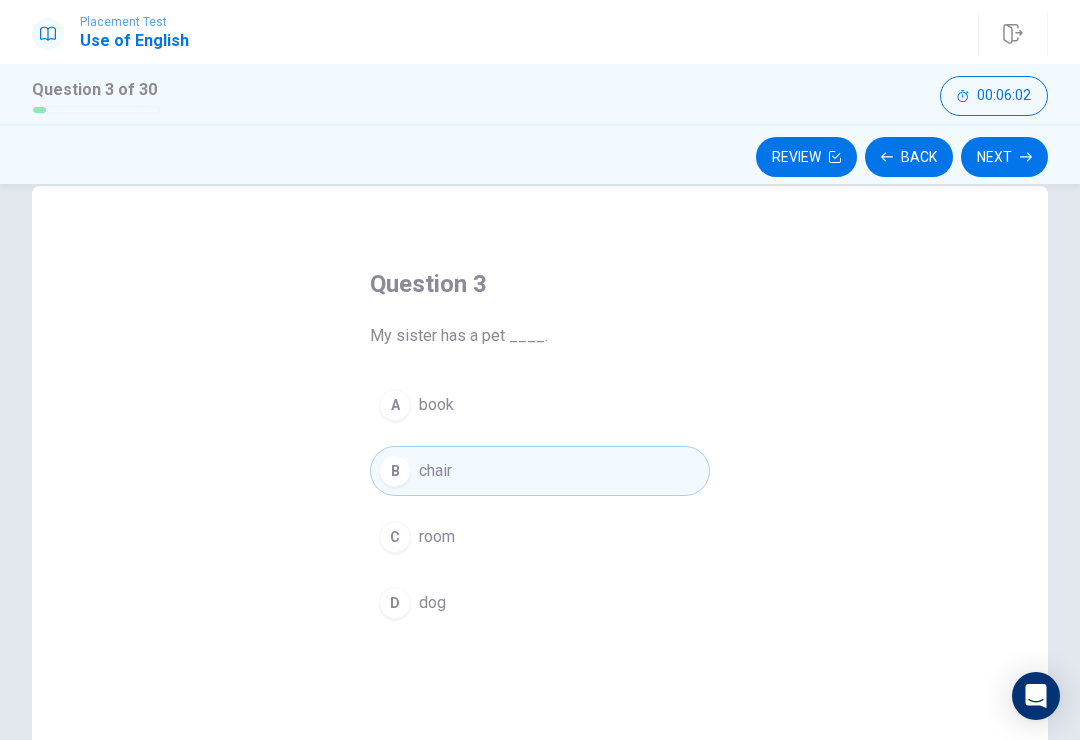 click on "Back" at bounding box center [909, 157] 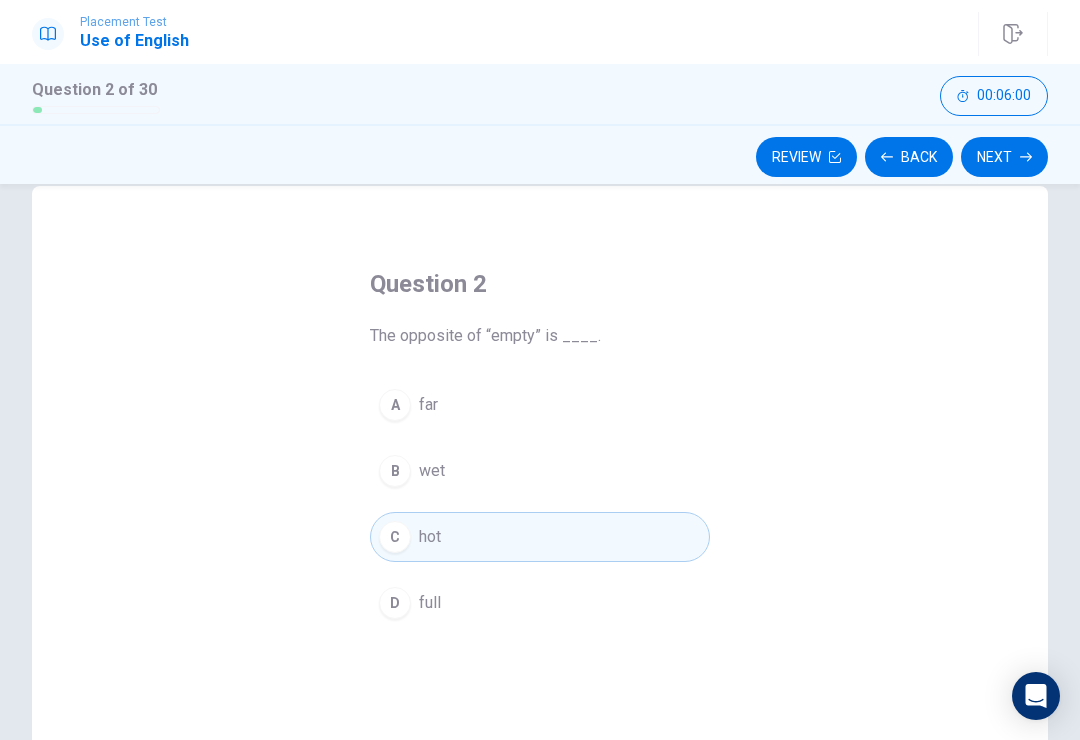 click on "B wet" at bounding box center (540, 471) 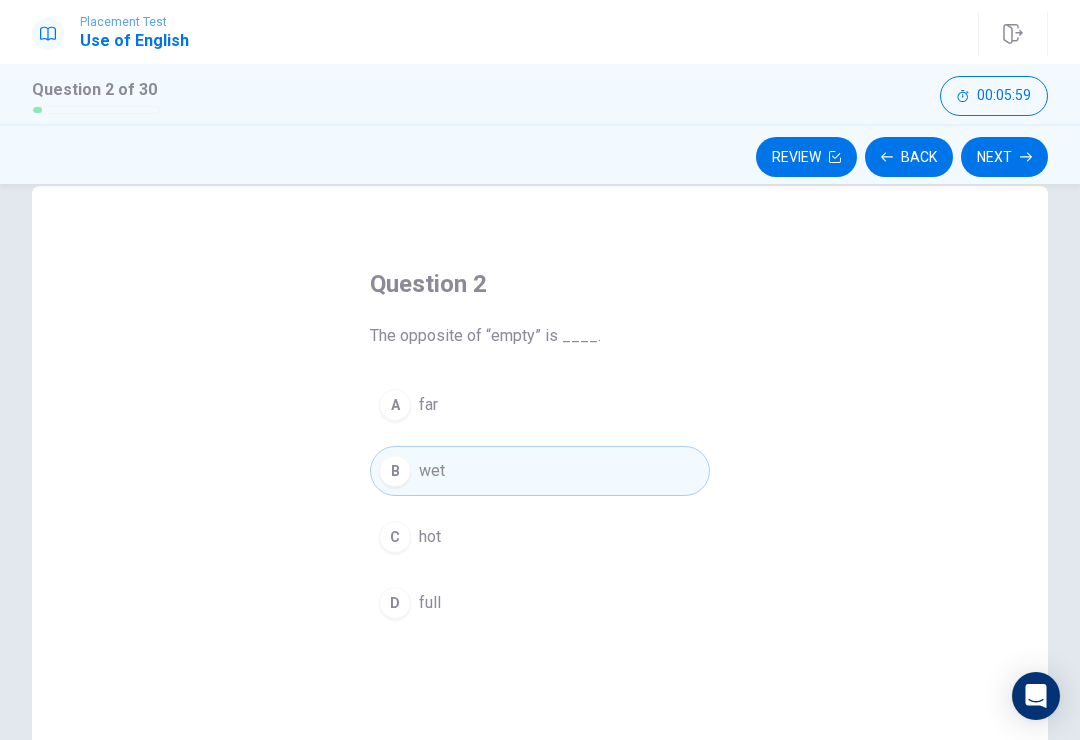 click on "A far" at bounding box center [540, 405] 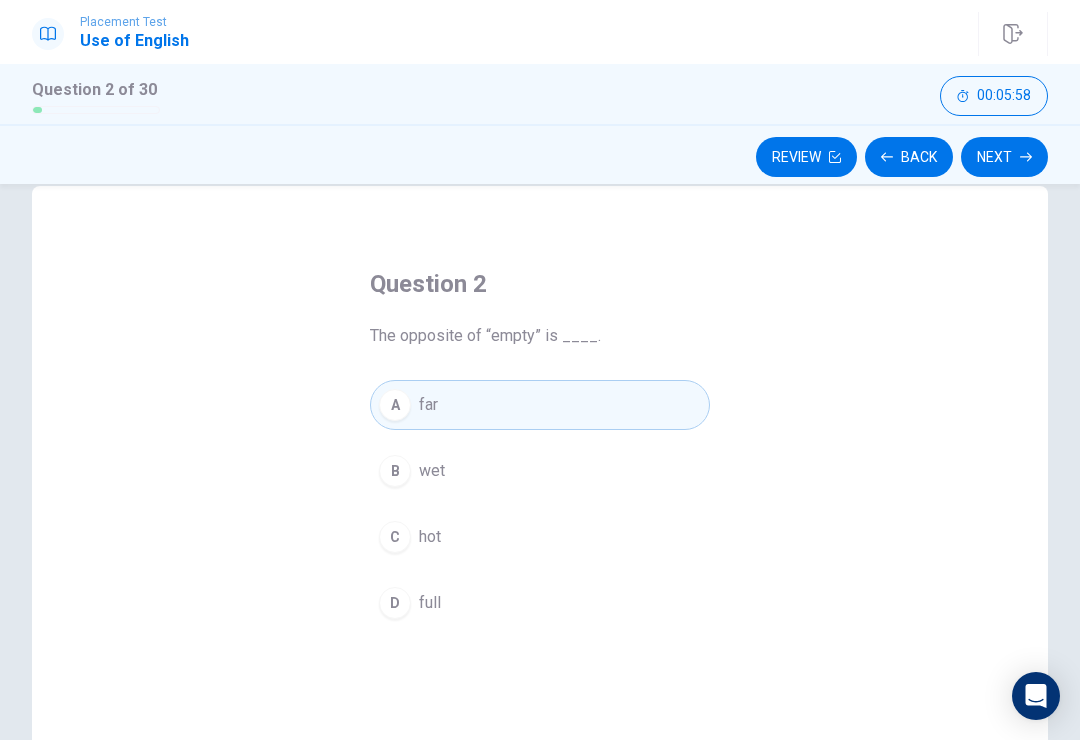 click on "C hot" at bounding box center (540, 537) 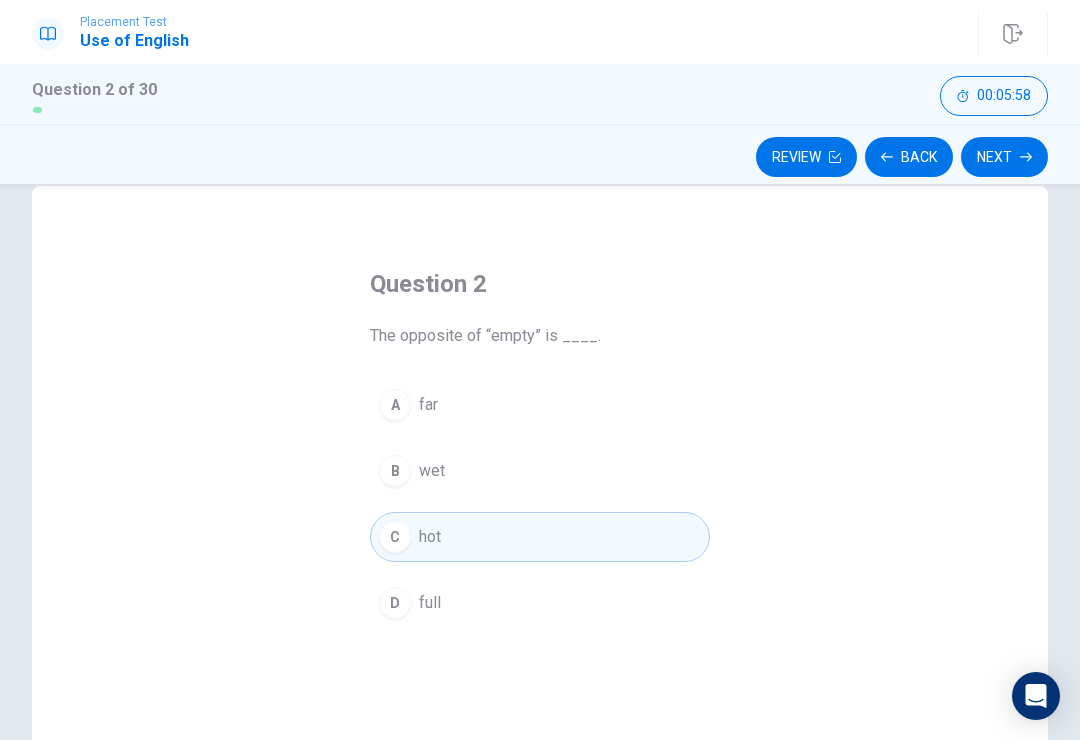 click on "D full" at bounding box center (540, 603) 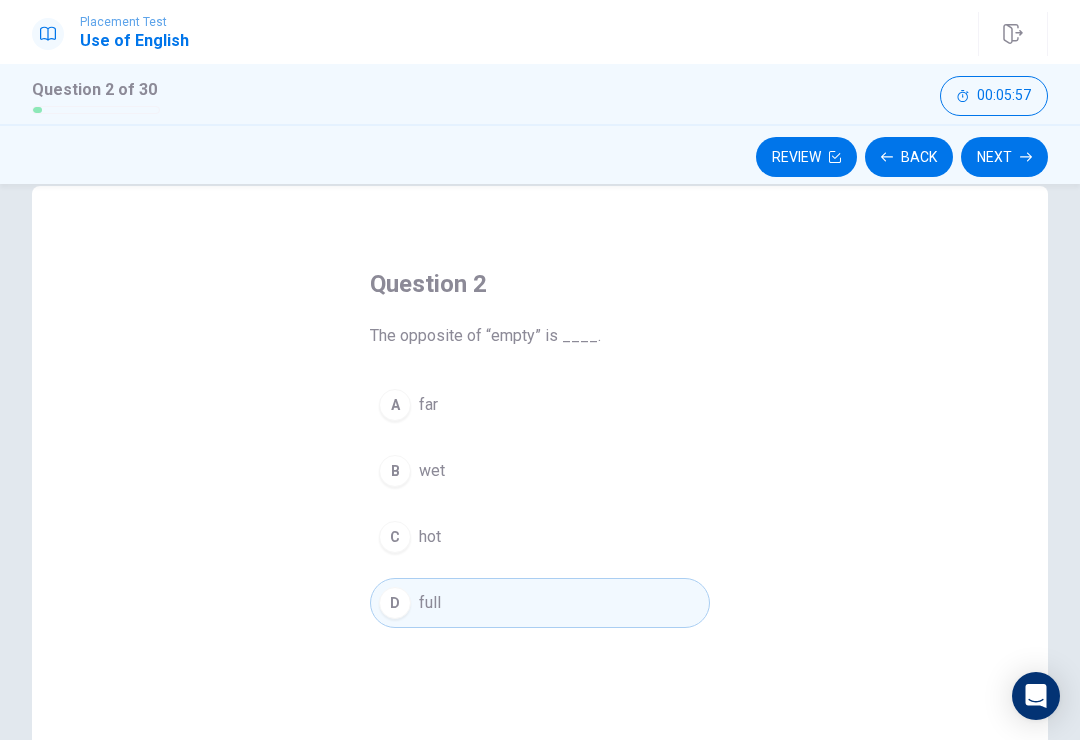 click on "A far" at bounding box center (540, 405) 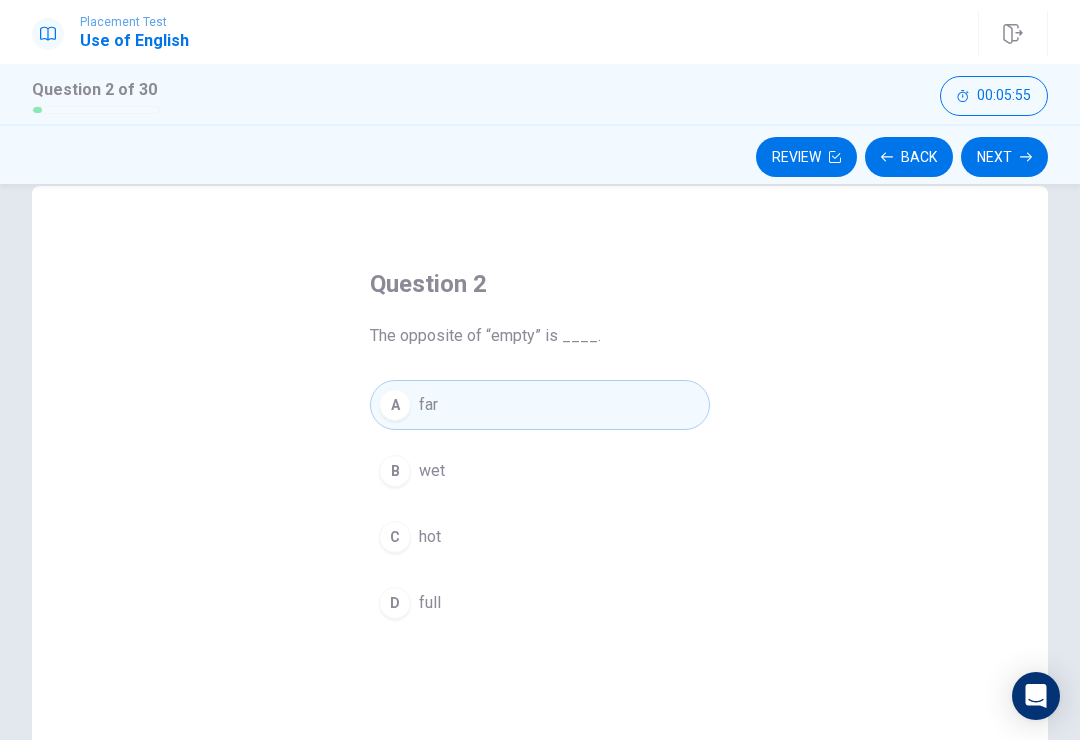 click 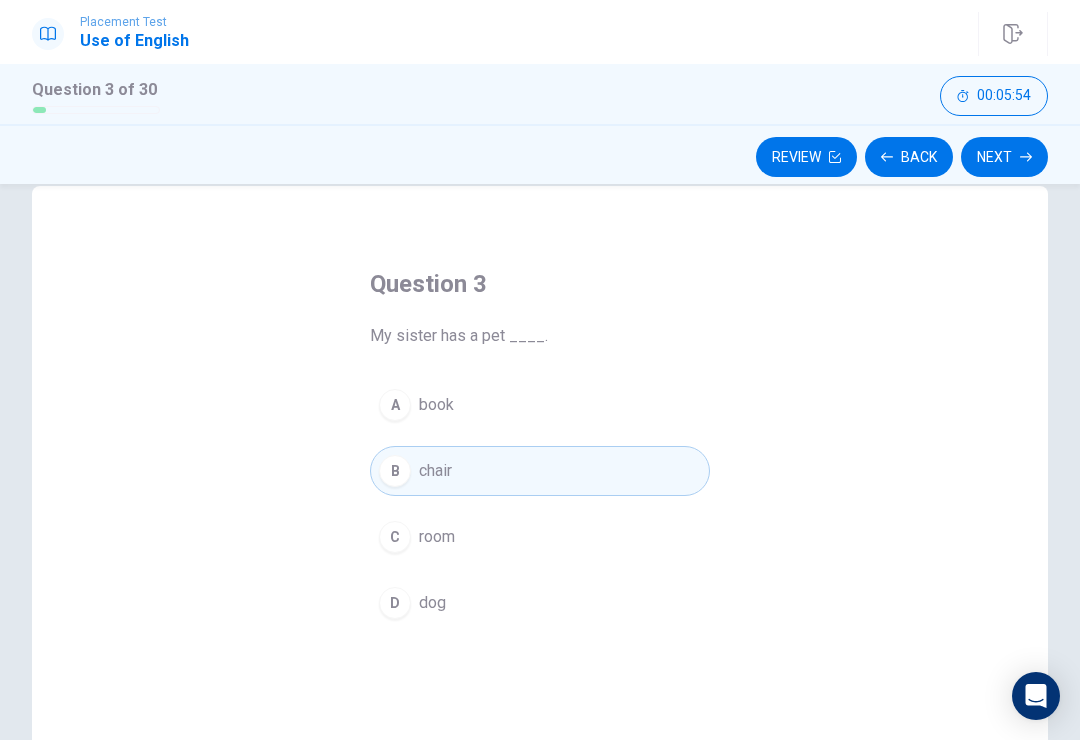 click on "A book" at bounding box center (540, 405) 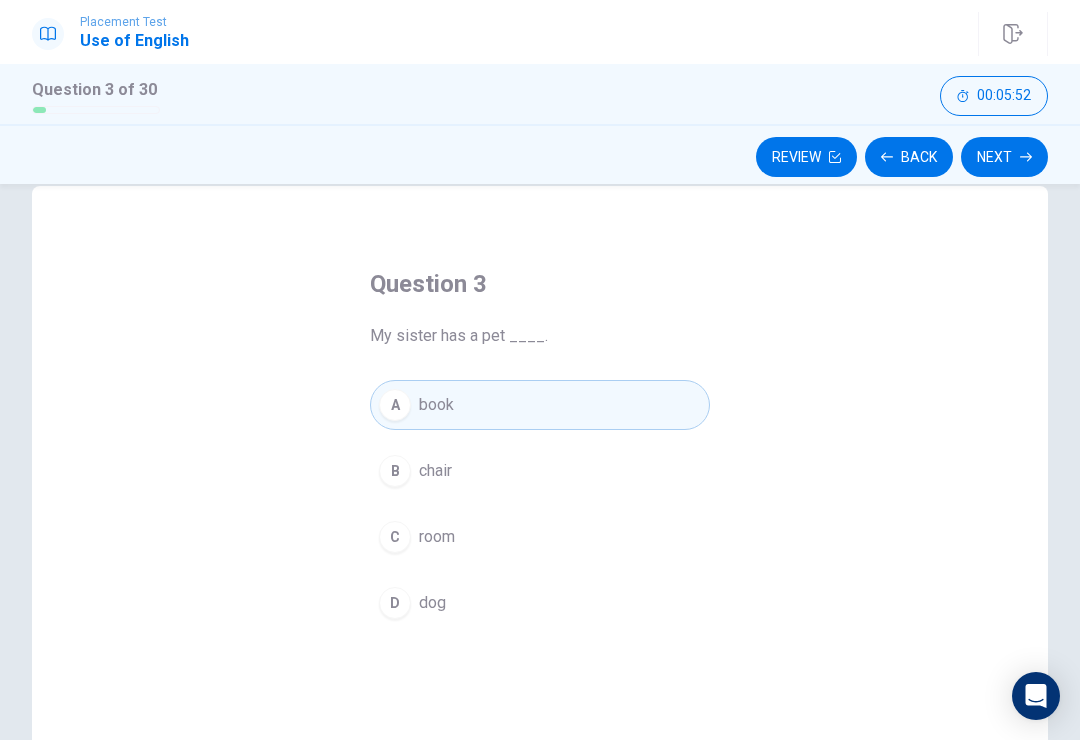 click on "Next" at bounding box center (1004, 157) 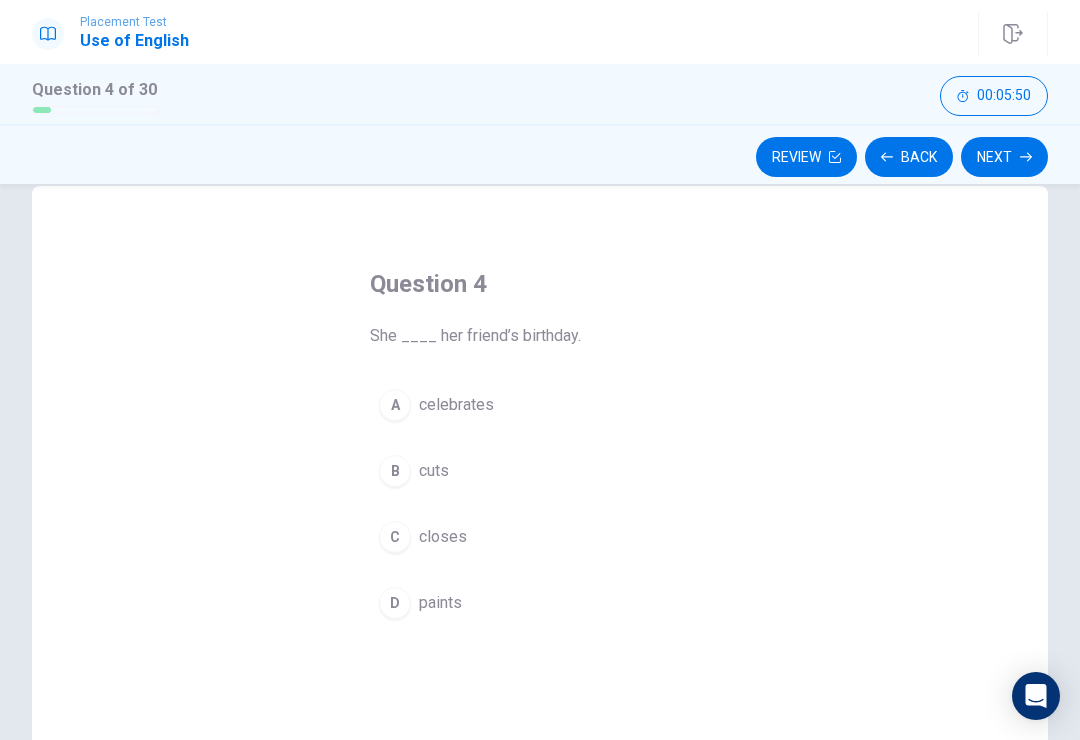 click on "B cuts" at bounding box center [540, 471] 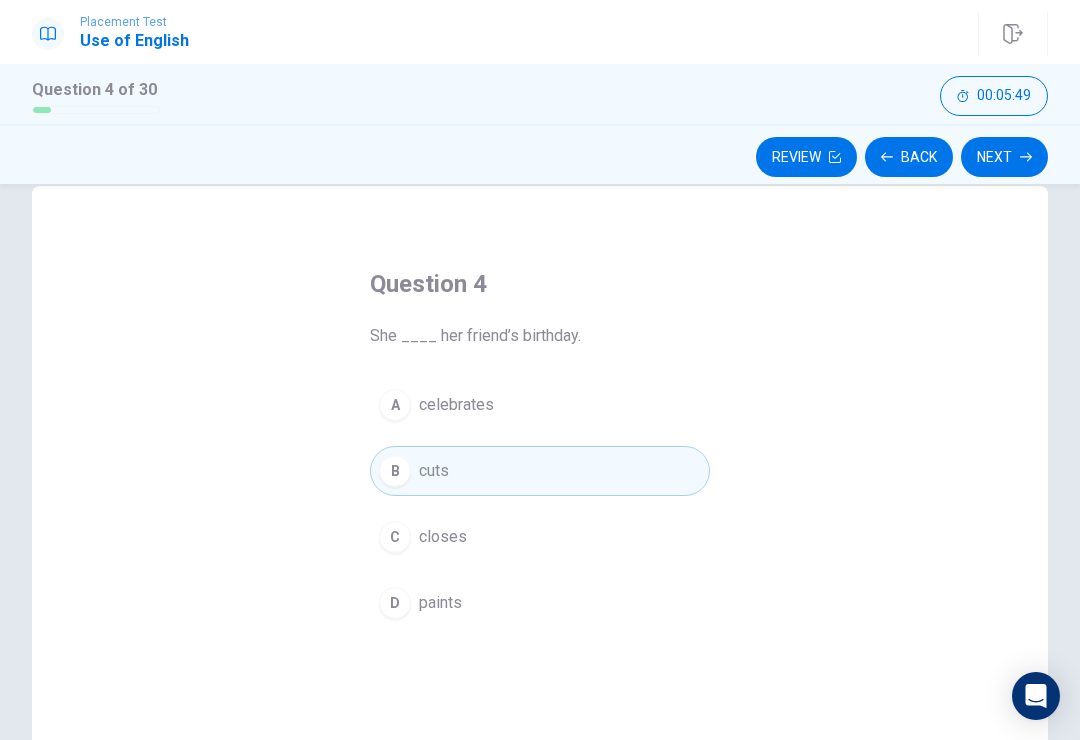click on "Next" at bounding box center [1004, 157] 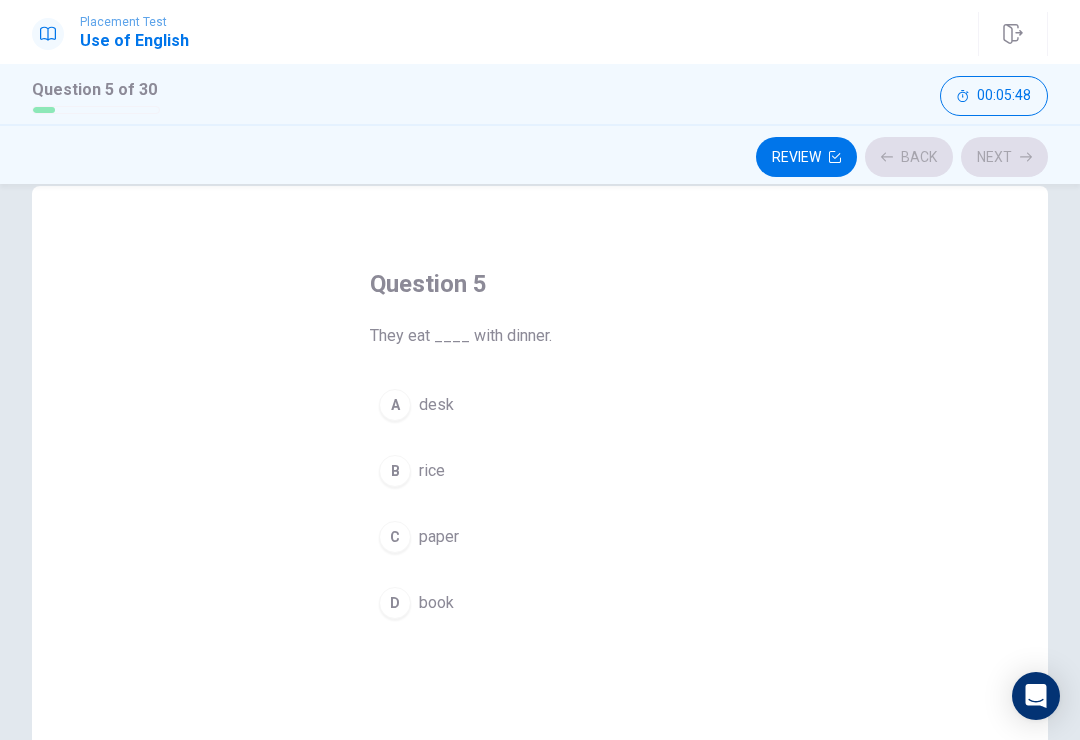 click 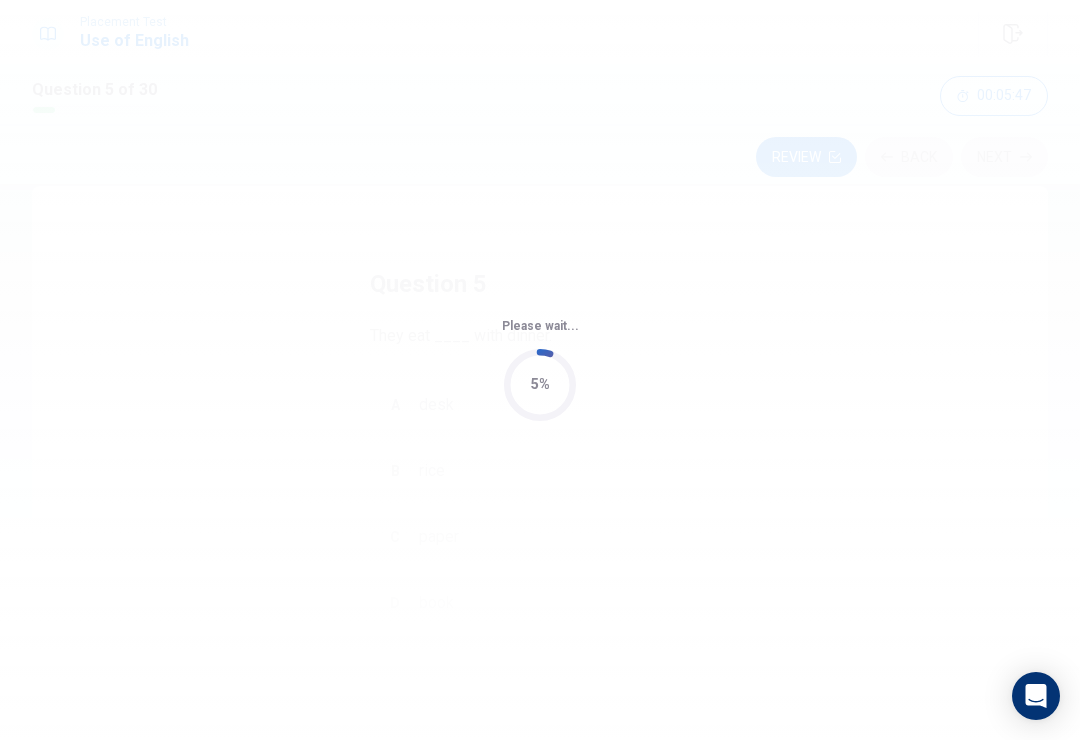click on "Please wait... 5%" at bounding box center [540, 370] 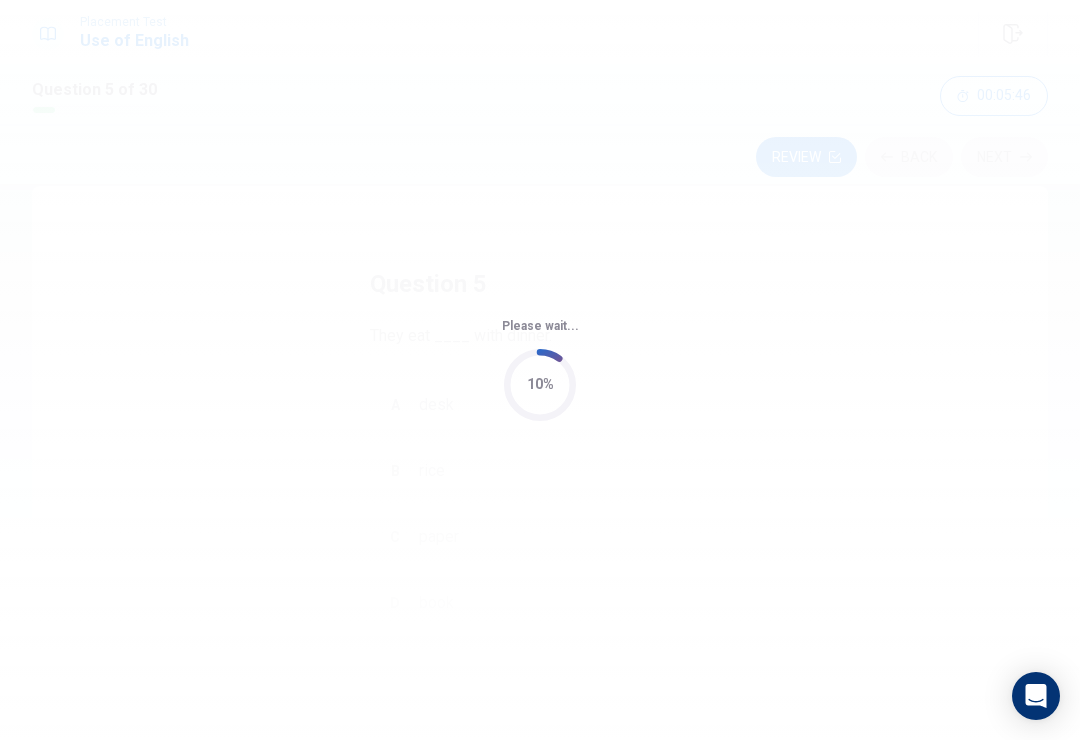 click on "Please wait... 10%" at bounding box center [540, 370] 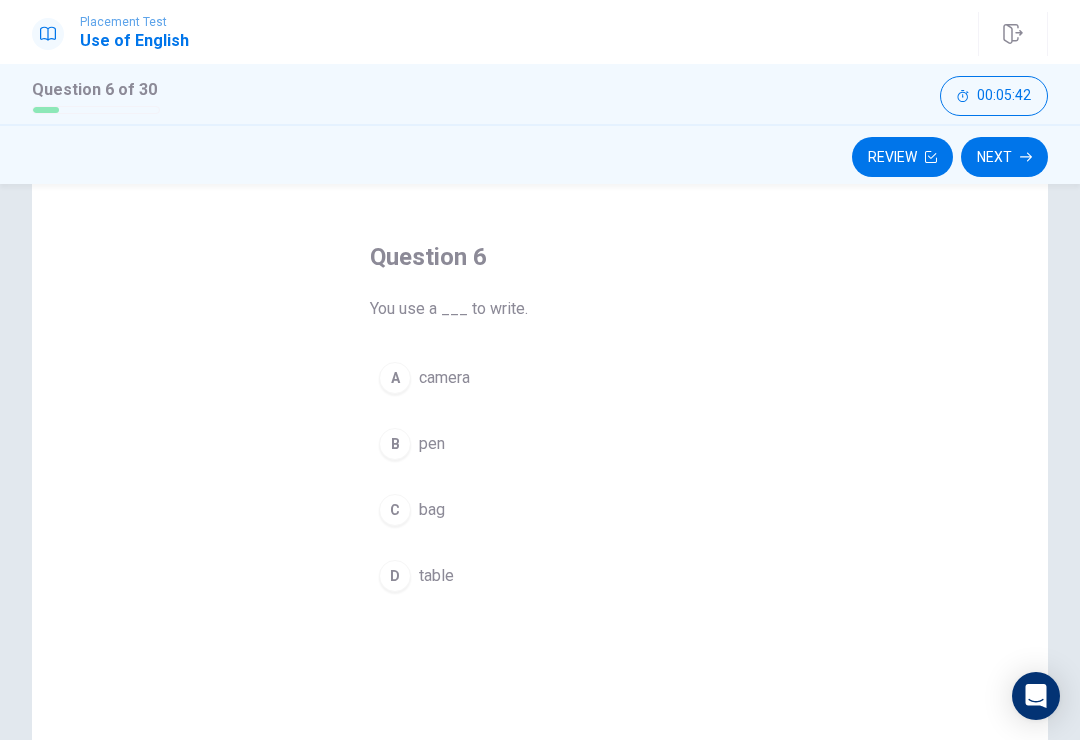 click on "Review" at bounding box center [902, 157] 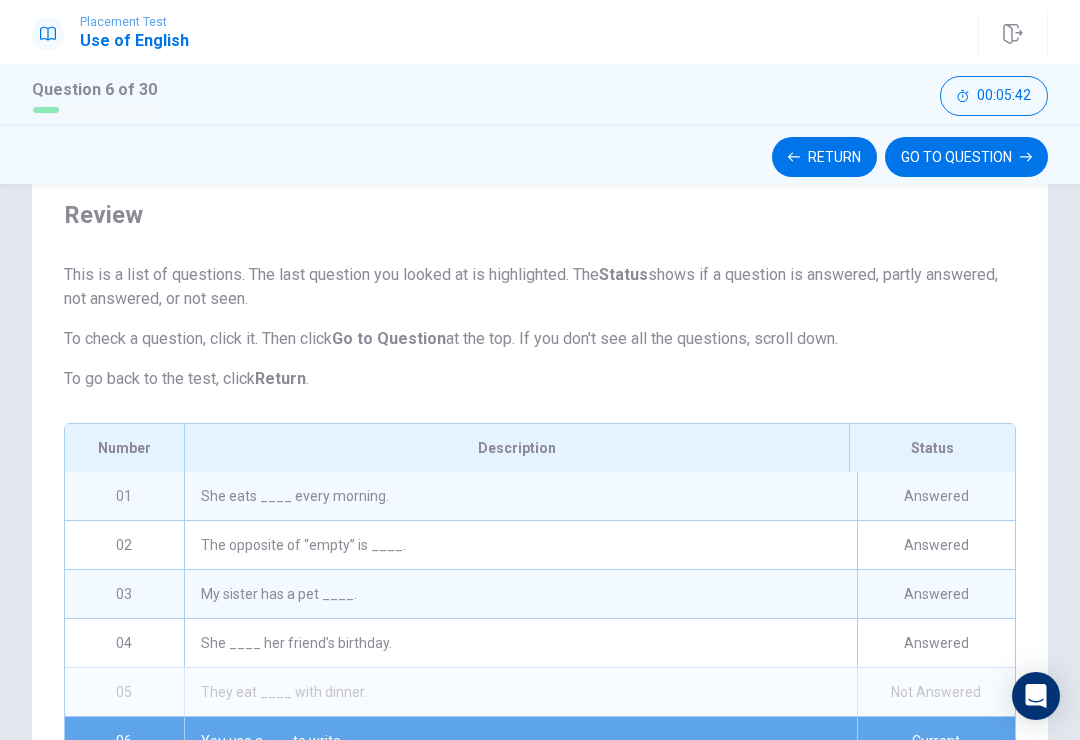 scroll, scrollTop: 185, scrollLeft: 0, axis: vertical 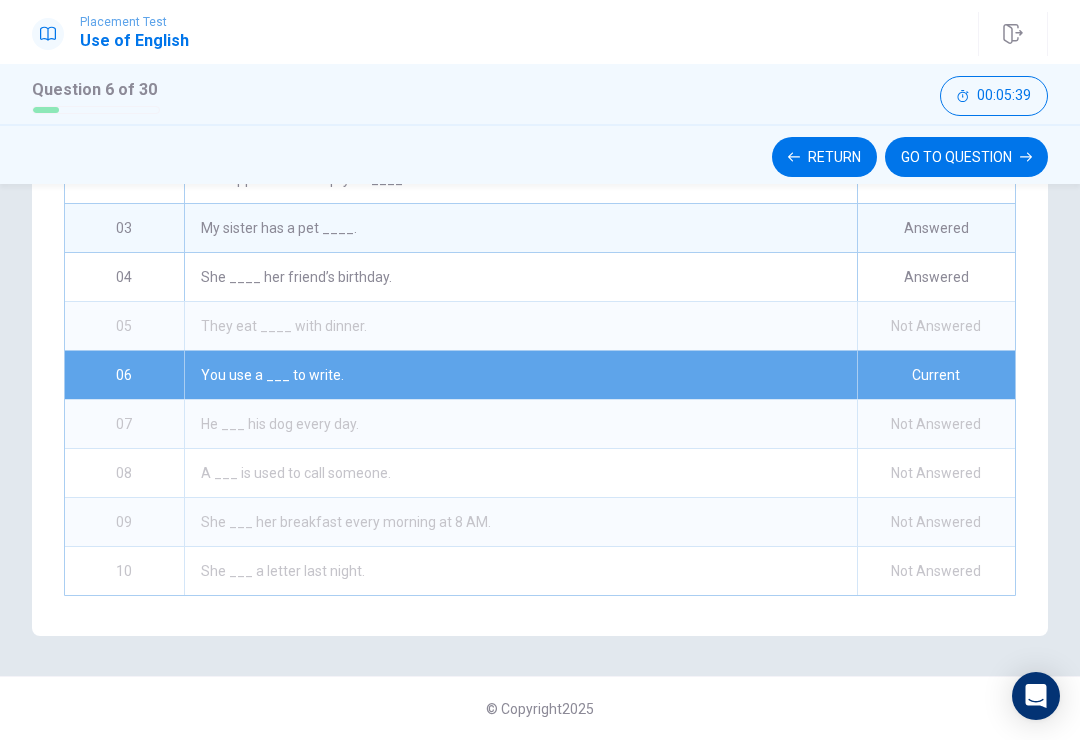click on "Return" at bounding box center [824, 157] 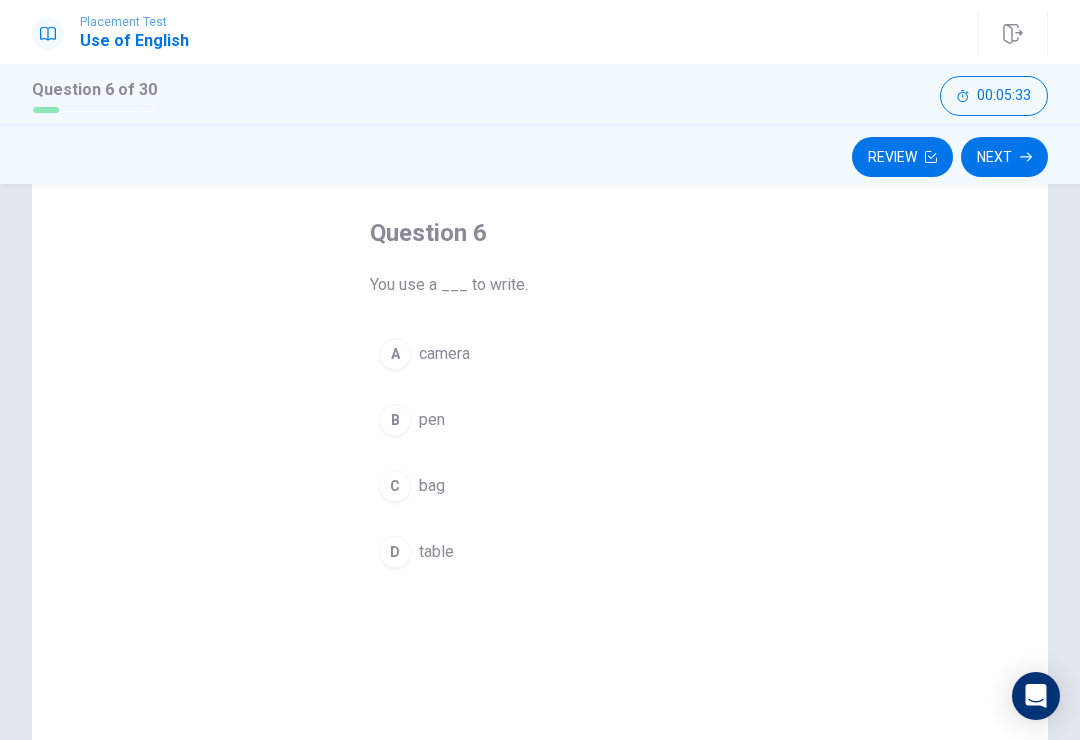 scroll, scrollTop: 89, scrollLeft: 0, axis: vertical 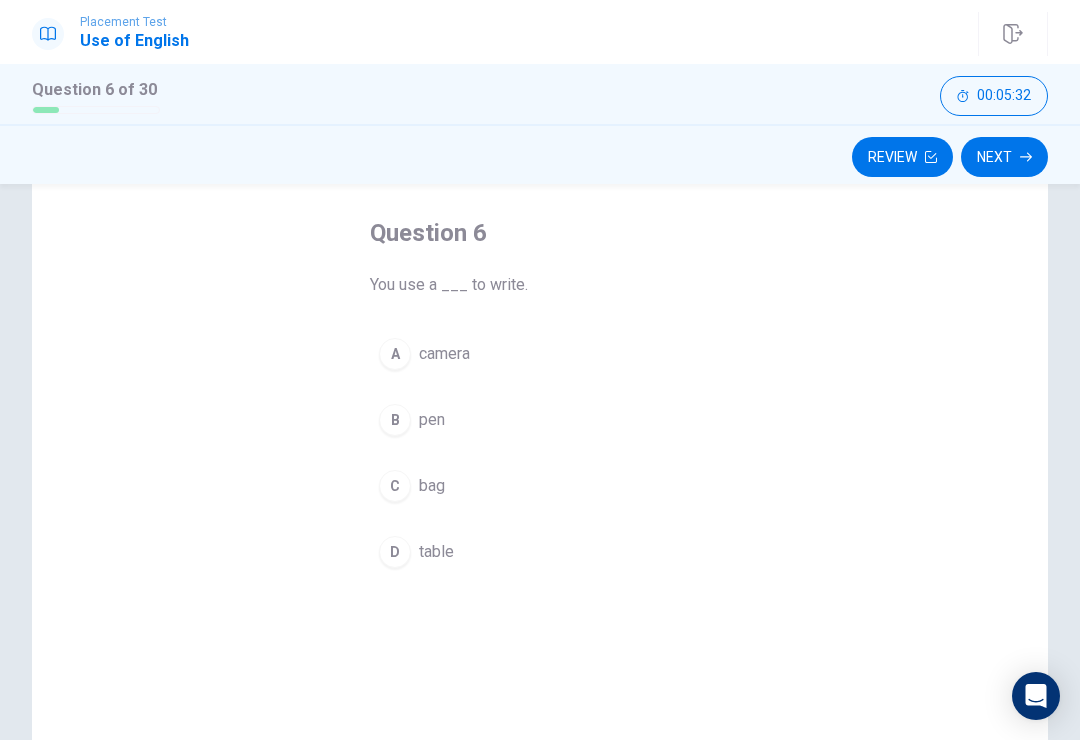 click on "A camera" at bounding box center [540, 354] 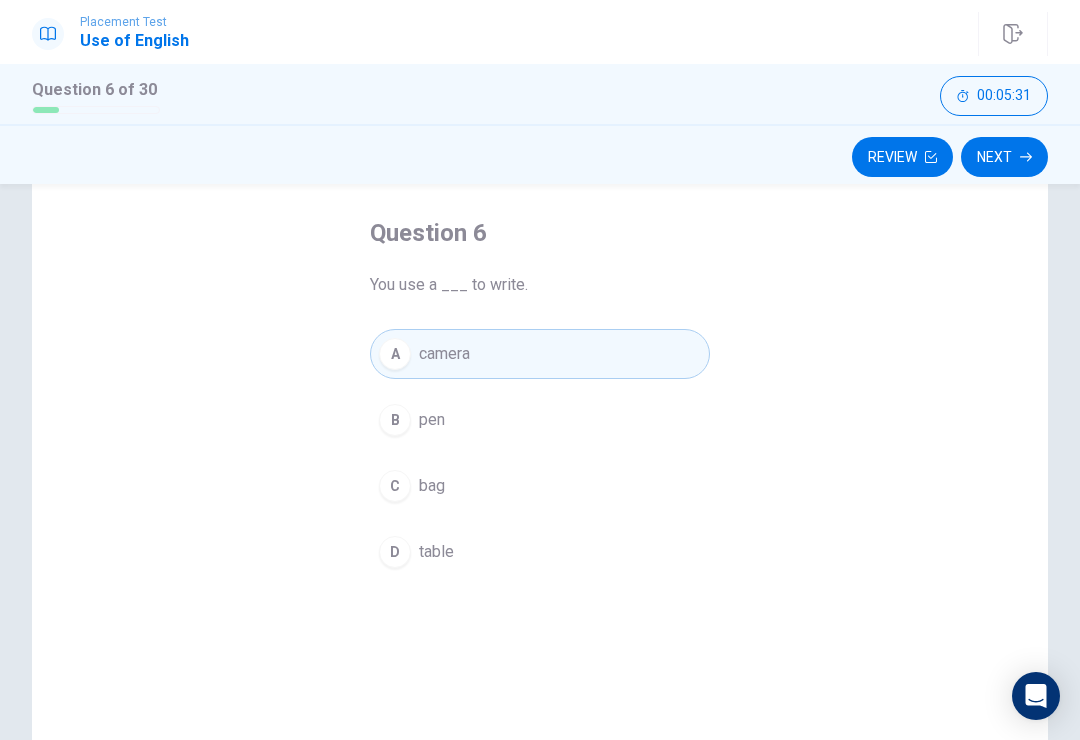 click 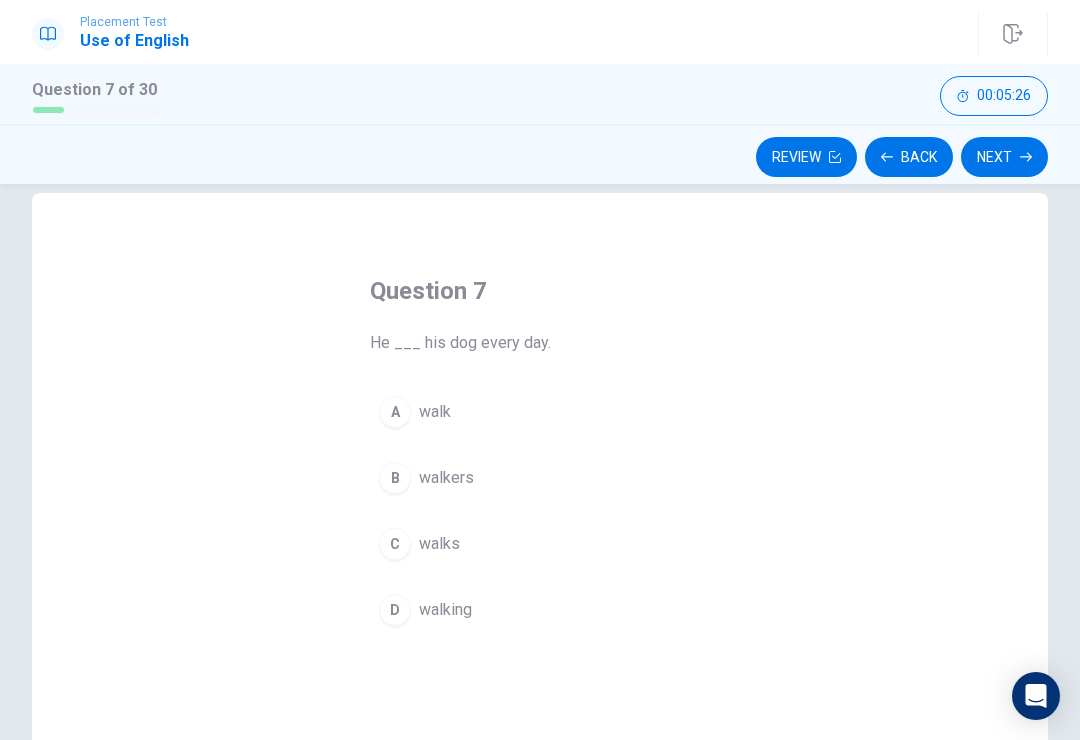 scroll, scrollTop: 31, scrollLeft: 0, axis: vertical 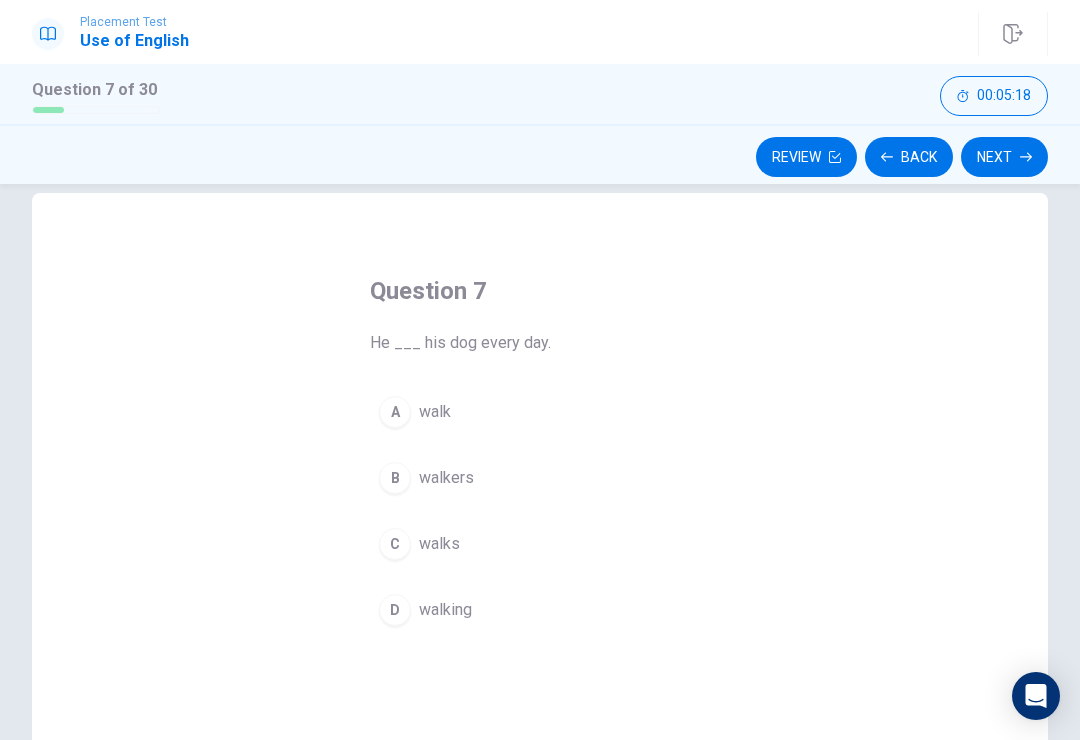 click on "B walkers" at bounding box center (540, 478) 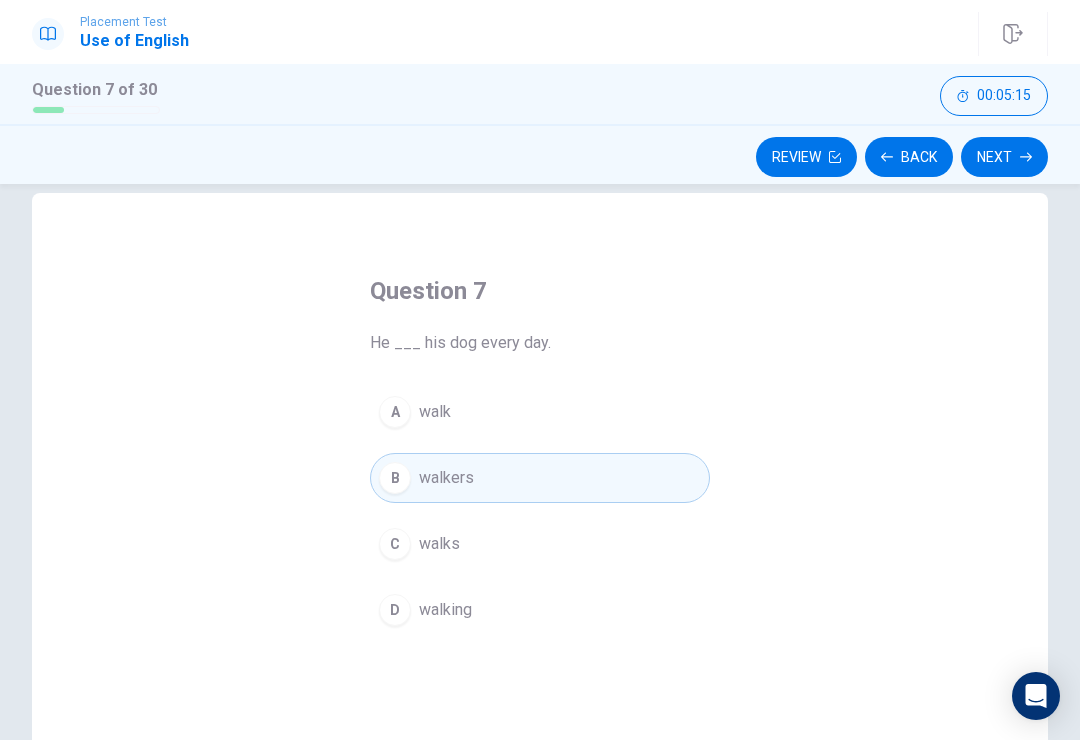 click 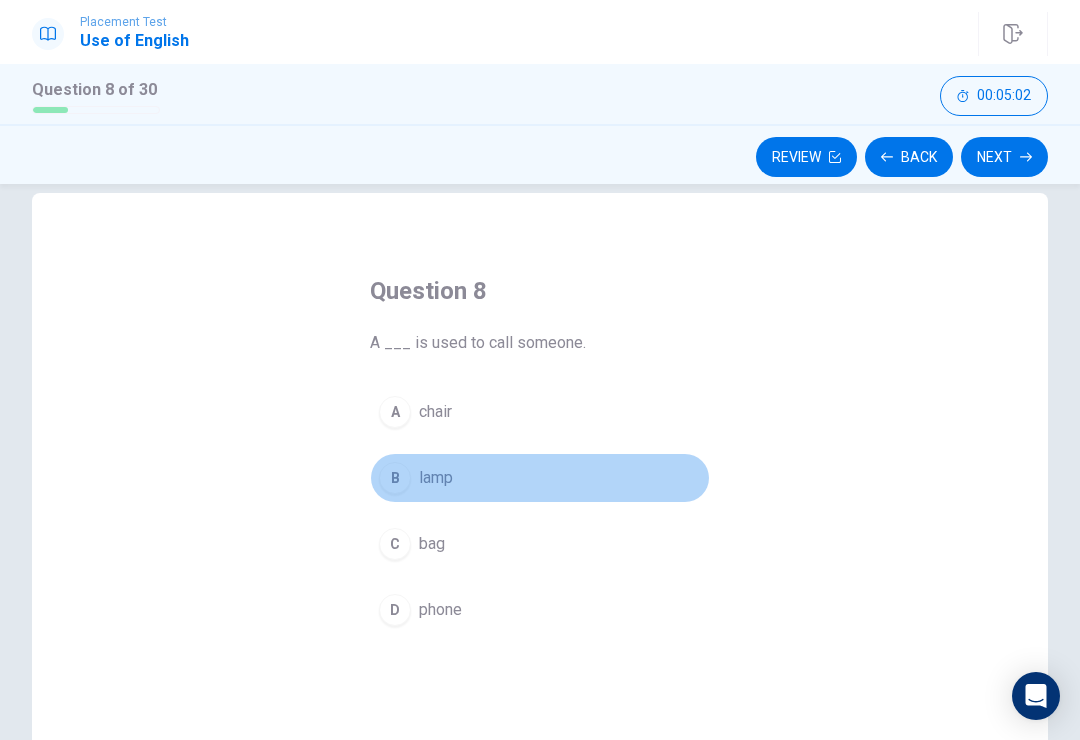click on "B lamp" at bounding box center (540, 478) 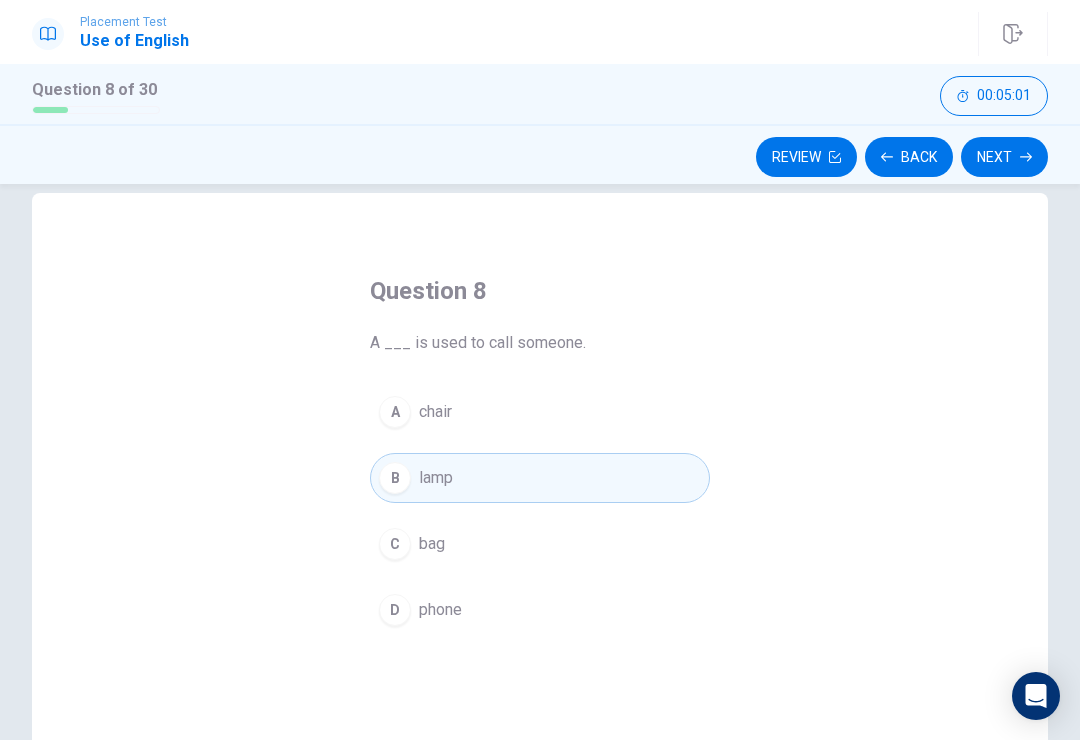 click on "B lamp" at bounding box center (540, 478) 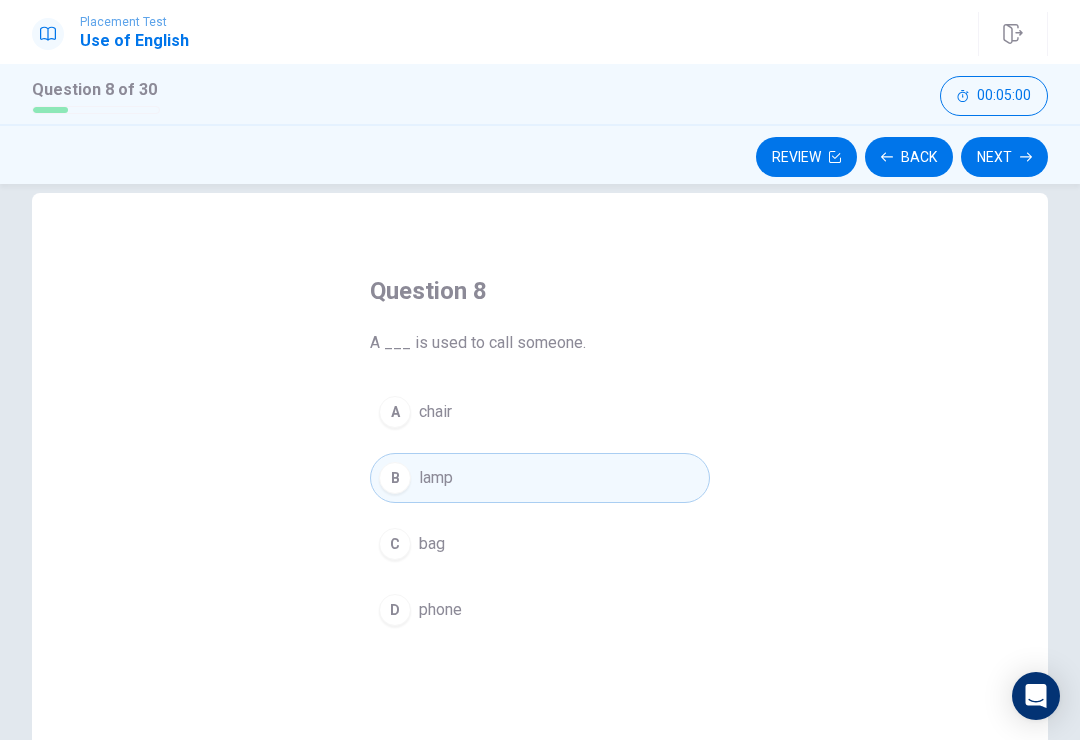 click on "Back" at bounding box center [909, 157] 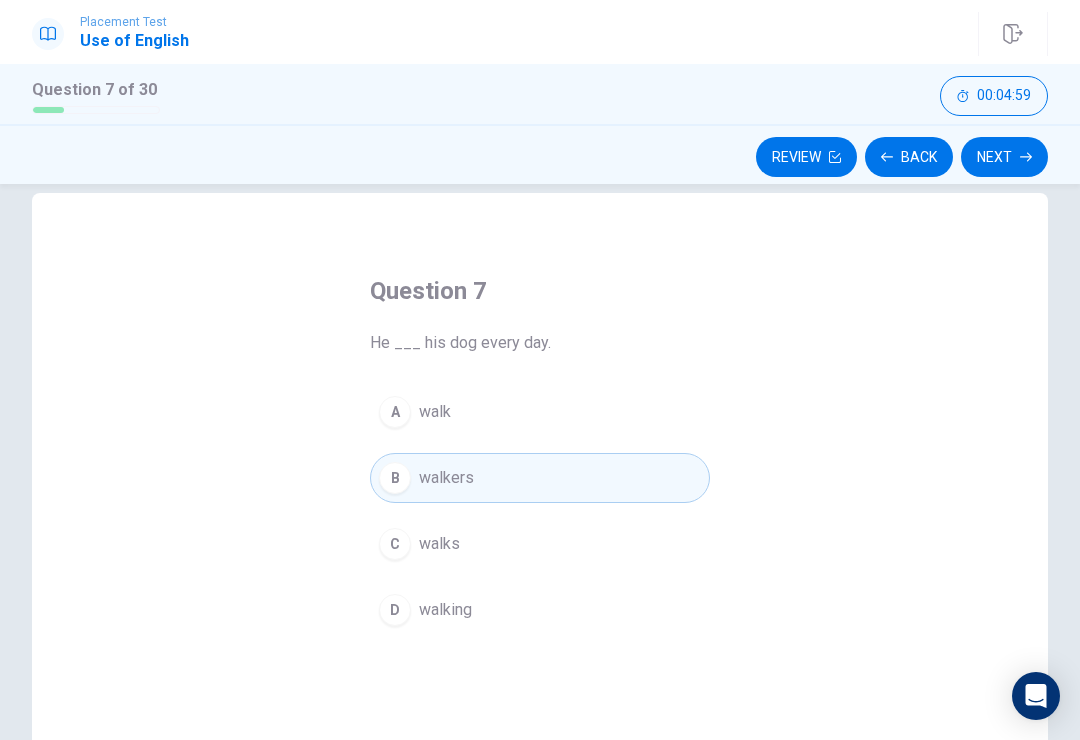 click on "Next" at bounding box center (1004, 157) 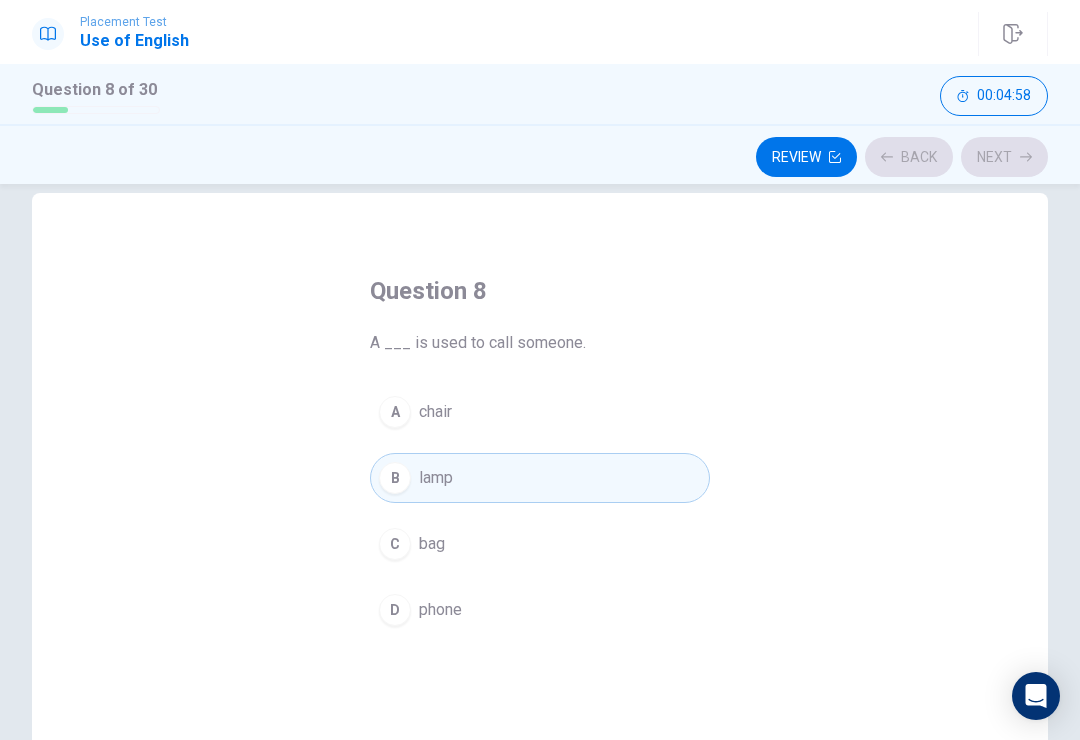 click on "Review Back Next" at bounding box center [540, 157] 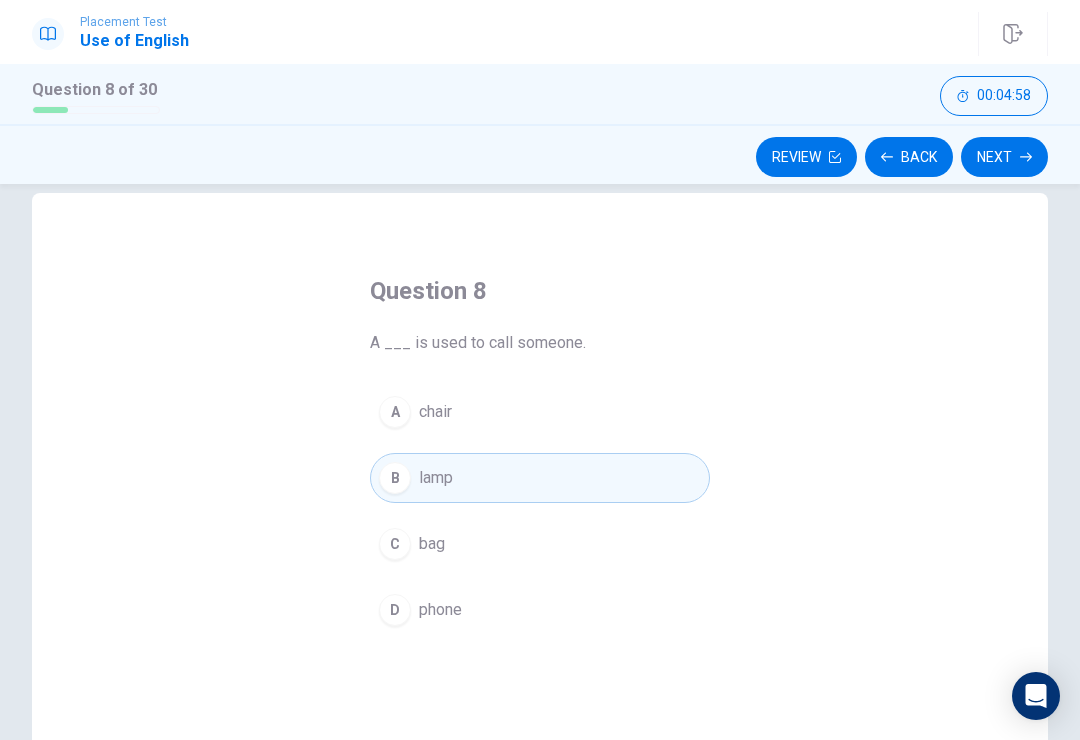 click on "Back" at bounding box center [909, 157] 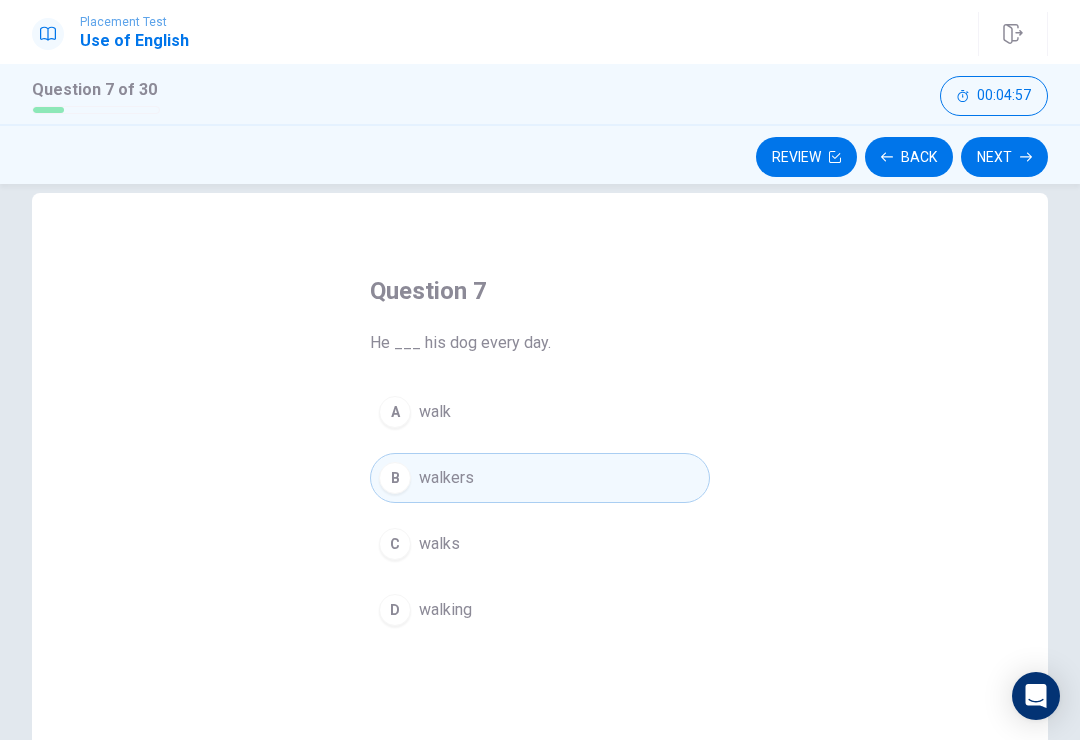 click on "Back" at bounding box center [909, 157] 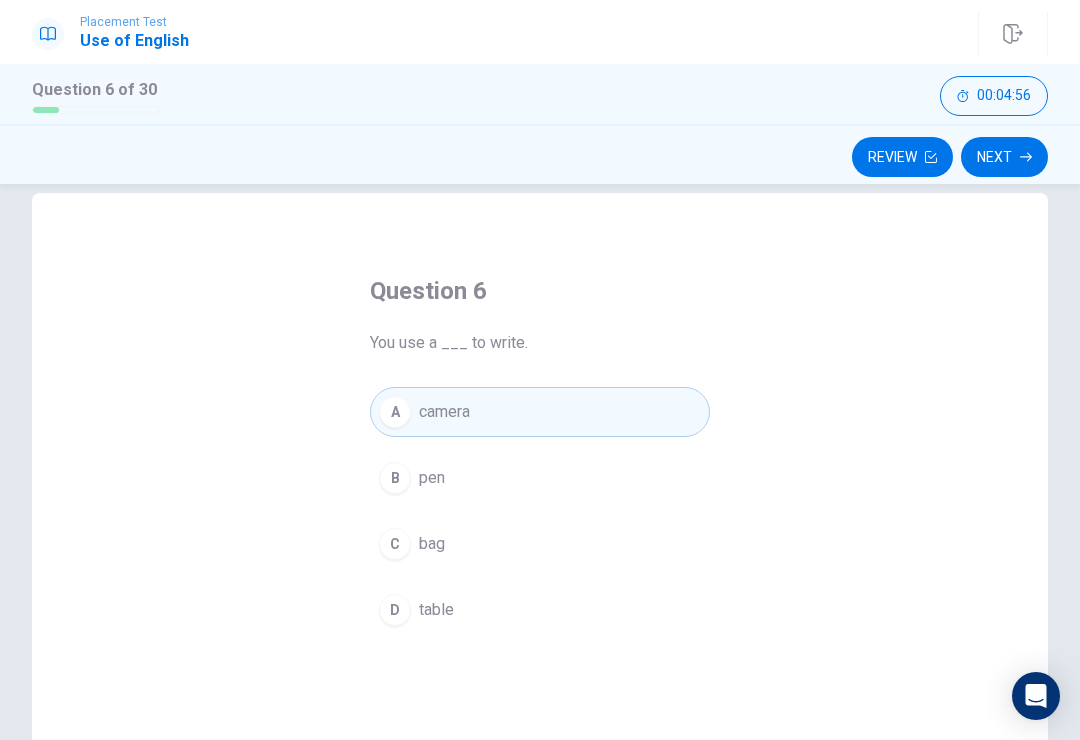 click on "Review" at bounding box center [902, 157] 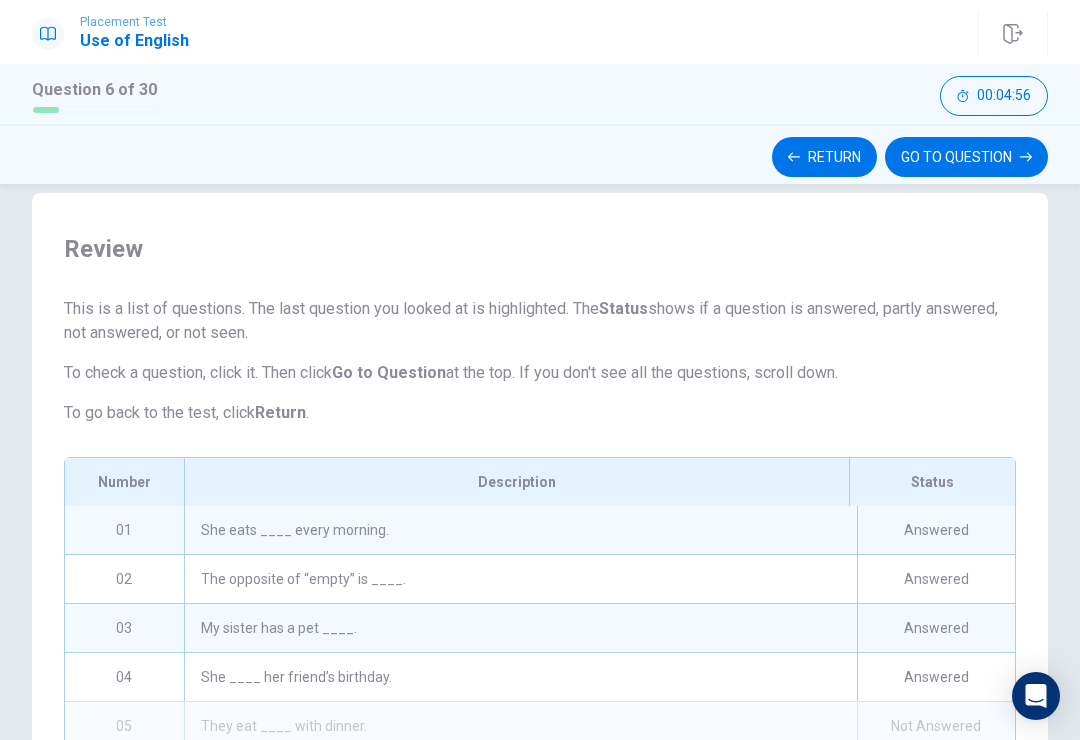 scroll, scrollTop: 323, scrollLeft: 0, axis: vertical 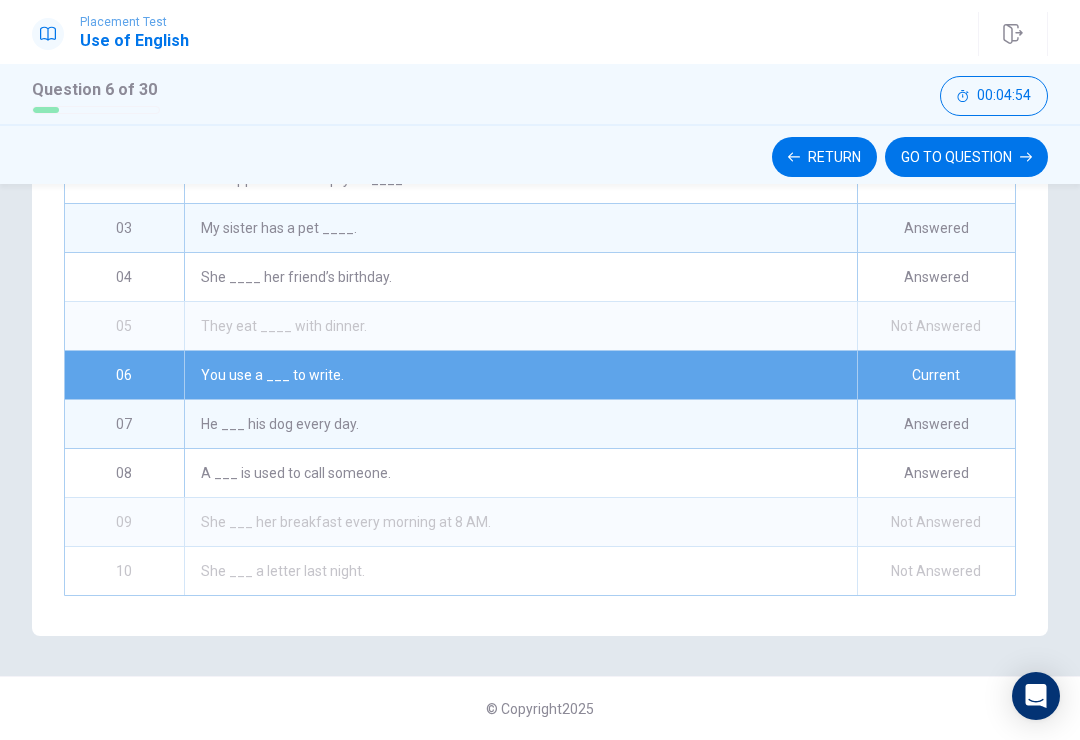 click on "Return" at bounding box center [824, 157] 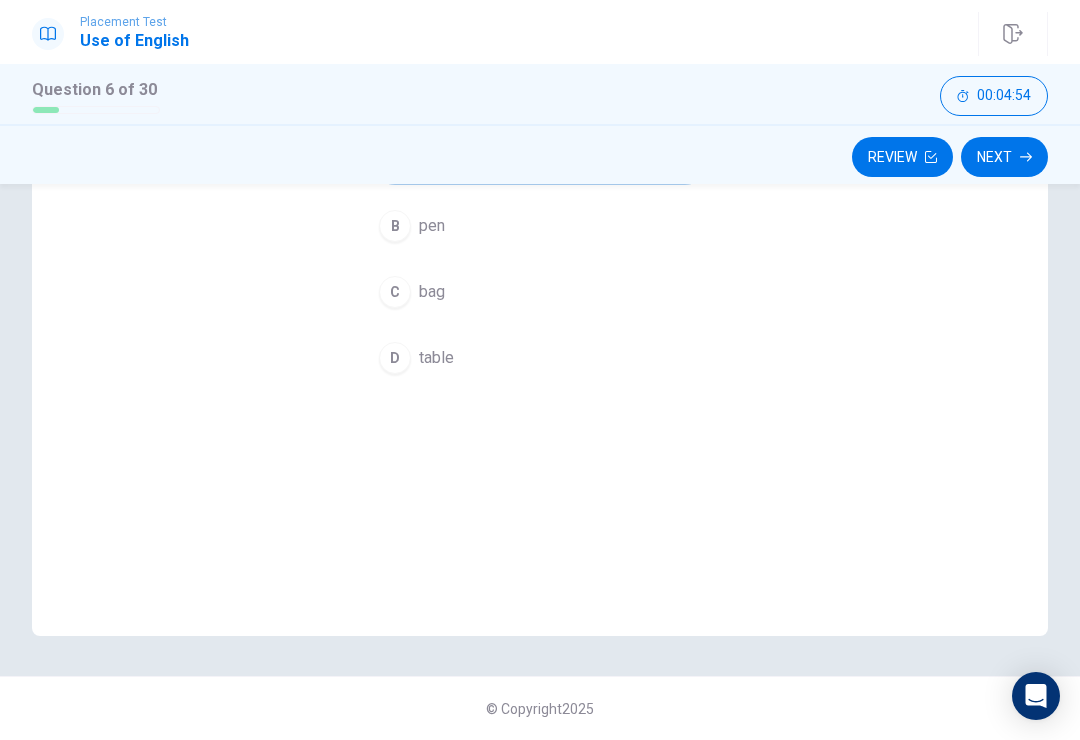 scroll, scrollTop: 283, scrollLeft: 0, axis: vertical 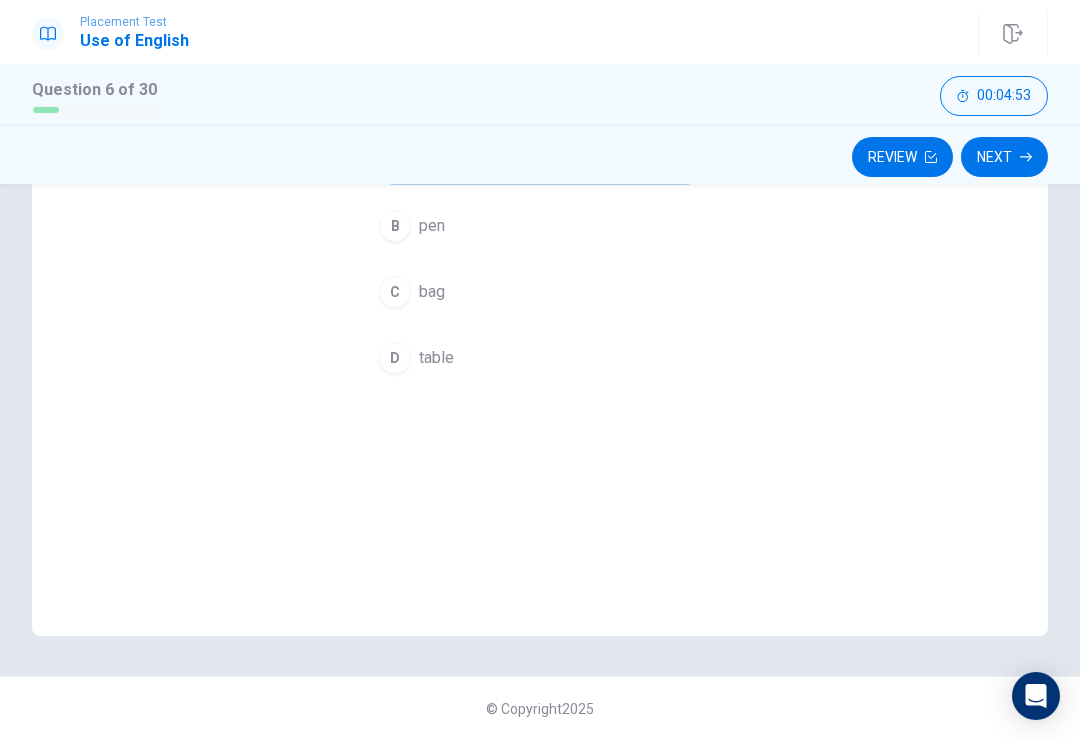 click on "Next" at bounding box center (1004, 157) 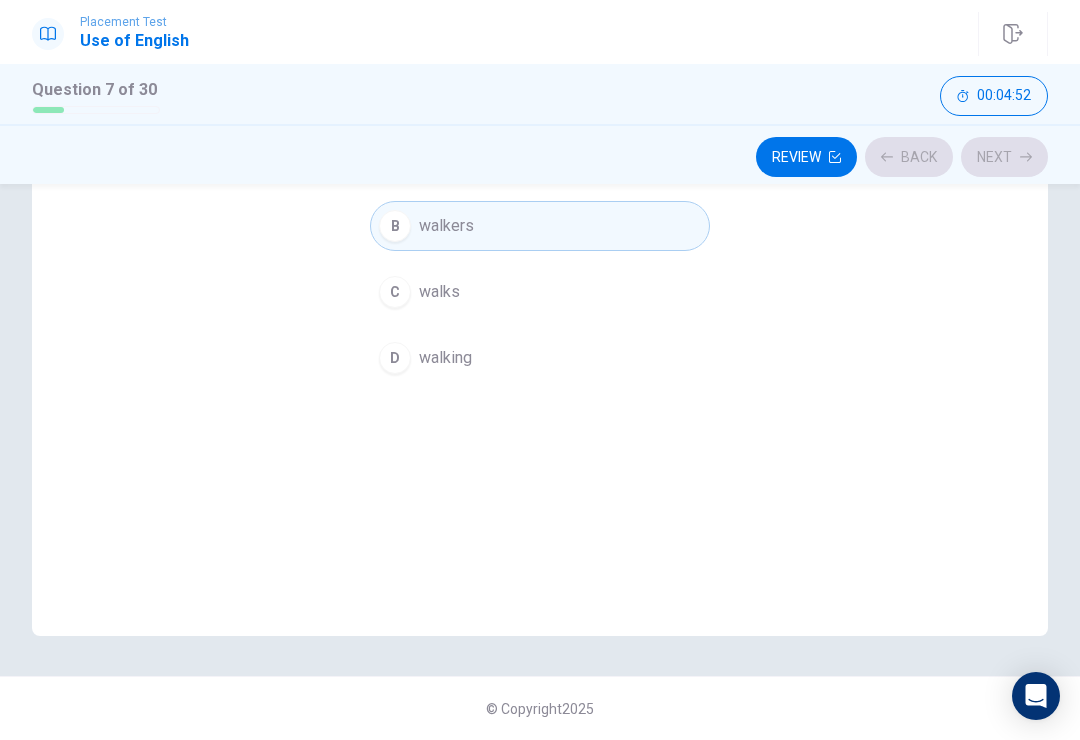 click on "Review Back Next" at bounding box center [540, 157] 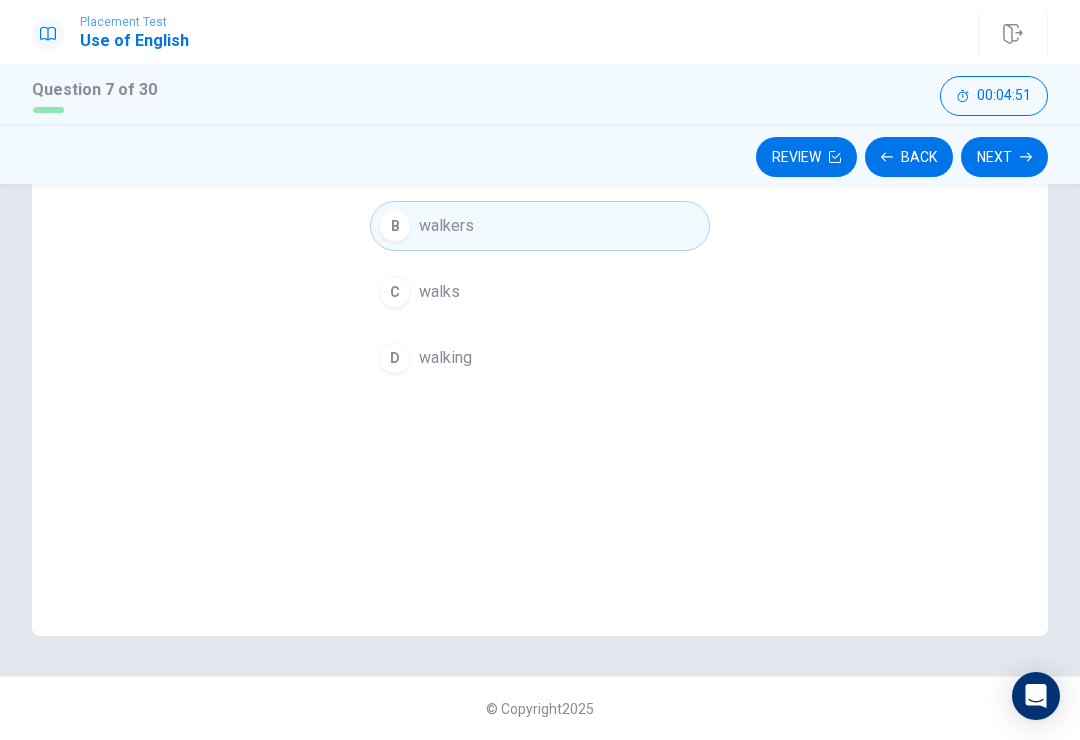 click on "Next" at bounding box center [1004, 157] 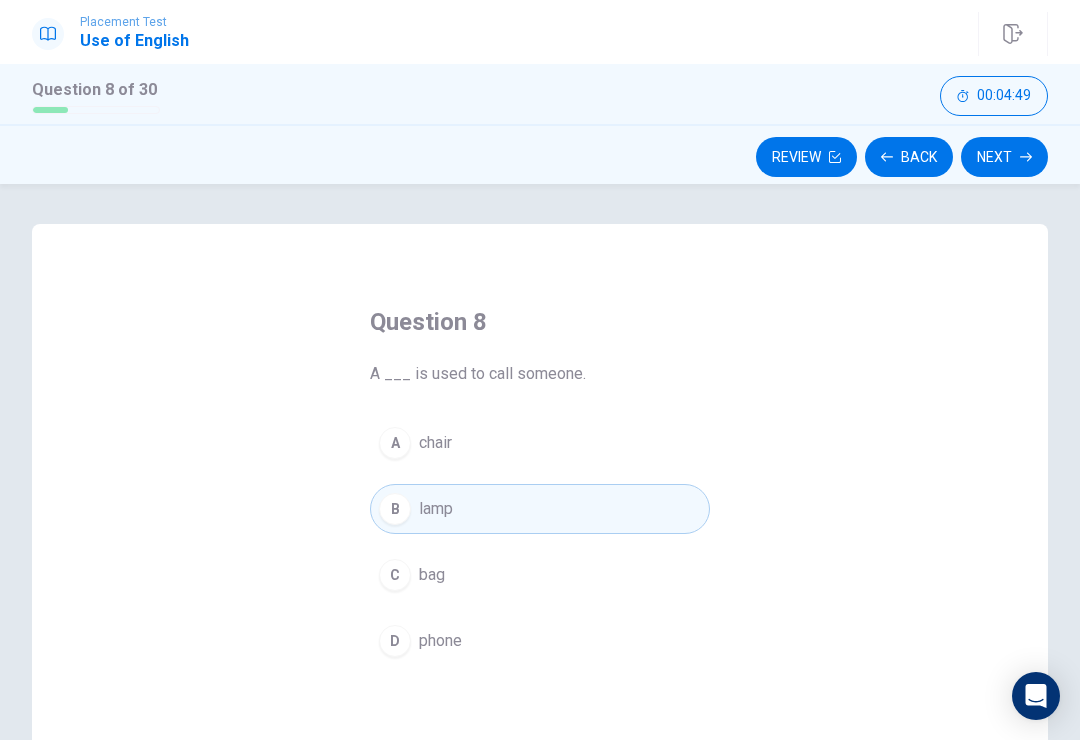 click on "Next" at bounding box center [1004, 157] 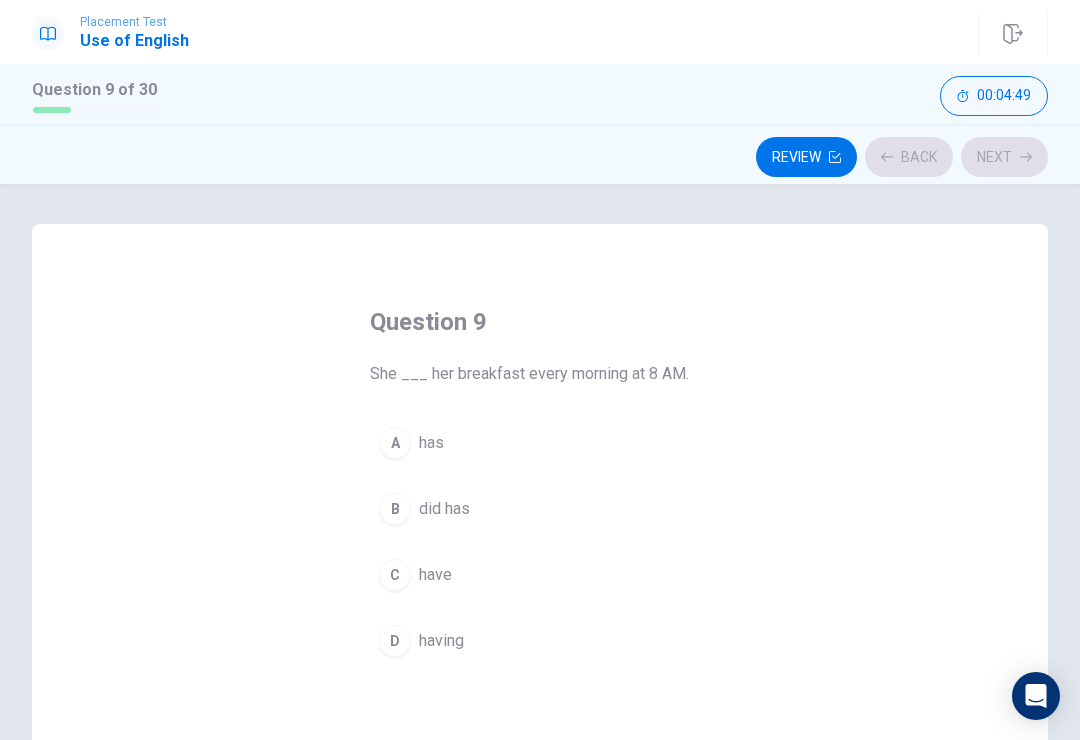 scroll, scrollTop: 0, scrollLeft: 0, axis: both 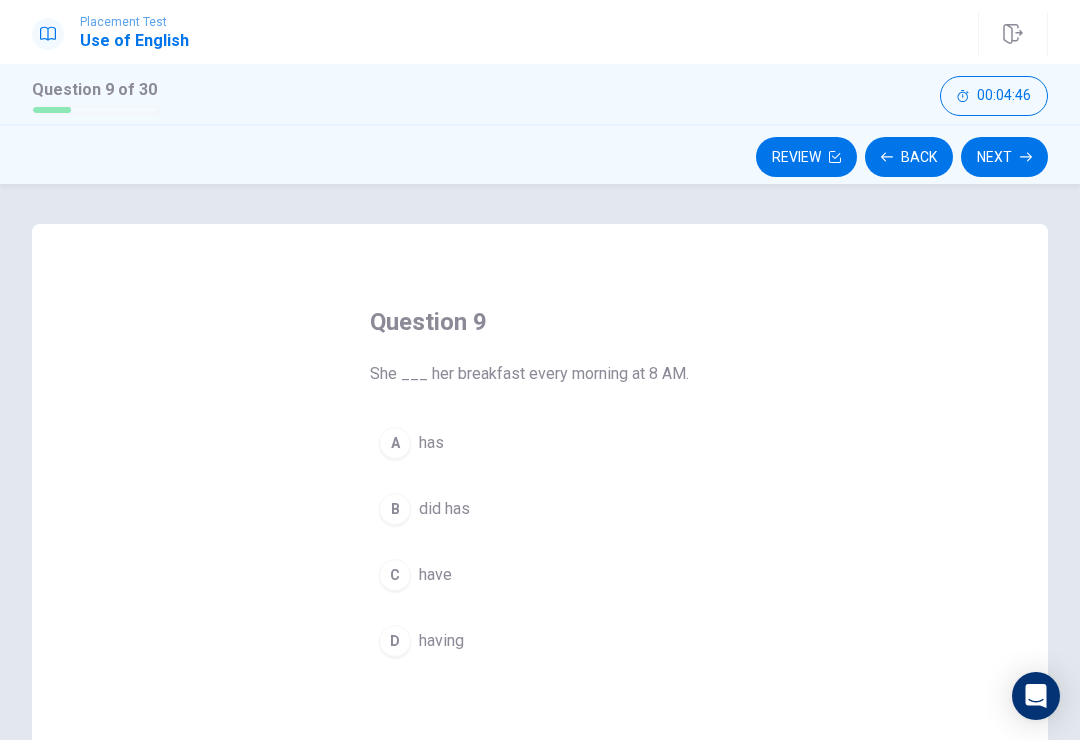 click on "B did has" at bounding box center (540, 509) 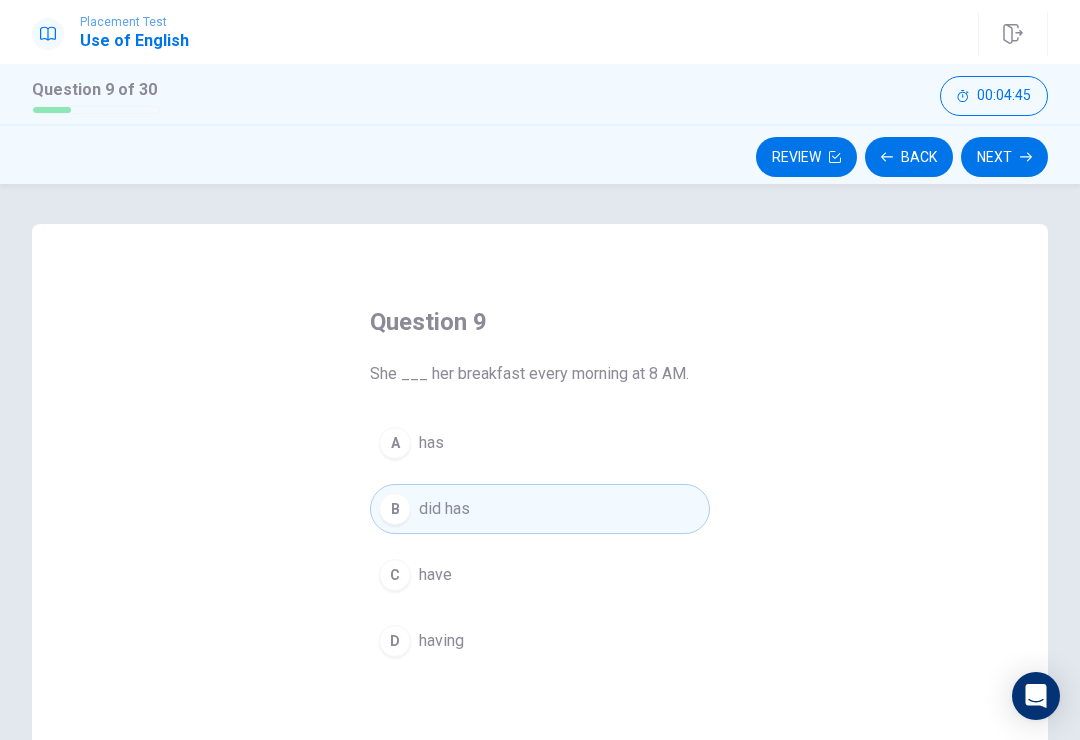 click on "Next" at bounding box center [1004, 157] 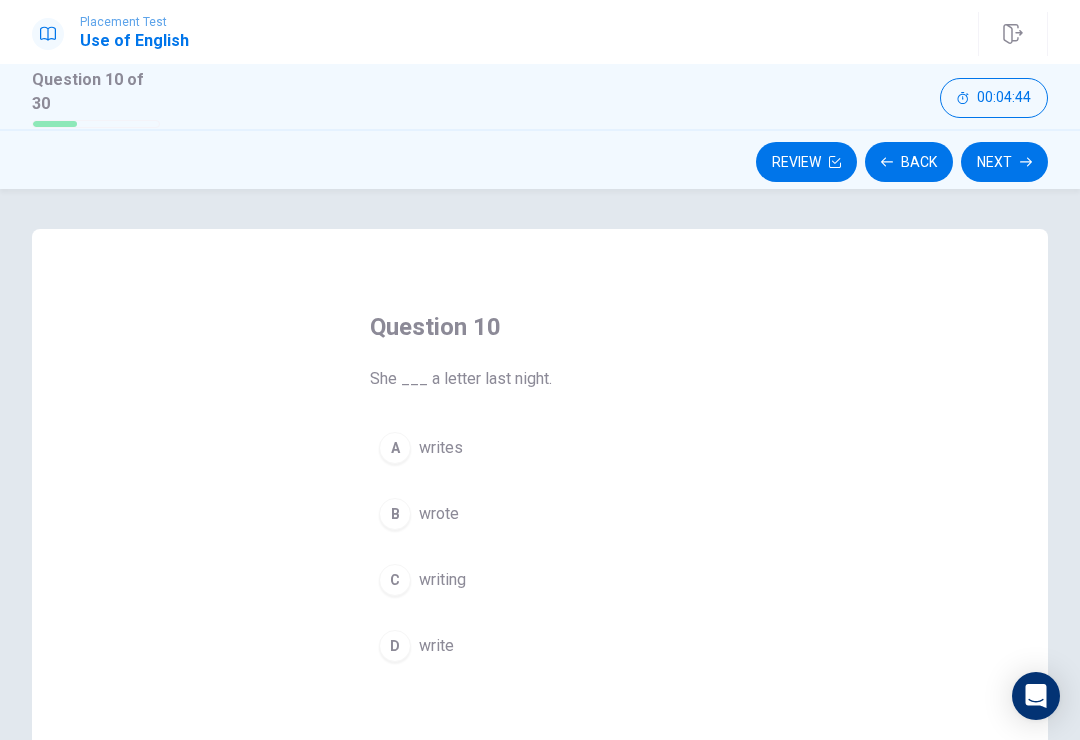 click on "A writes" at bounding box center [540, 448] 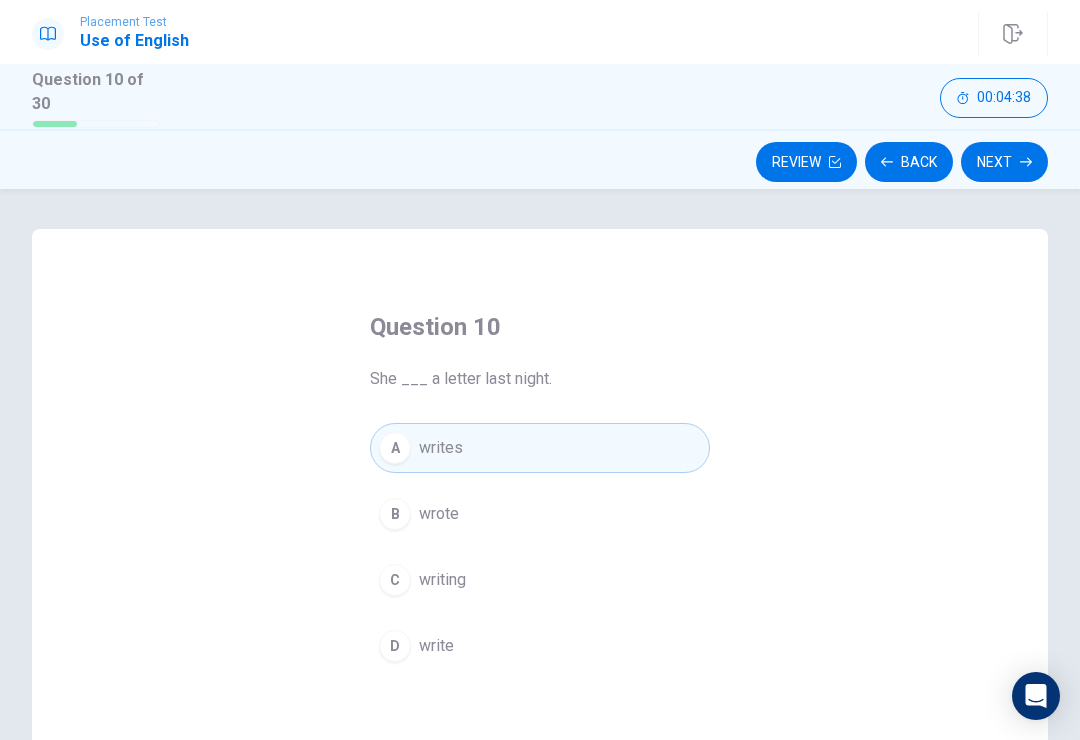 click on "Question 10 She ___ a letter last night. A writes B wrote C writing D write" at bounding box center [540, 576] 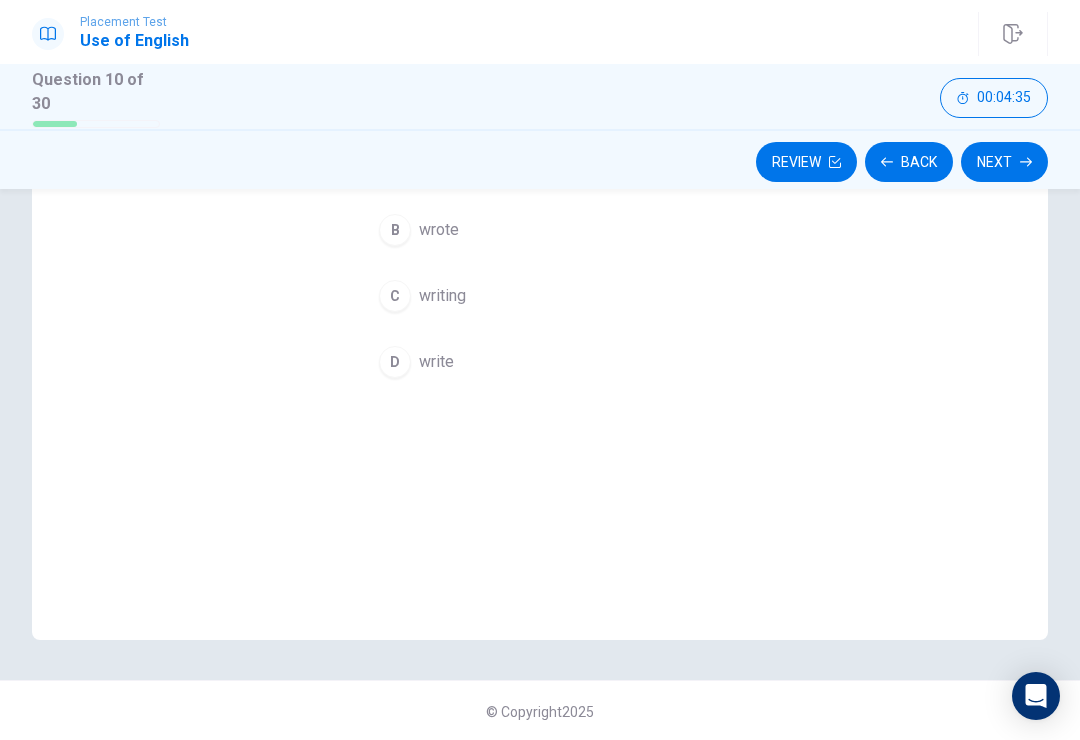 scroll, scrollTop: 283, scrollLeft: 0, axis: vertical 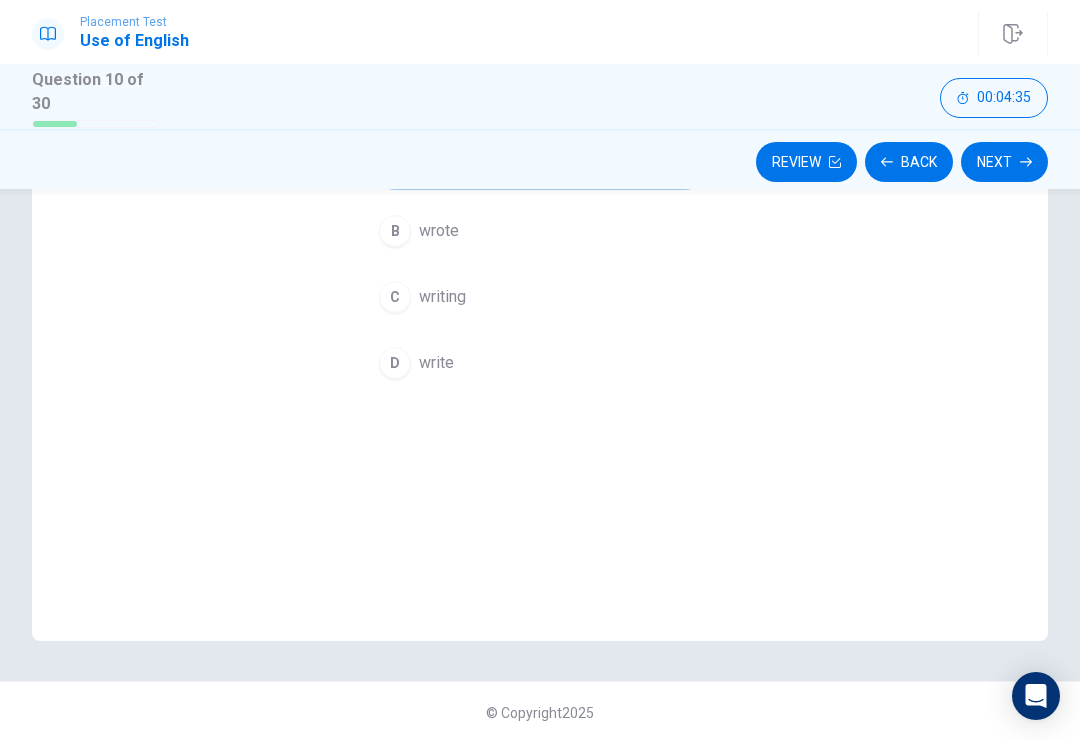 click 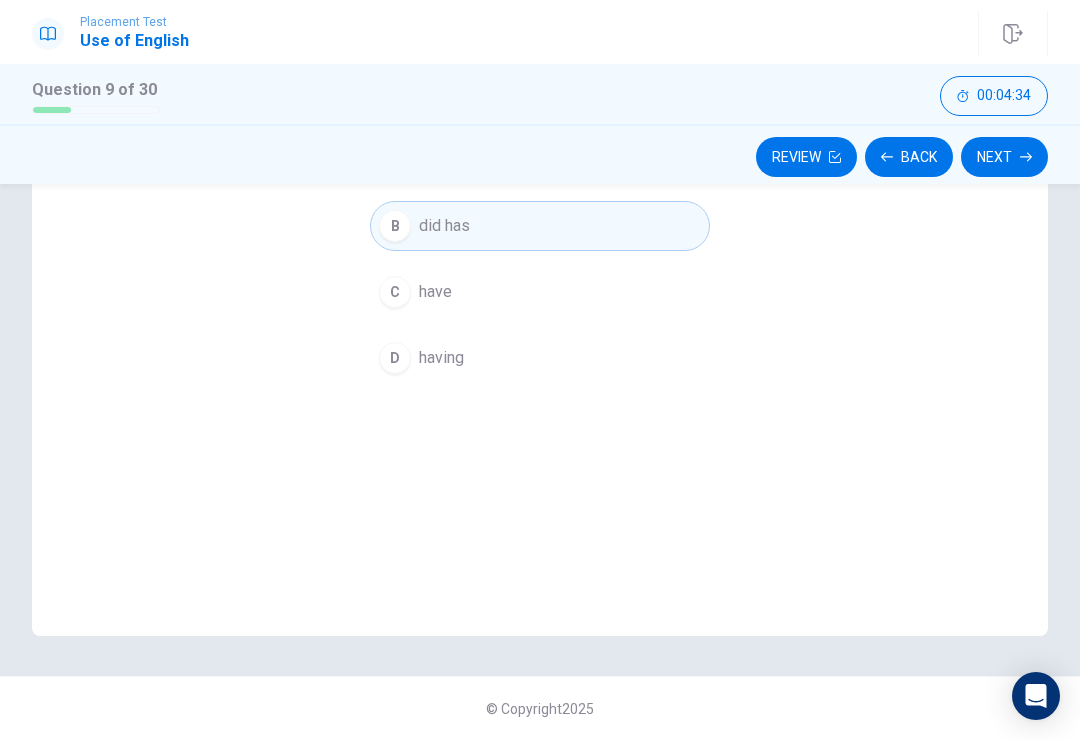 click on "Next" at bounding box center (1004, 157) 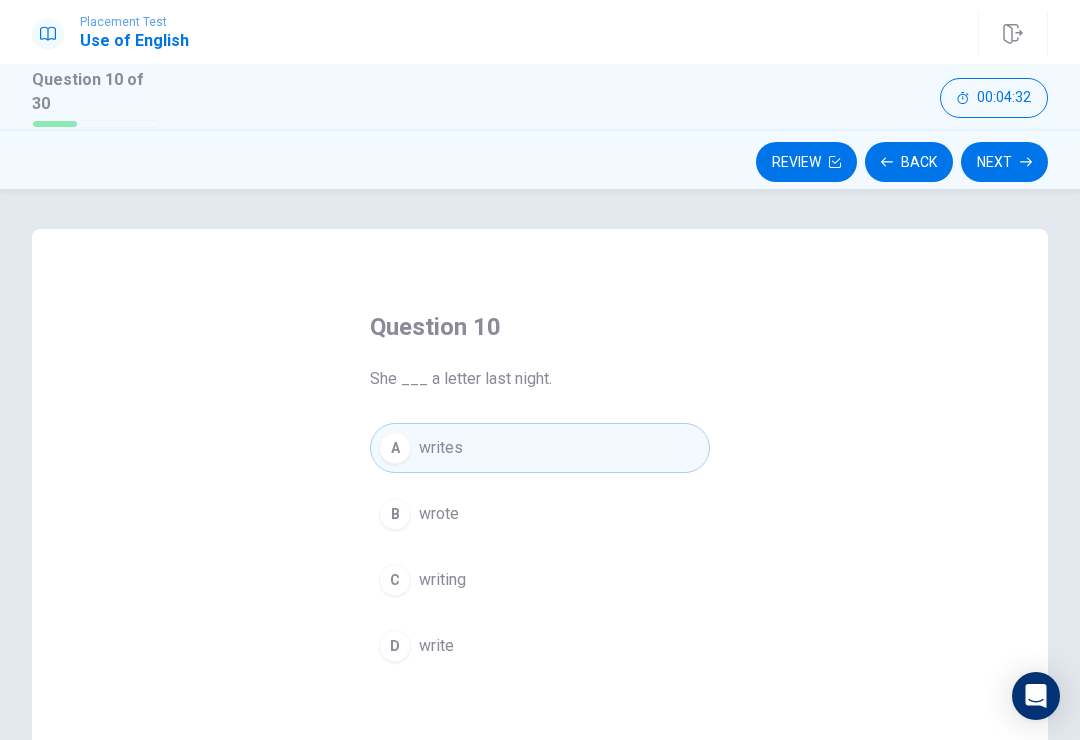 scroll, scrollTop: 0, scrollLeft: 0, axis: both 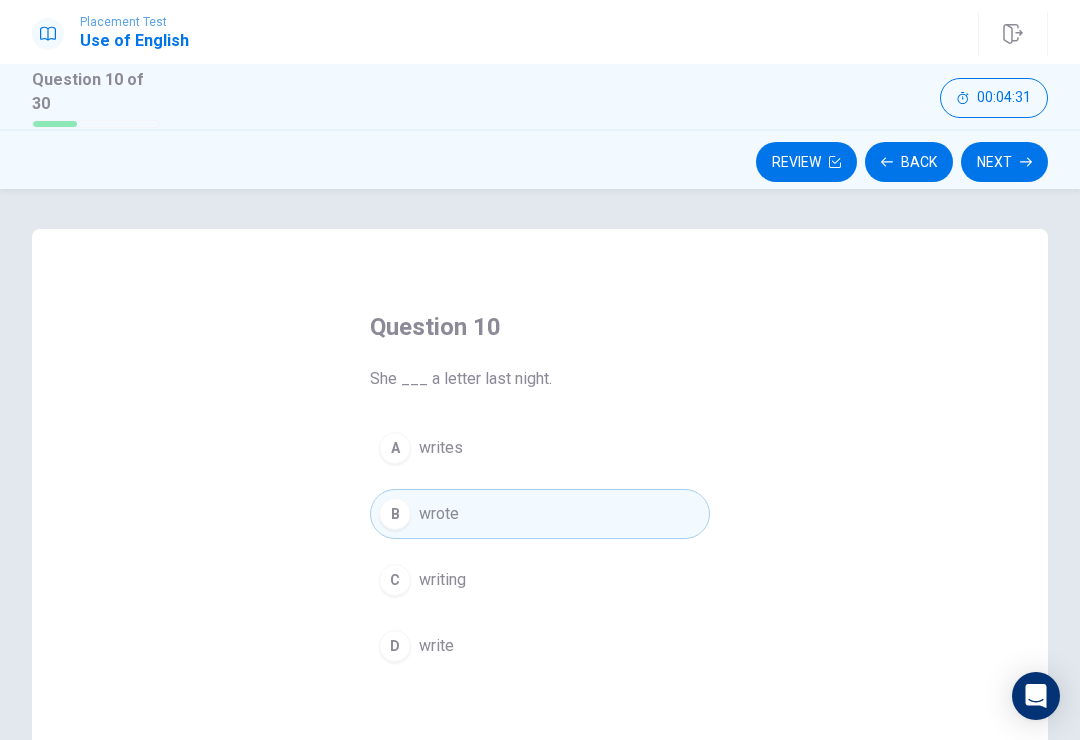 click on "C writing" at bounding box center (540, 580) 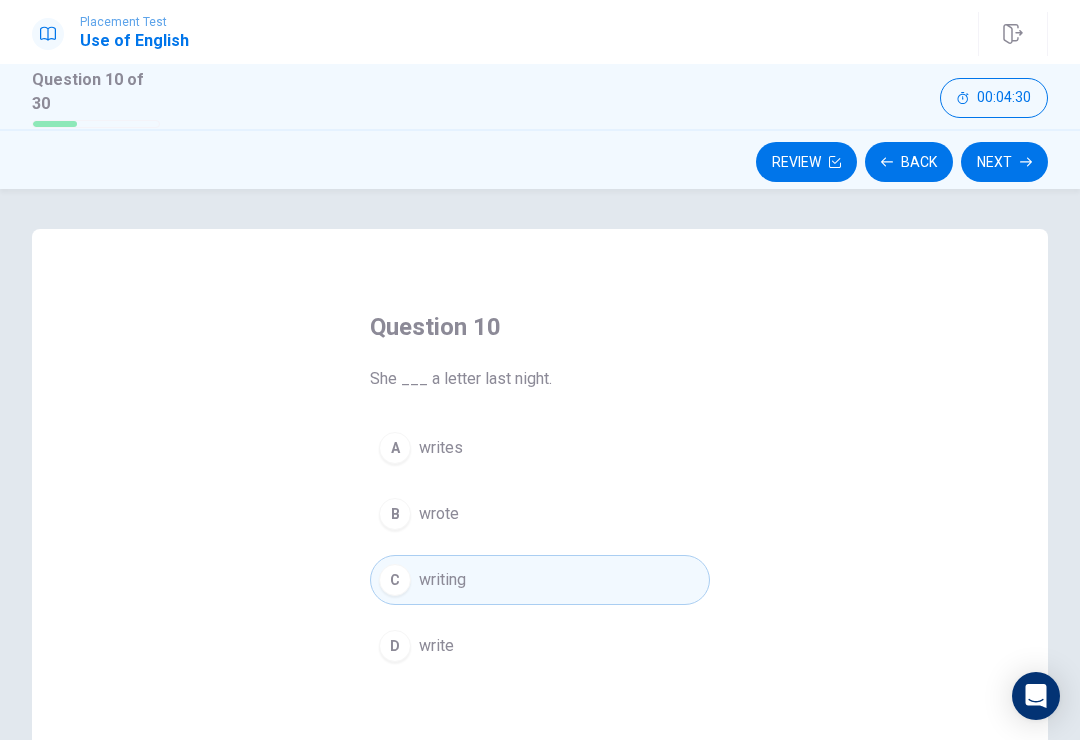 click on "D write" at bounding box center [540, 646] 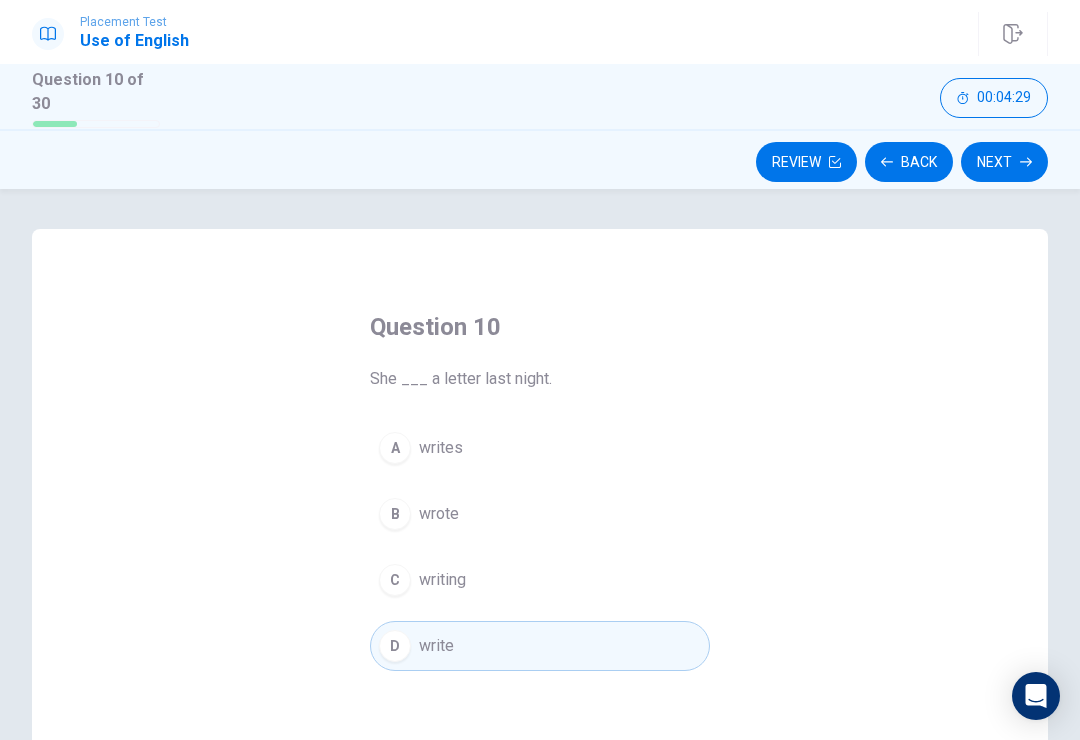 click on "Next" at bounding box center [1004, 162] 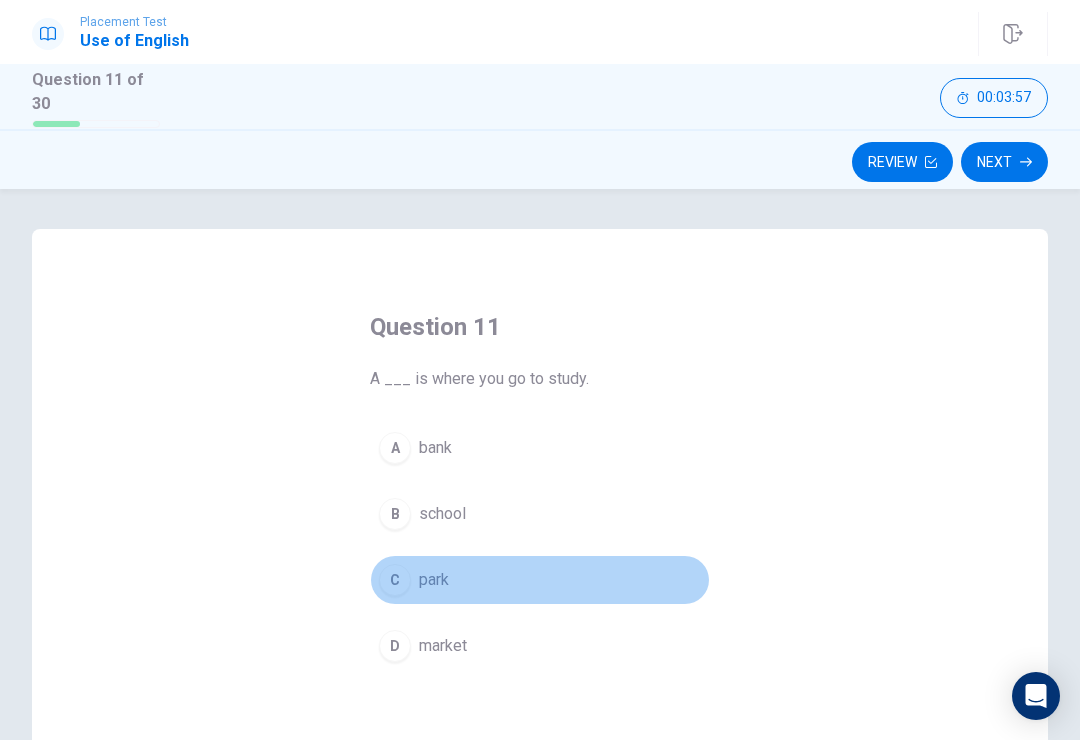 click on "park" at bounding box center [434, 580] 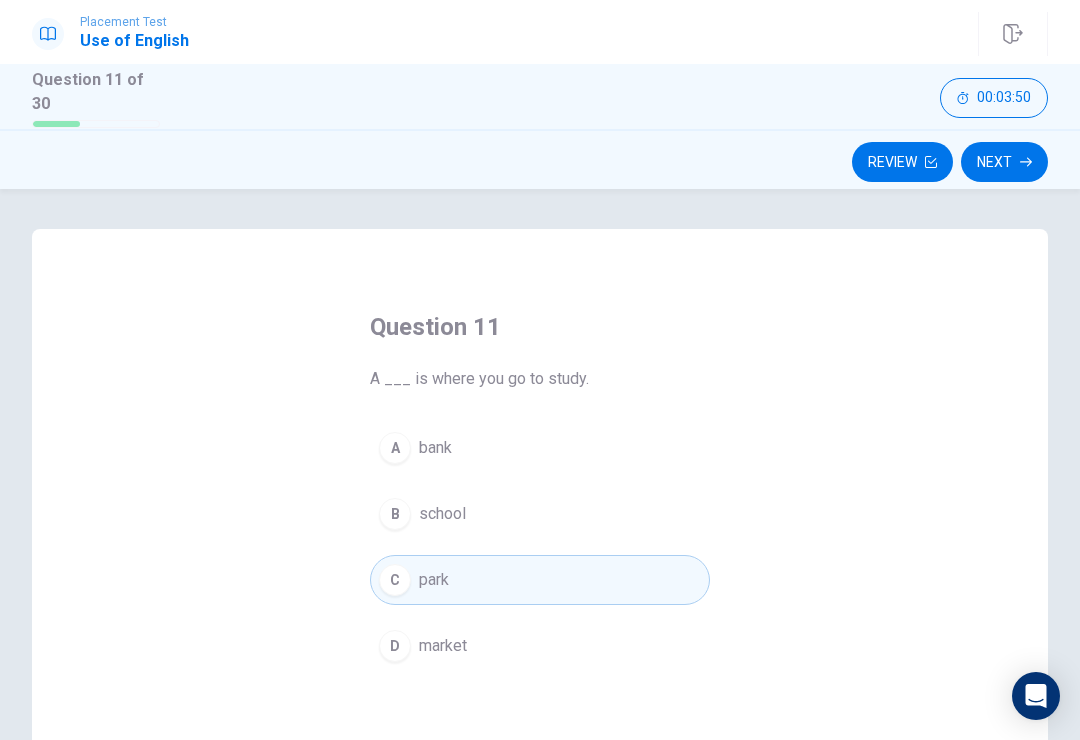 click on "Next" at bounding box center [1004, 162] 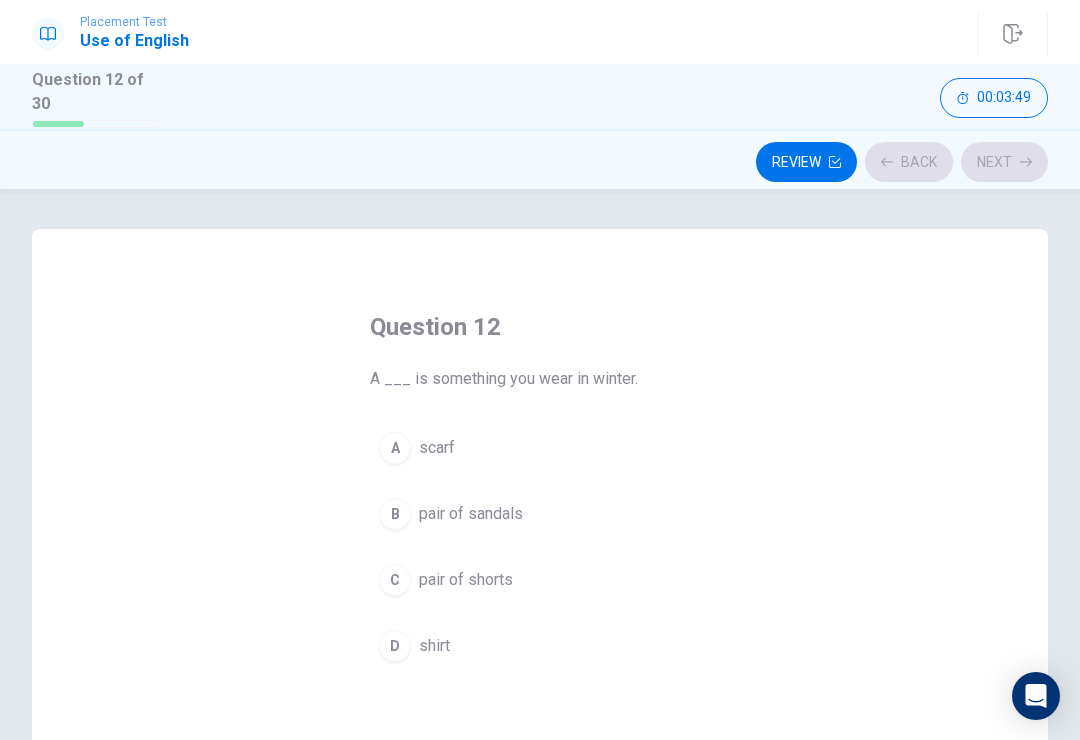 click on "Question 12 A ___ is something you wear in winter. A scarf B pair of sandals C pair of shorts D shirt" at bounding box center (540, 491) 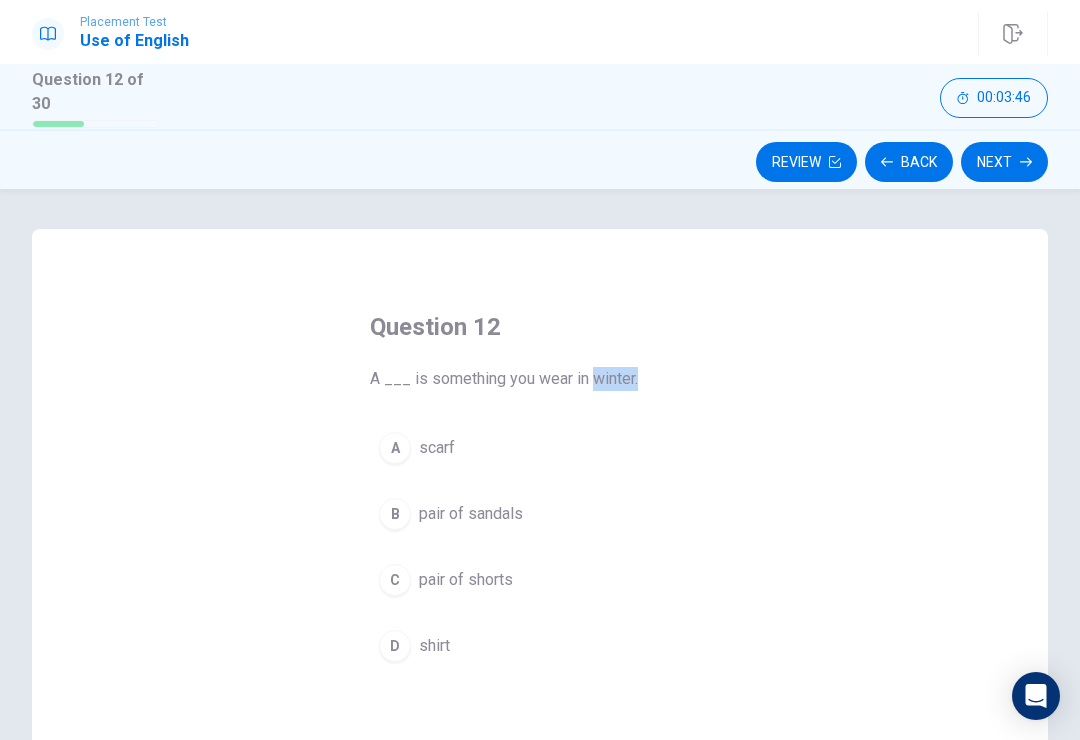 click on "A scarf" at bounding box center (540, 448) 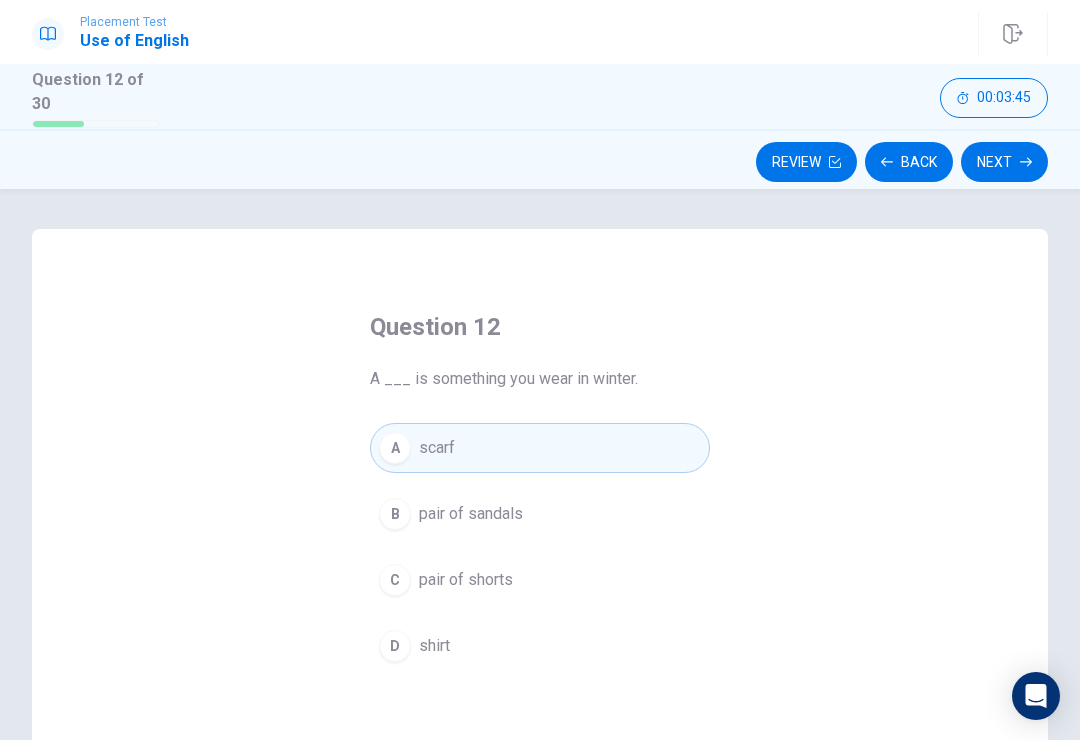 click on "B pair of sandals" at bounding box center (540, 514) 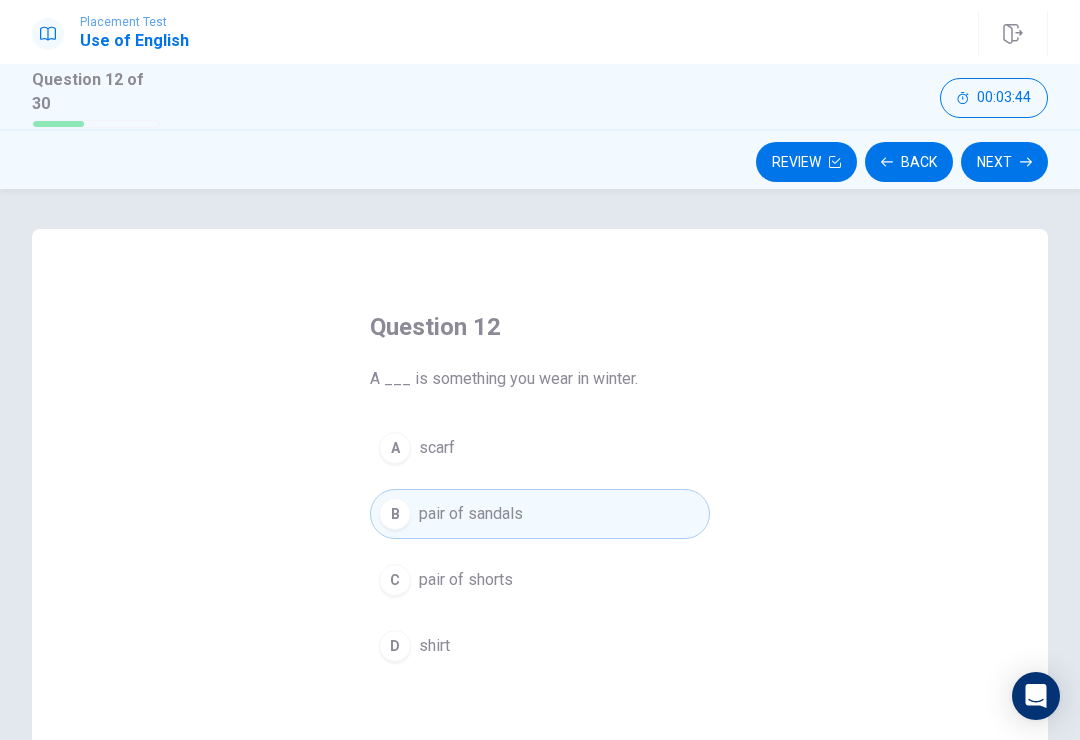 click on "C pair of shorts" at bounding box center (540, 580) 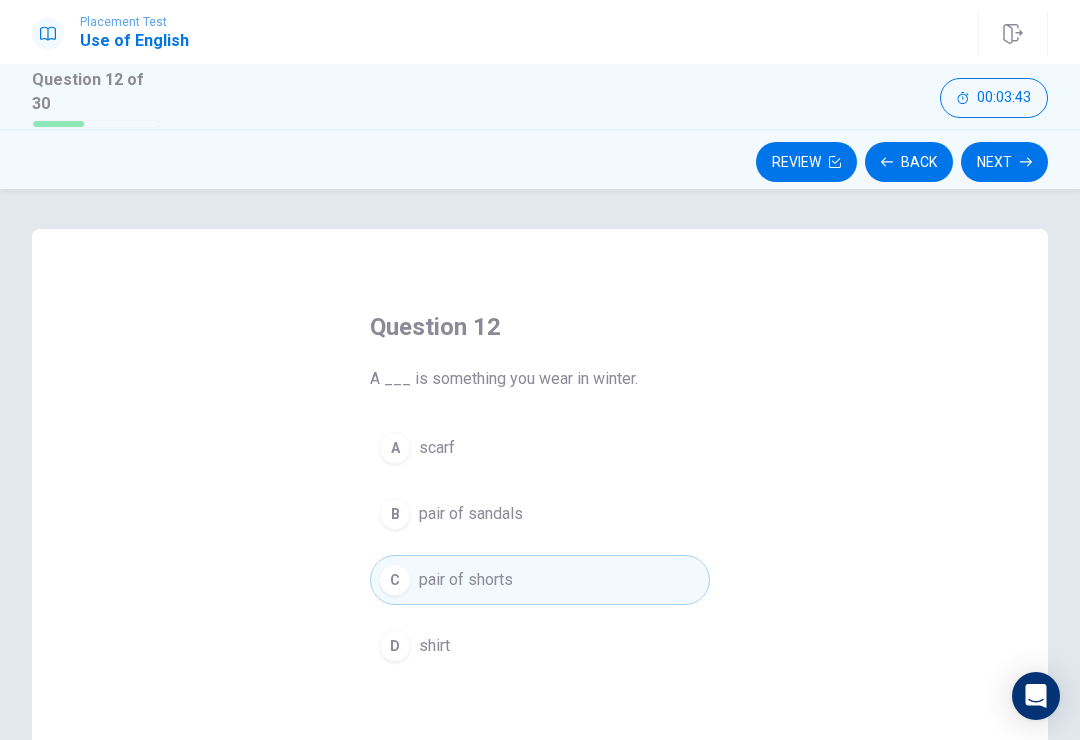 click on "D shirt" at bounding box center (540, 646) 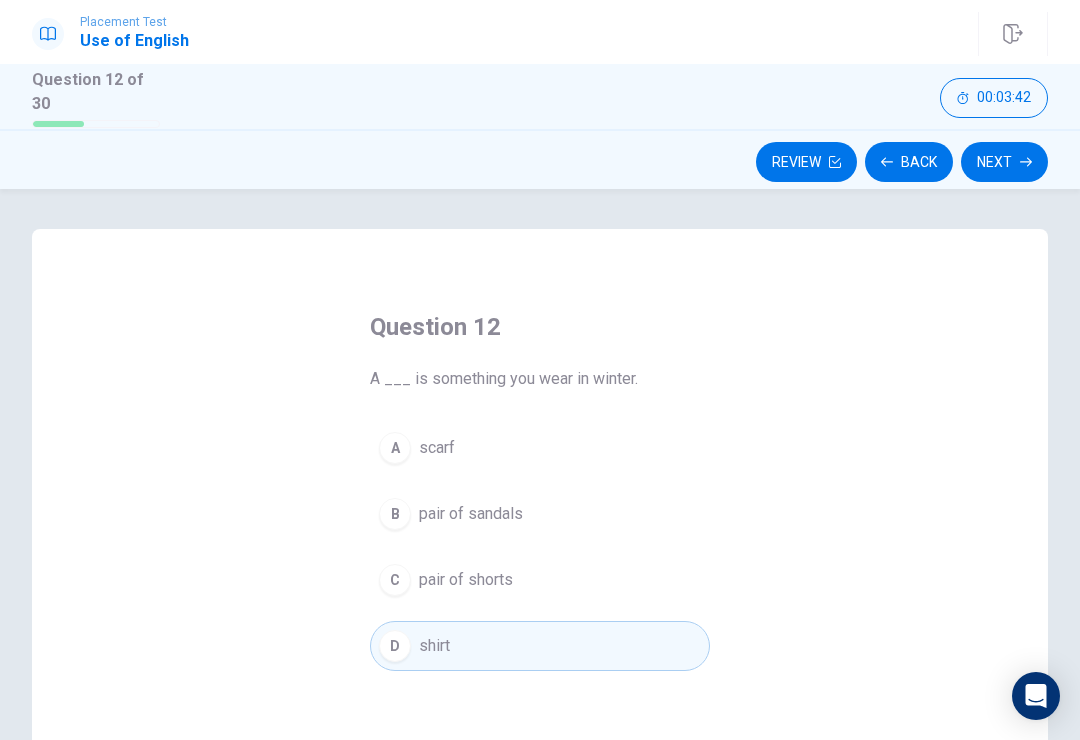 click on "B pair of sandals" at bounding box center (540, 514) 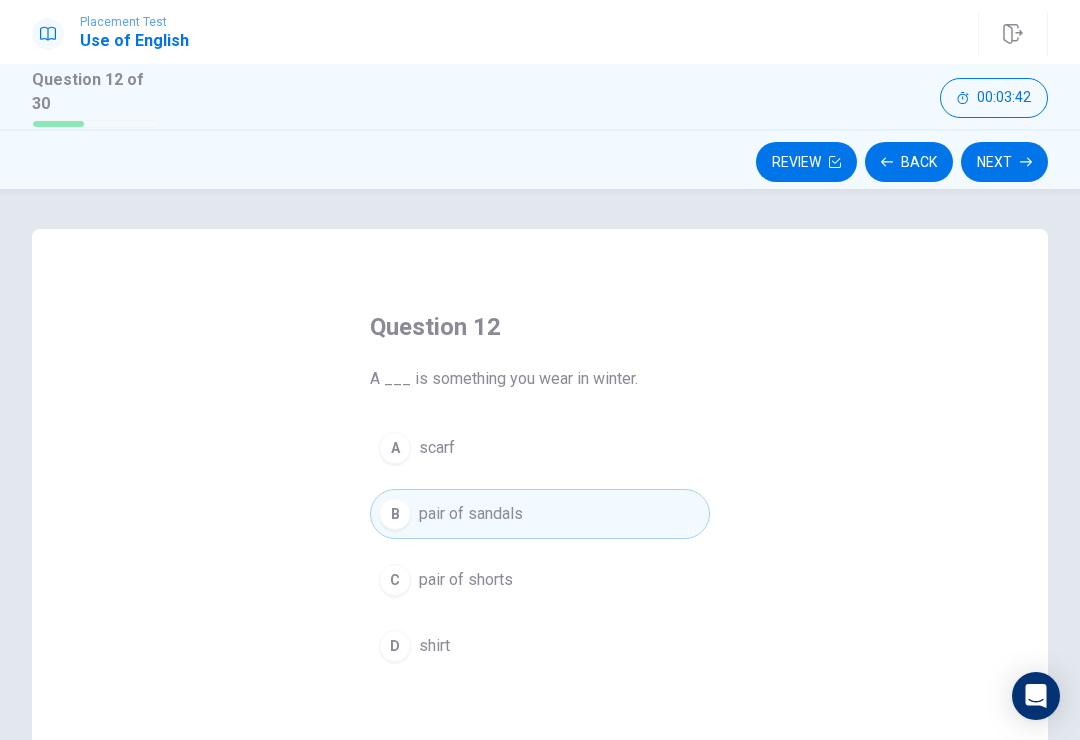 click on "B pair of sandals" at bounding box center [540, 514] 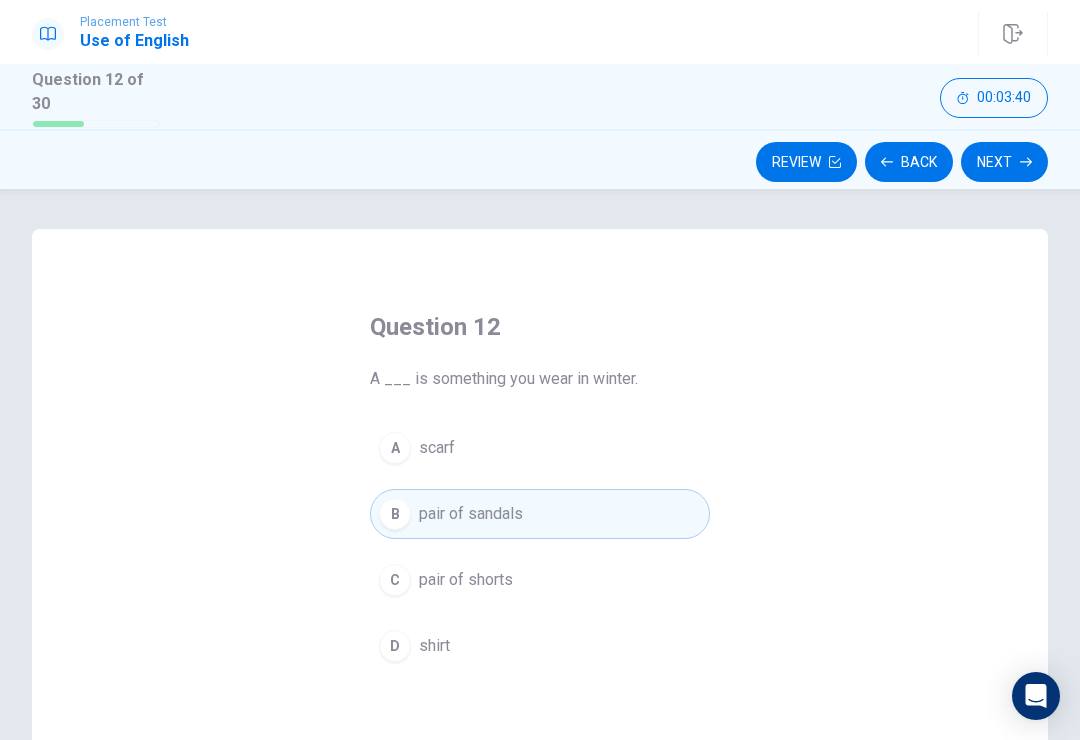 click on "B pair of sandals" at bounding box center [540, 514] 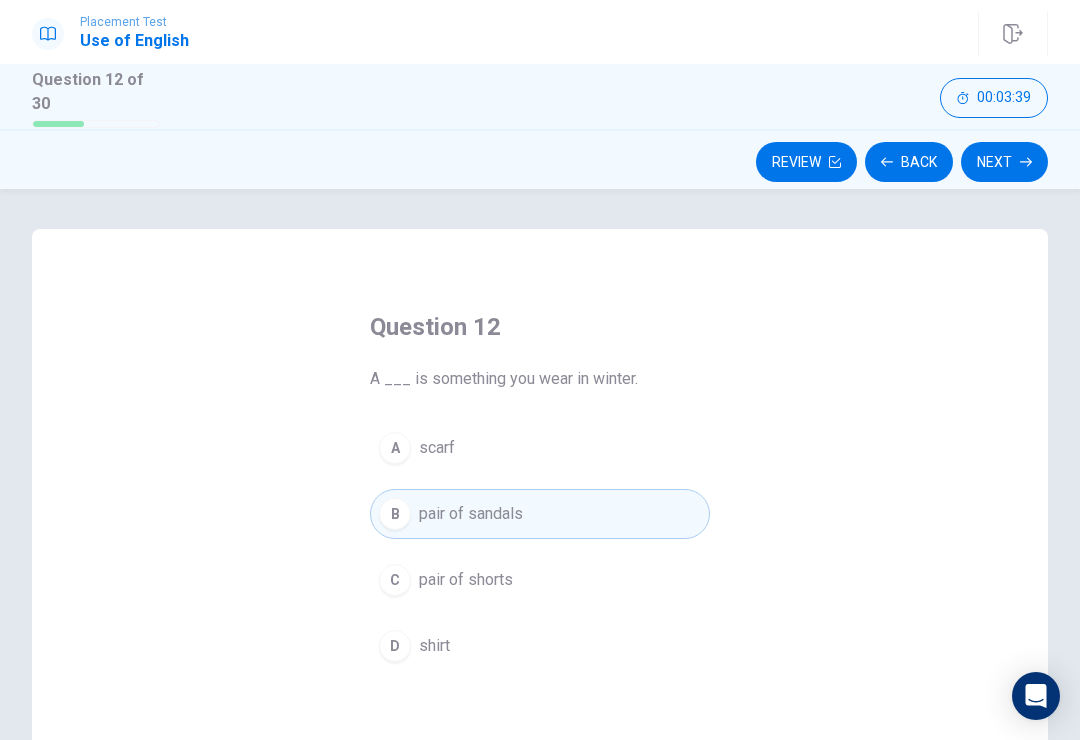 click on "B pair of sandals" at bounding box center (540, 514) 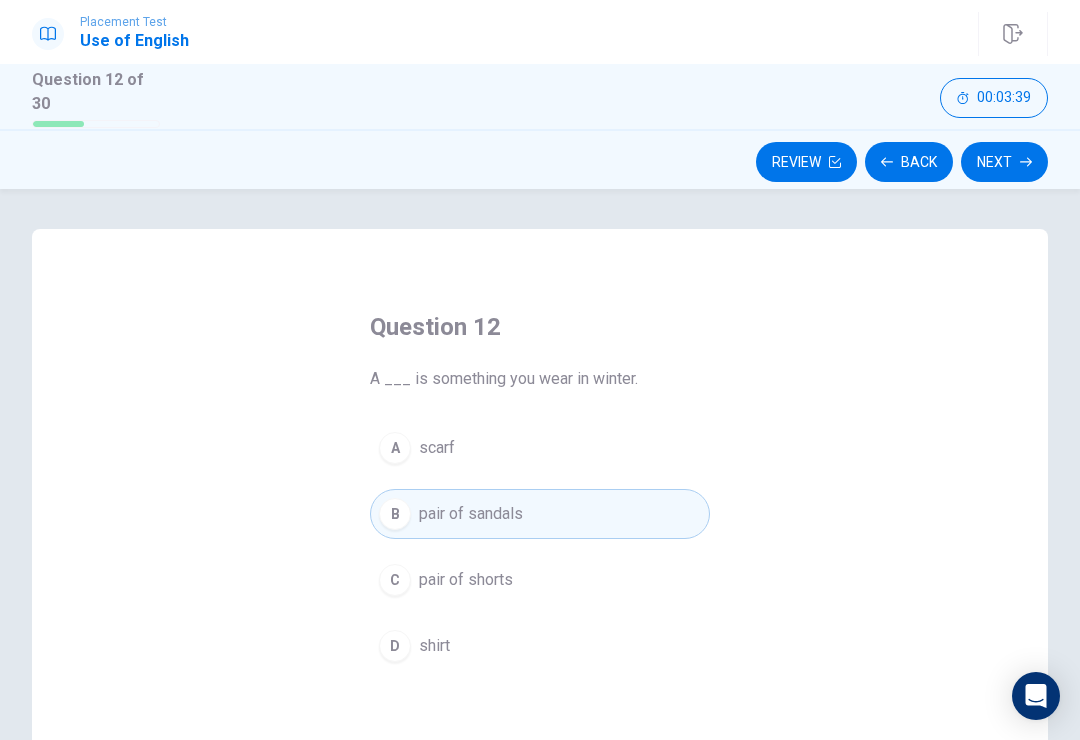 click on "B pair of sandals" at bounding box center (540, 514) 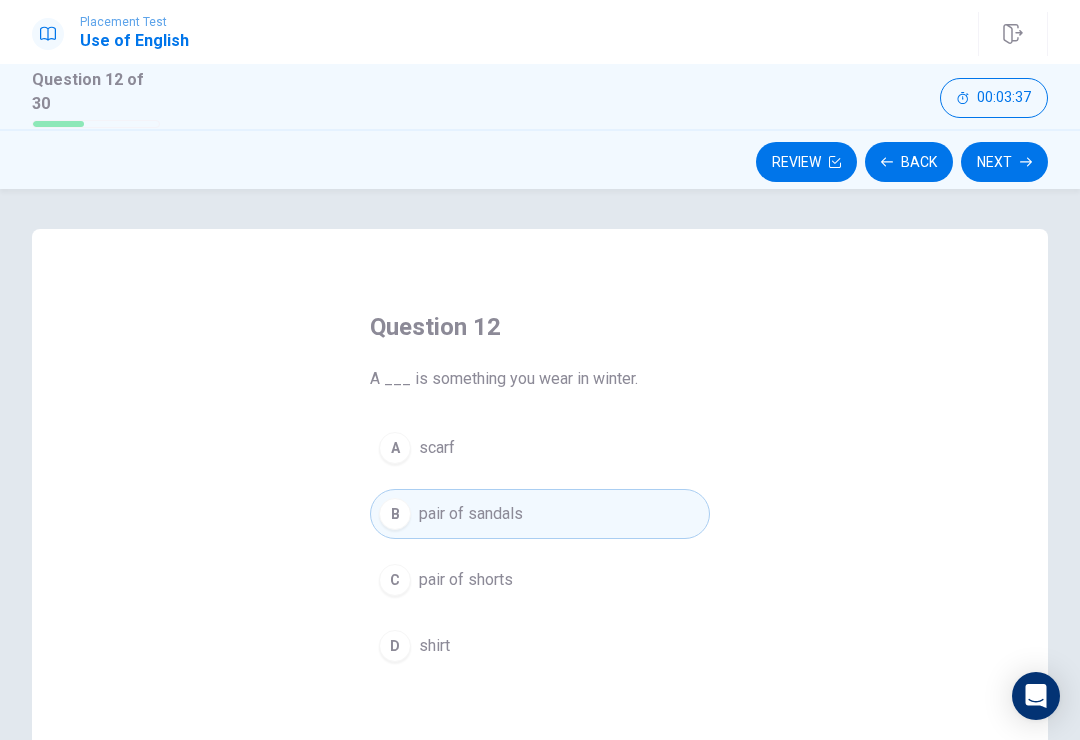 click on "Next" at bounding box center [1004, 162] 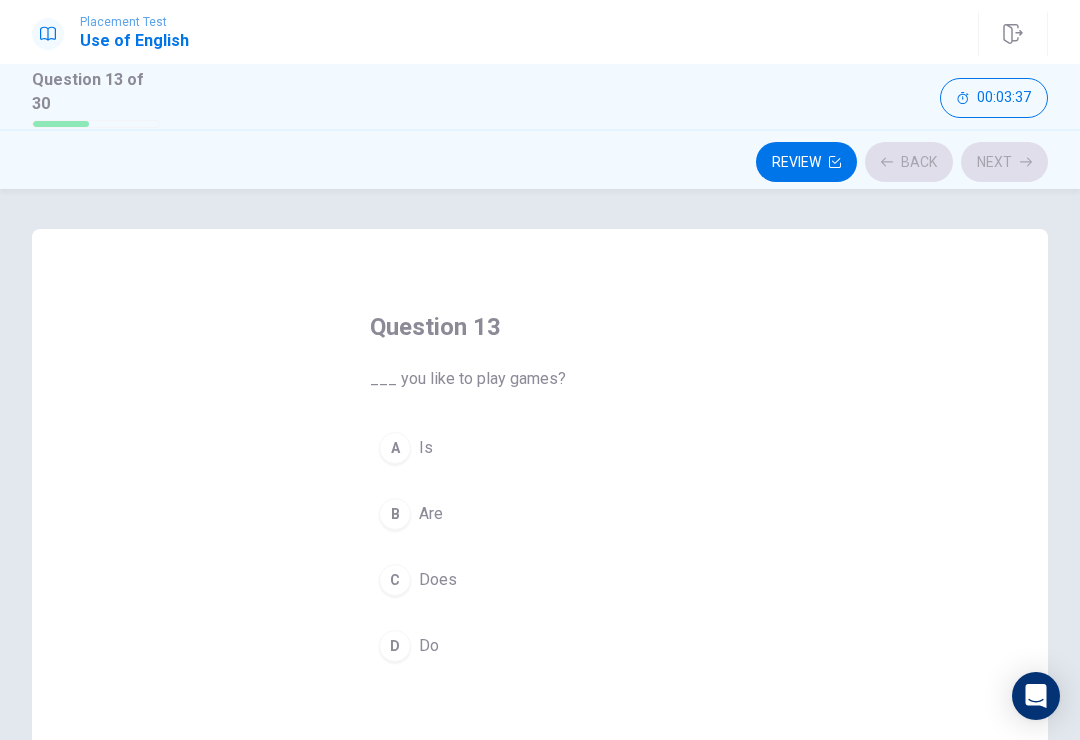 click on "Review Back Next" at bounding box center (540, 162) 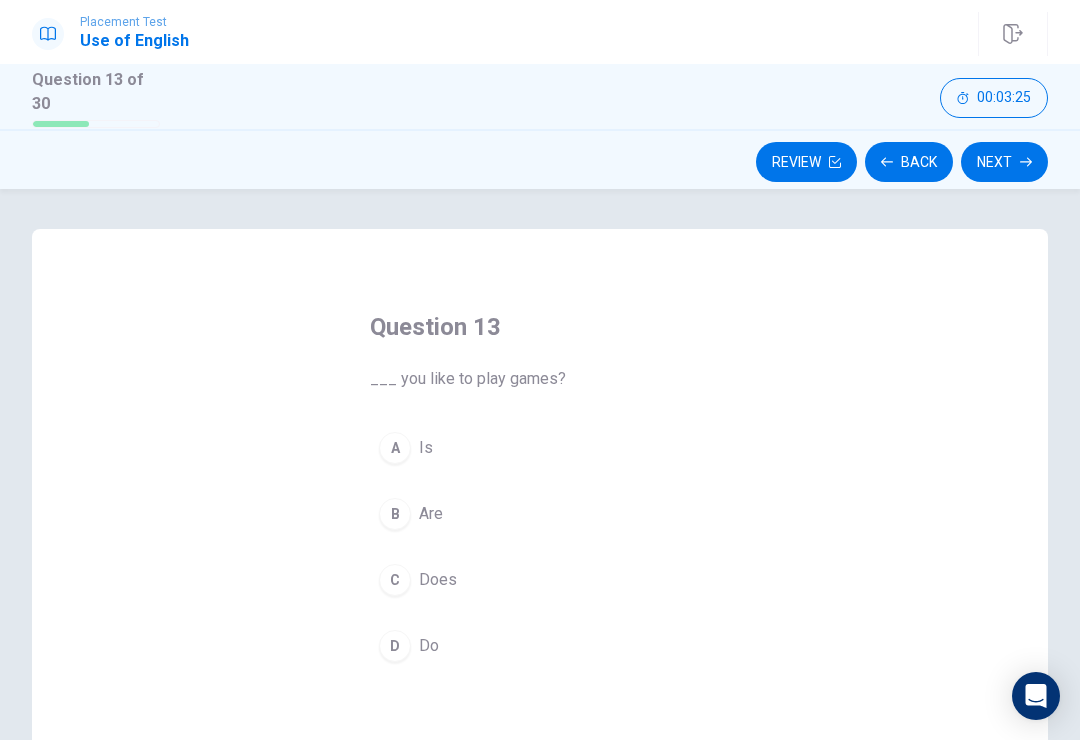 click on "A" at bounding box center (395, 448) 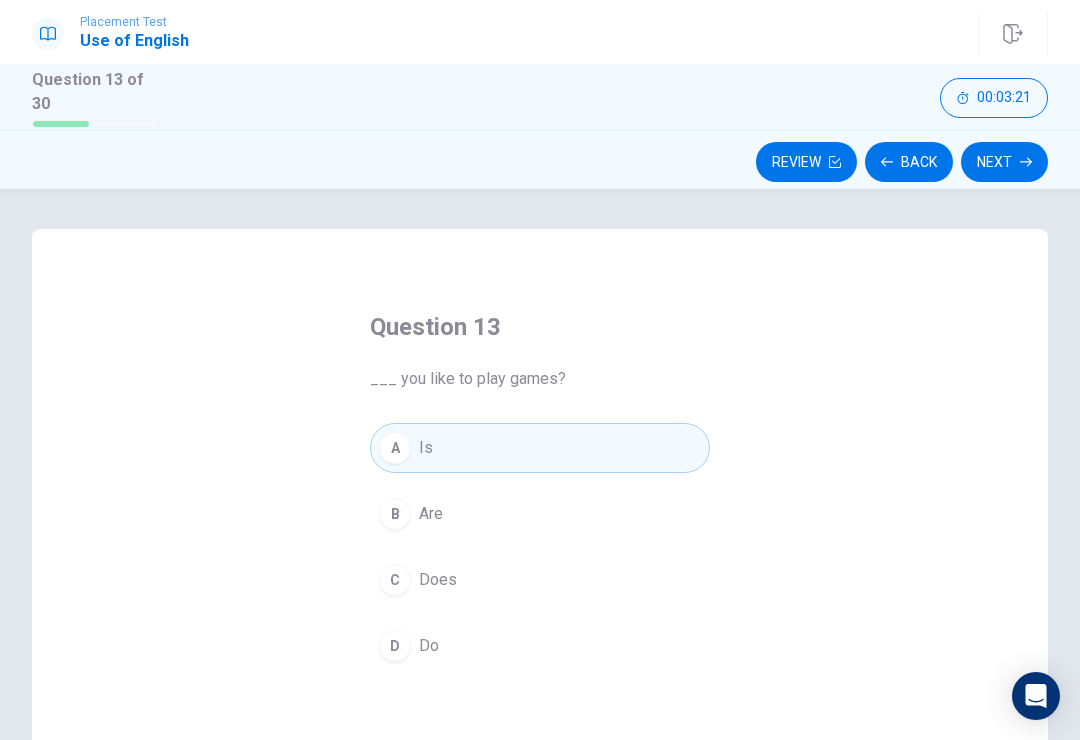 click on "Next" at bounding box center [1004, 162] 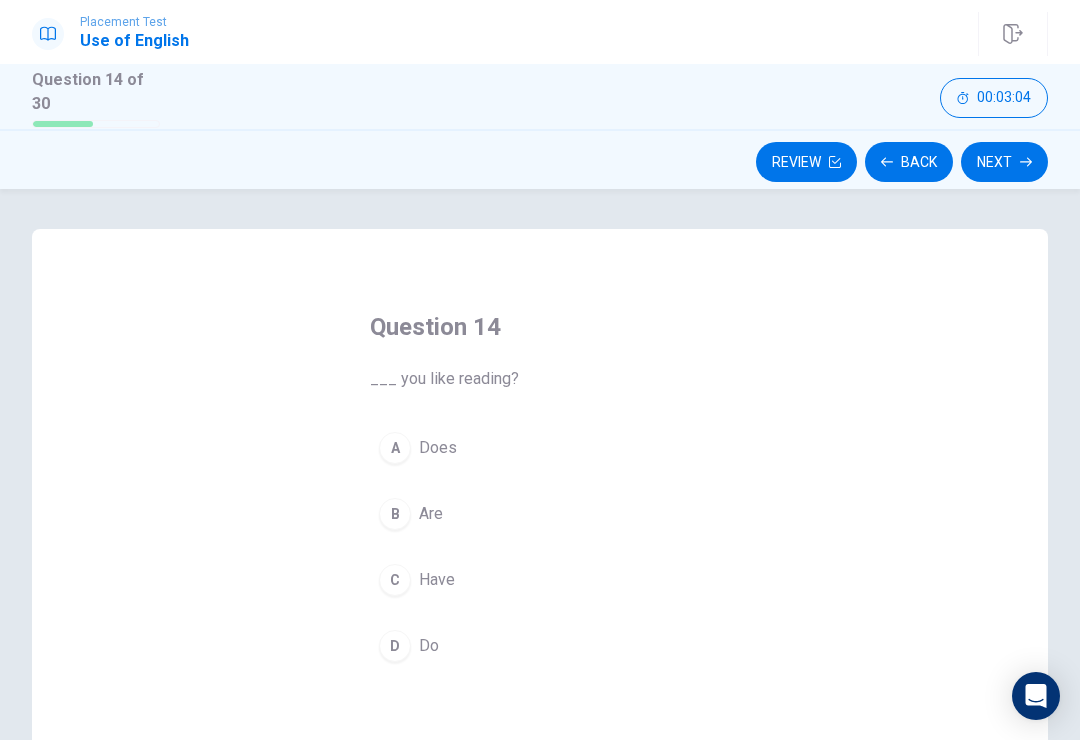 click on "C Have" at bounding box center (540, 580) 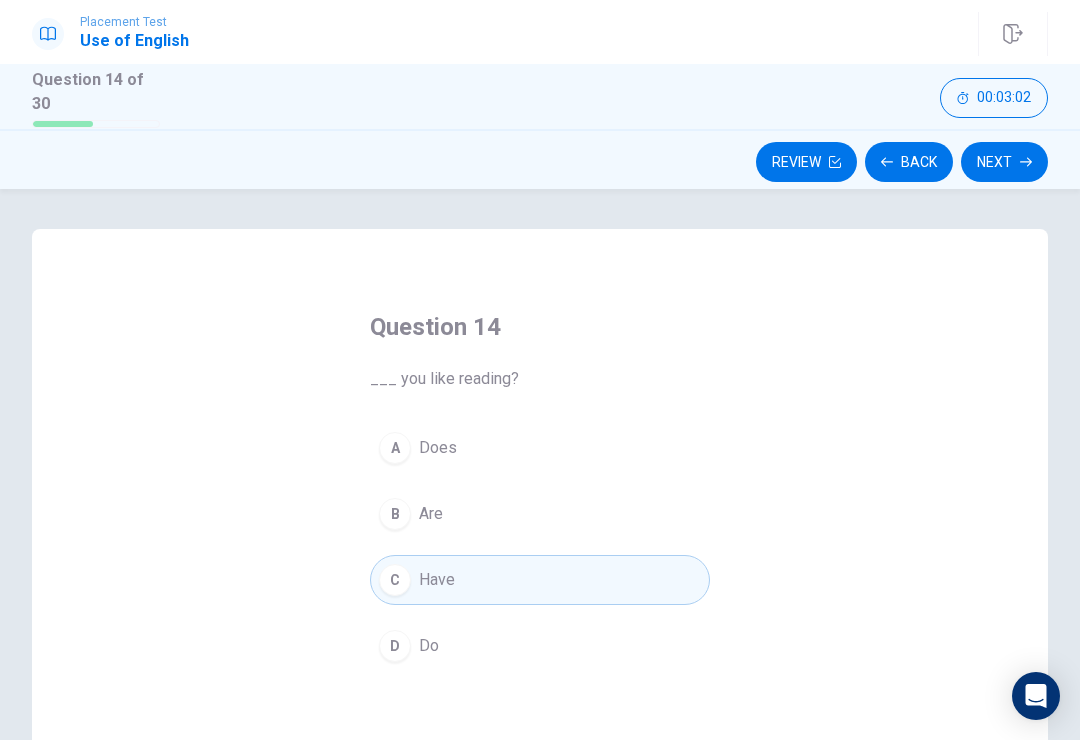 click on "B Are" at bounding box center [540, 514] 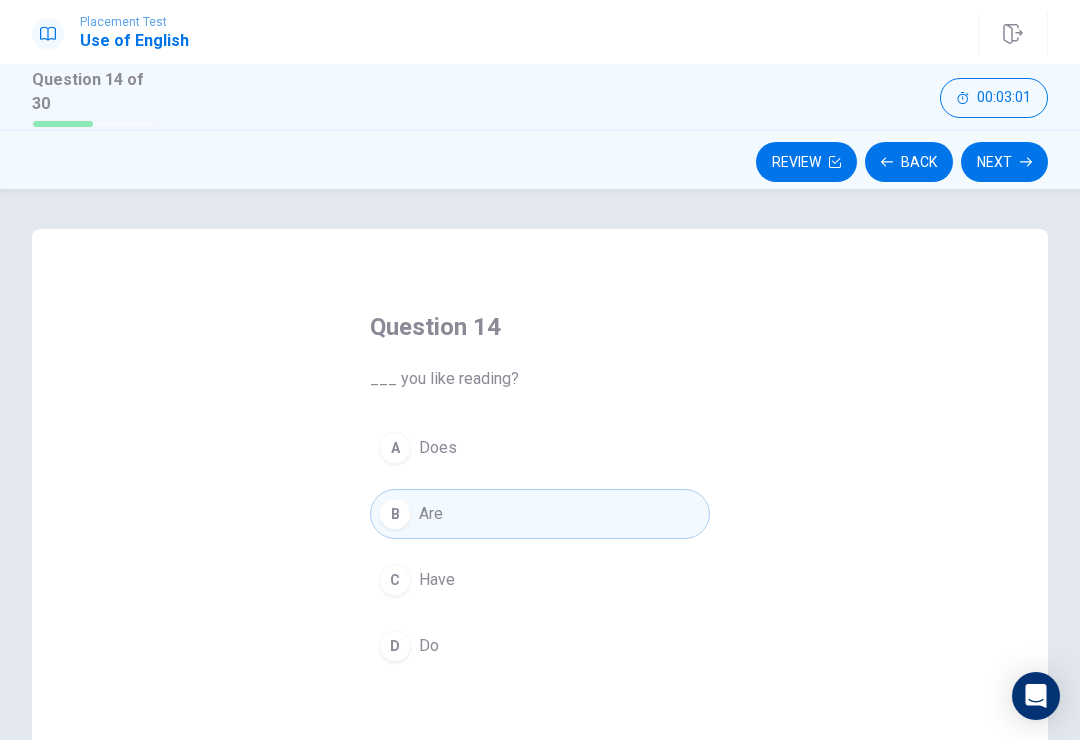click on "D Do" at bounding box center (540, 646) 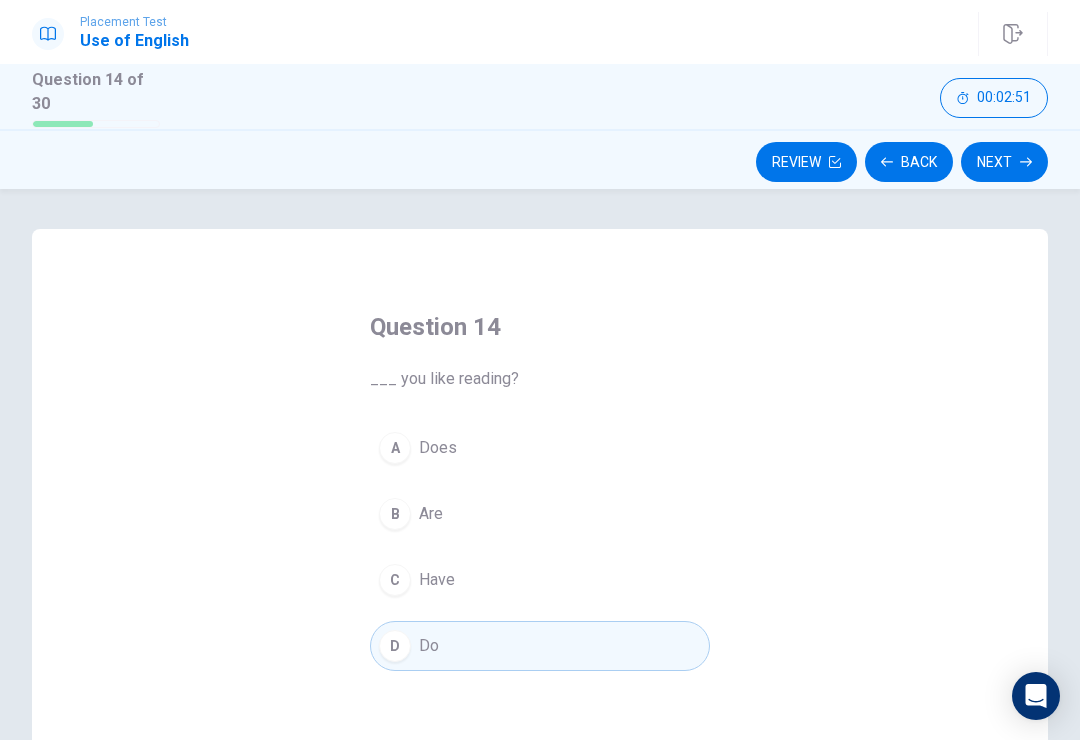 click on "B Are" at bounding box center (540, 514) 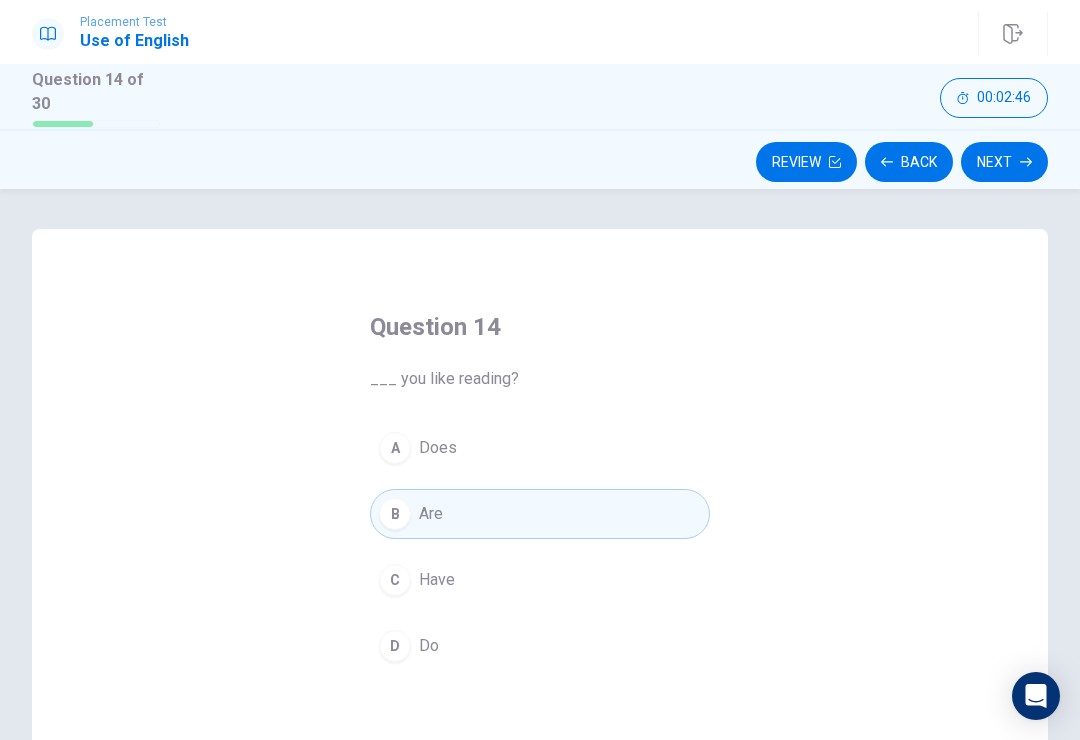 click on "Next" at bounding box center (1004, 162) 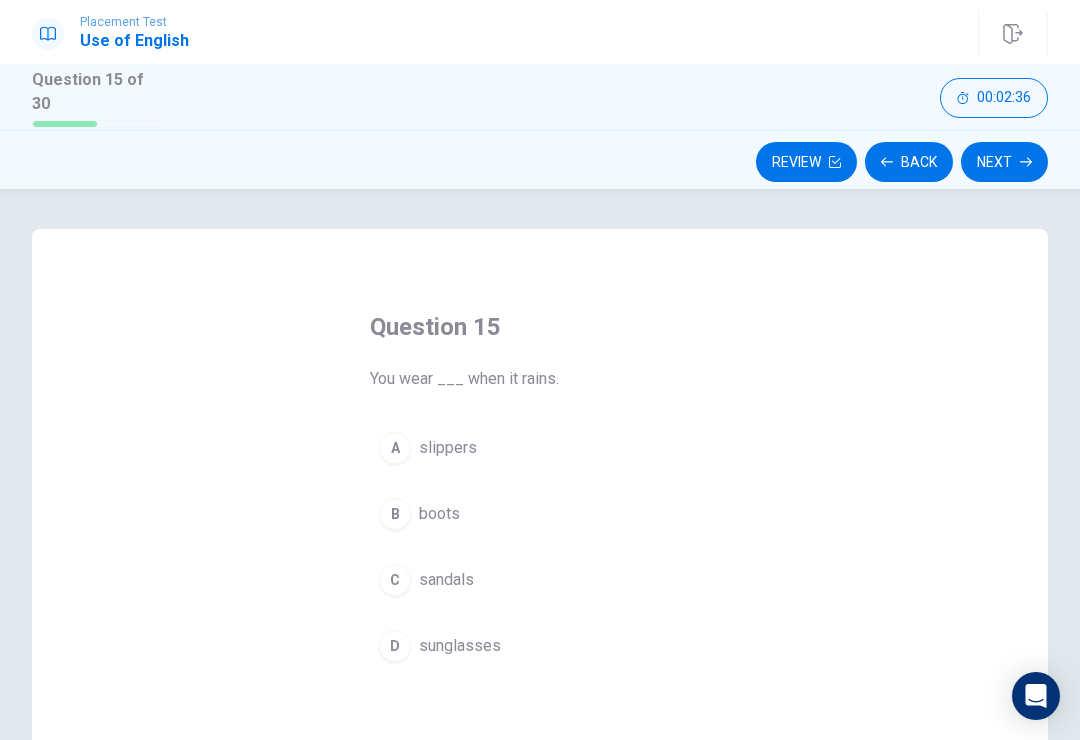 scroll, scrollTop: 0, scrollLeft: 0, axis: both 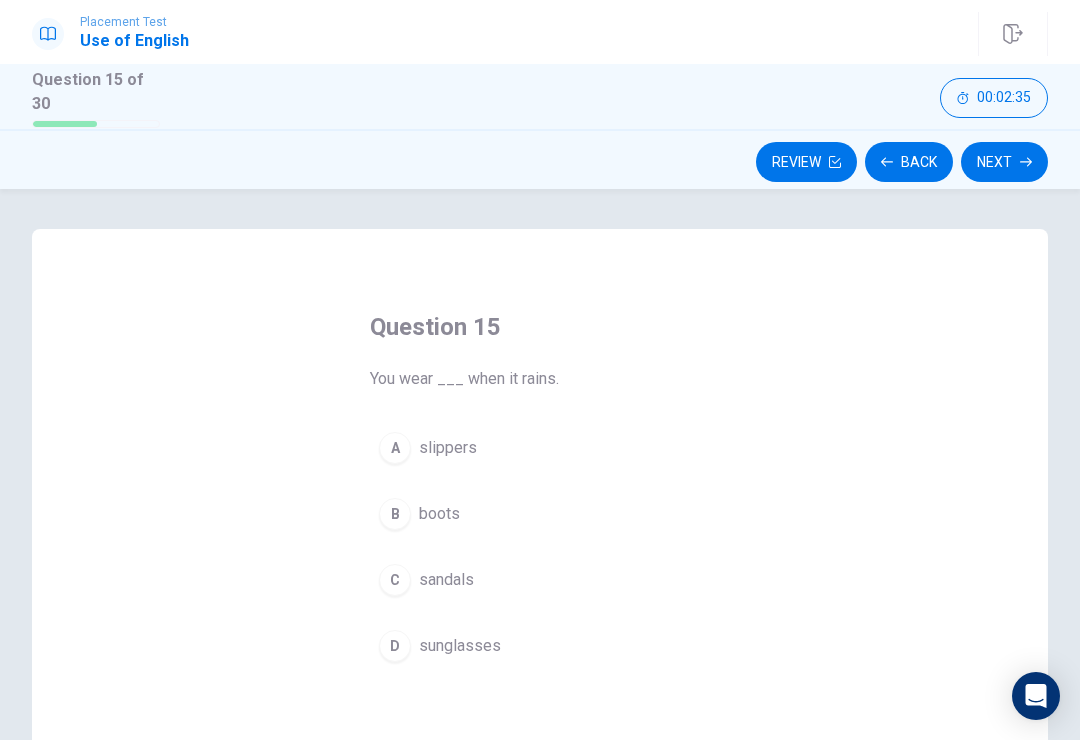 click on "Question 15 You wear ___ when it rains. A slippers B boots C sandals D sunglasses" at bounding box center [540, 576] 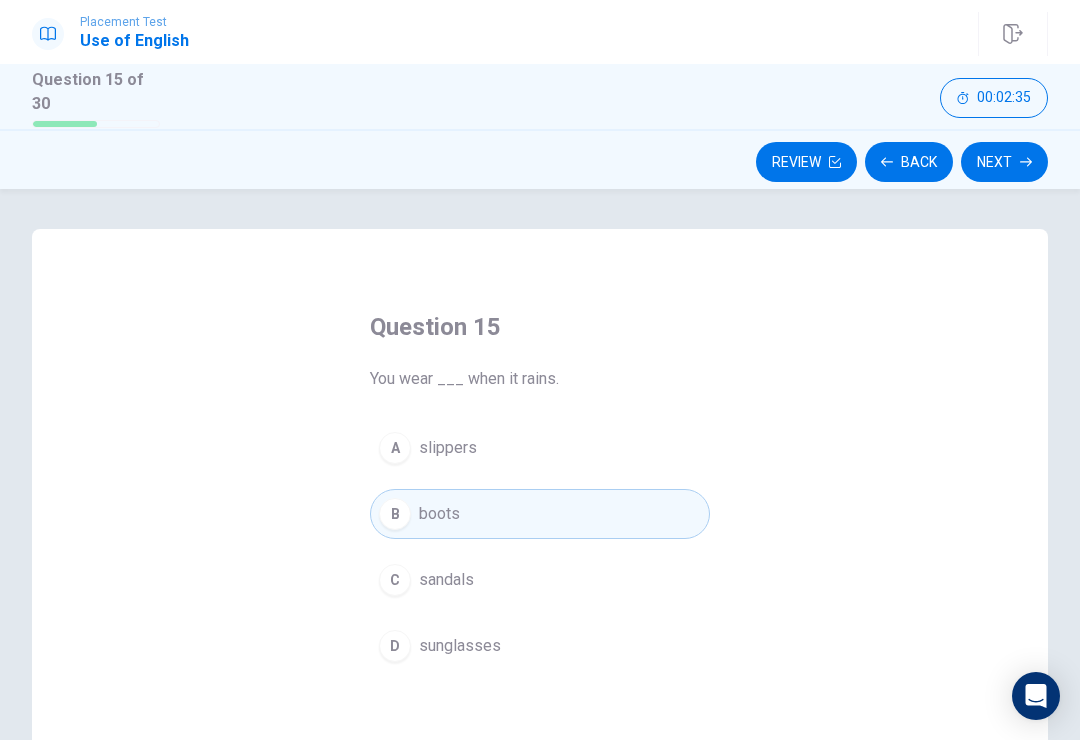 click on "B boots" at bounding box center (540, 514) 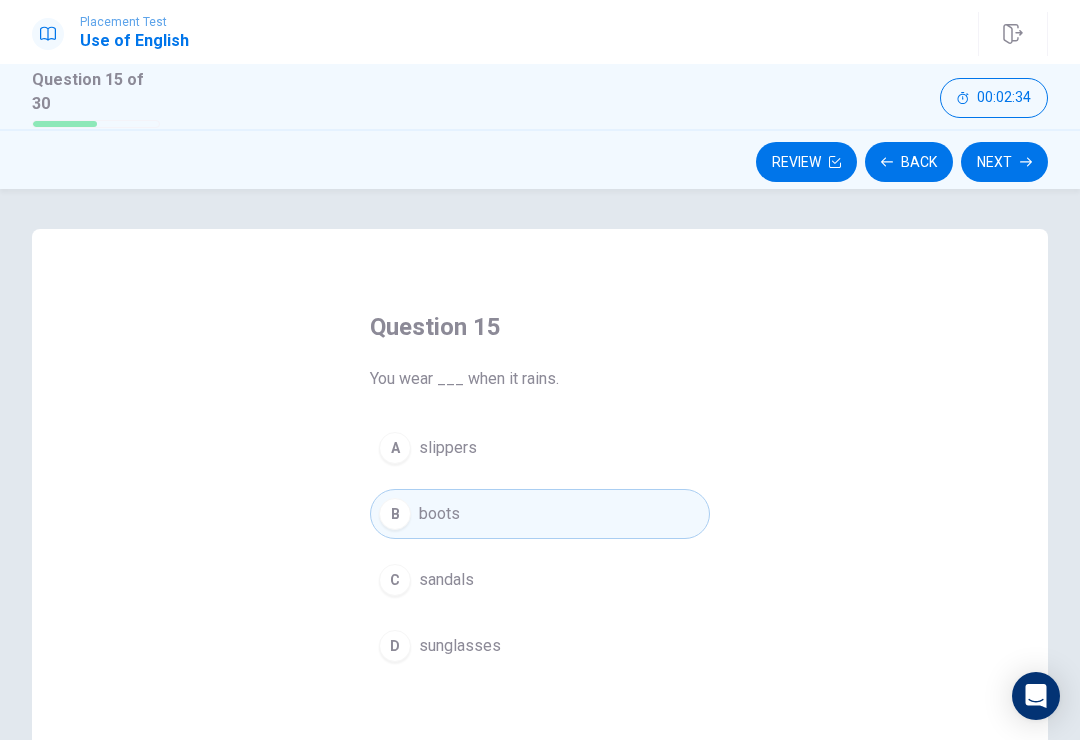 click on "B boots" at bounding box center [540, 514] 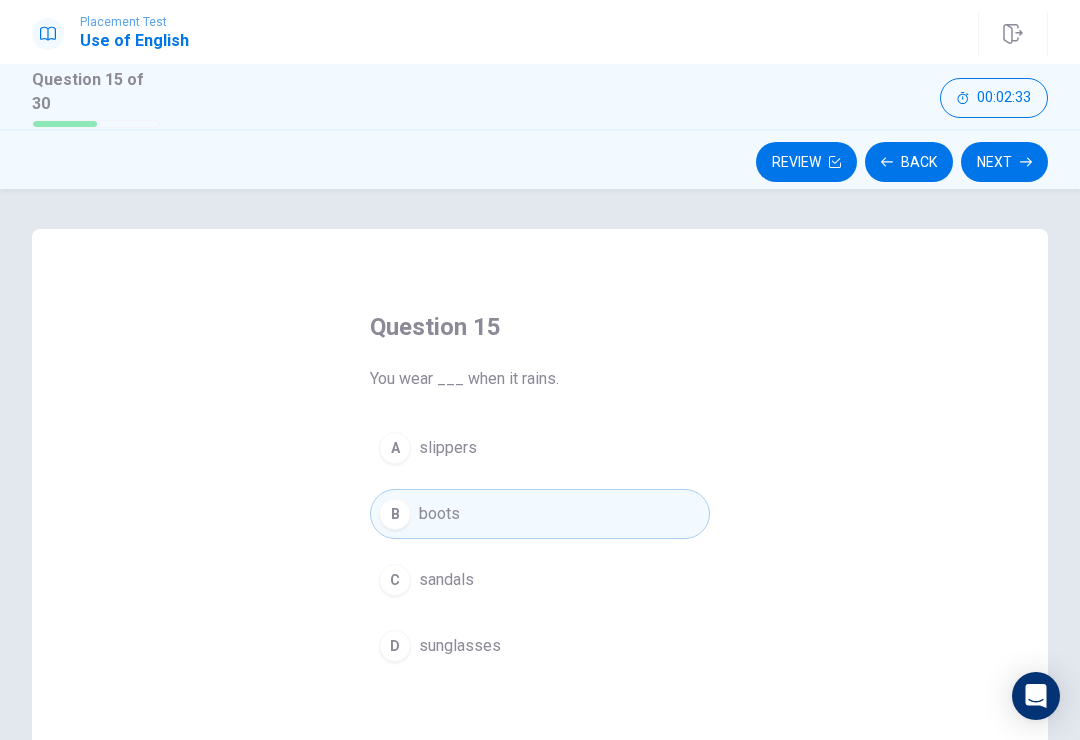 click on "C sandals" at bounding box center [540, 580] 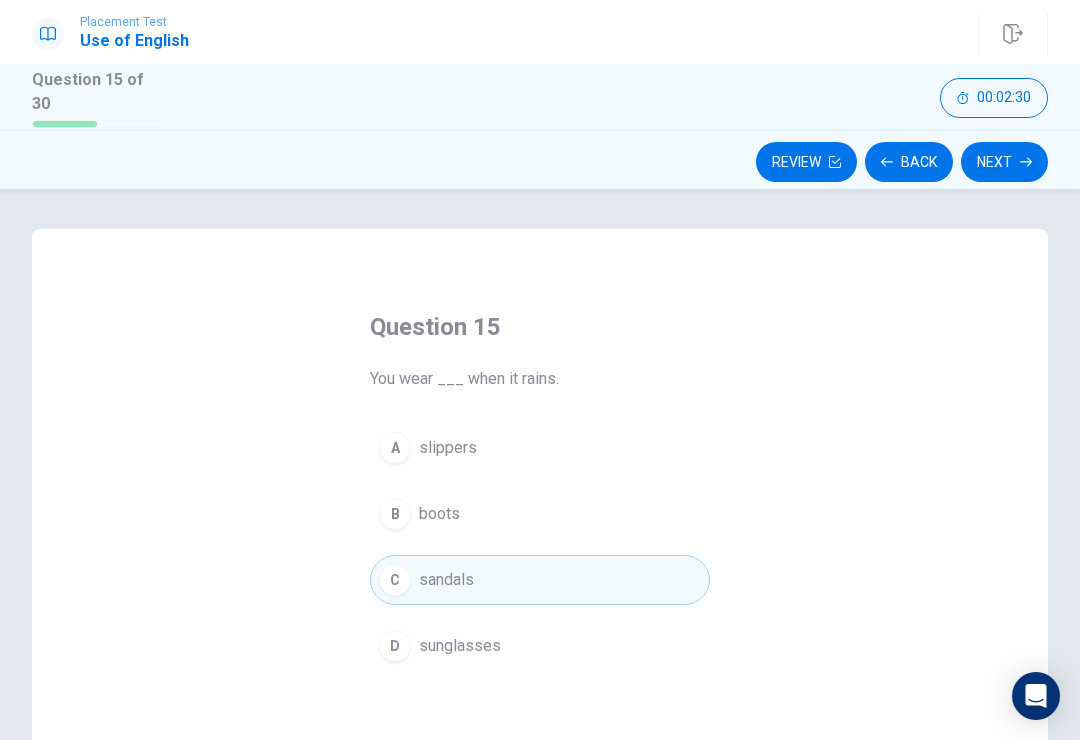 click on "B boots" at bounding box center [540, 514] 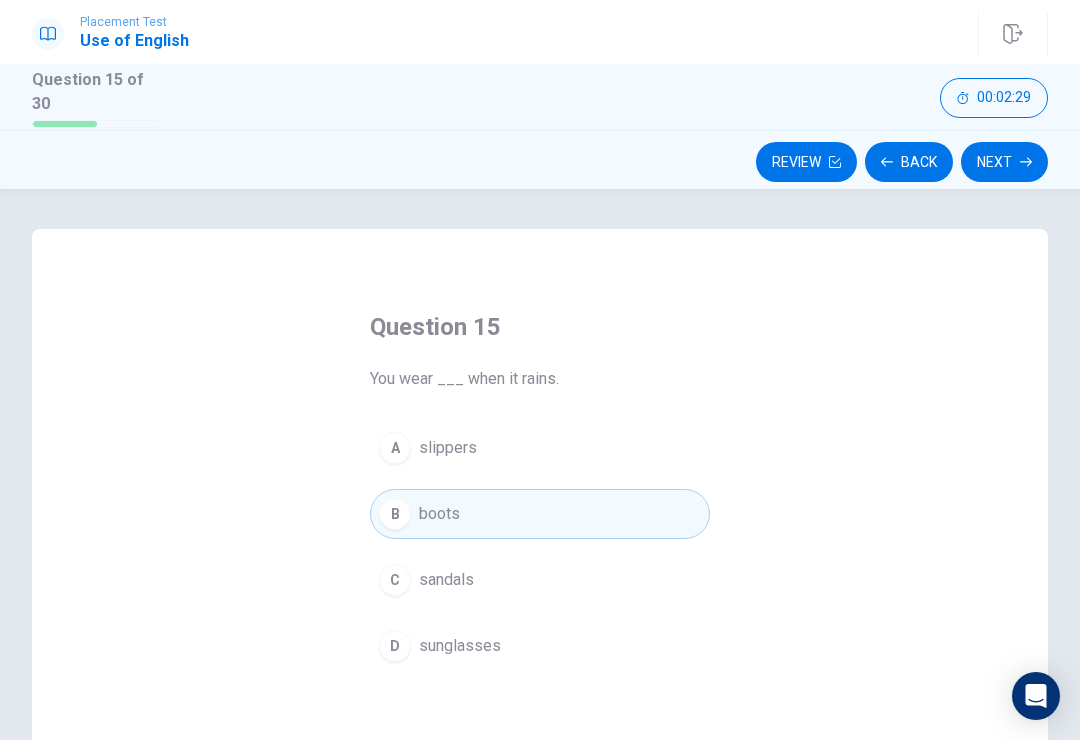 click on "Review Back Next" at bounding box center [540, 159] 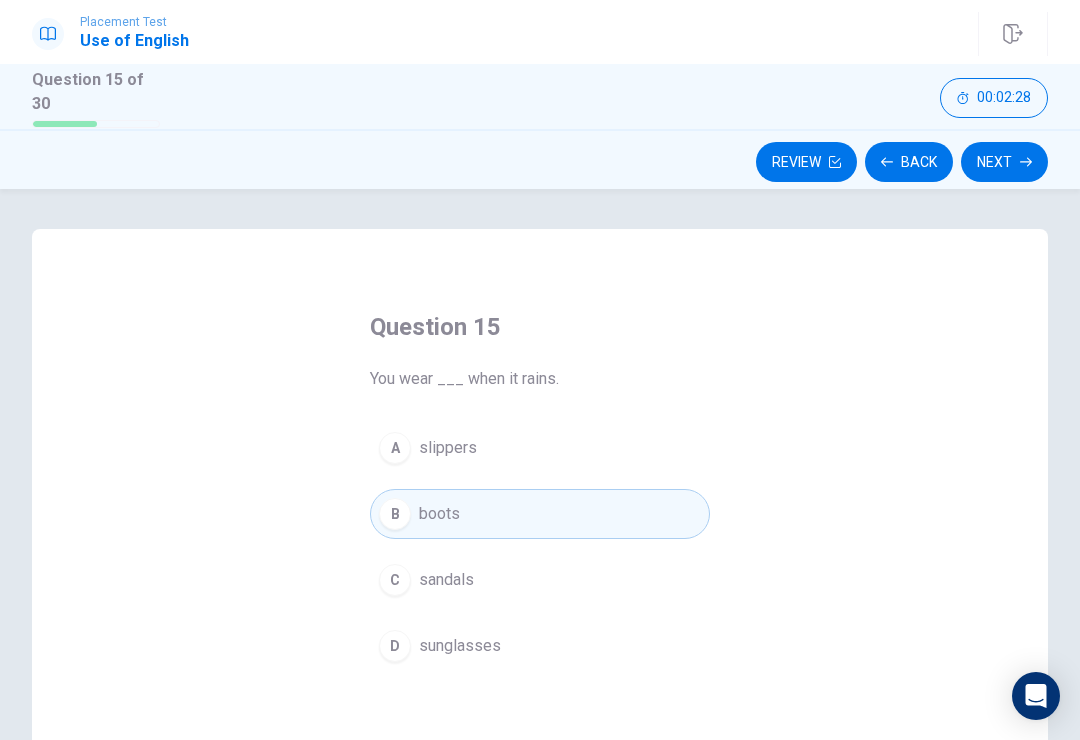 click on "Next" at bounding box center (1004, 162) 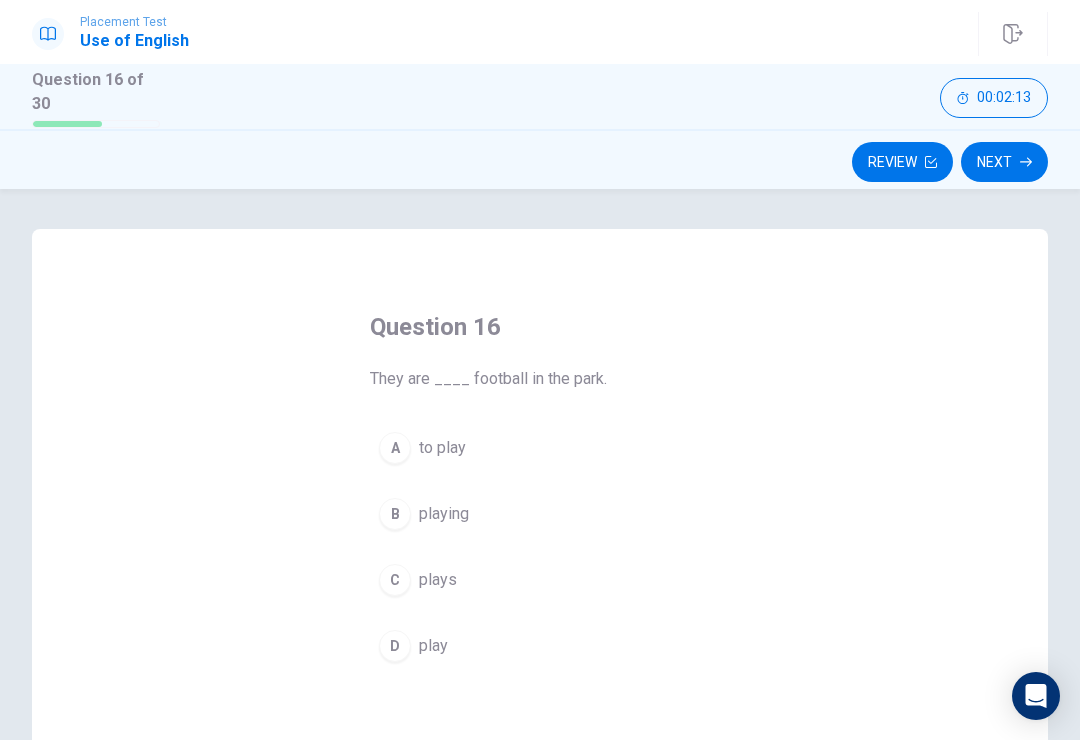 click on "B playing" at bounding box center (540, 514) 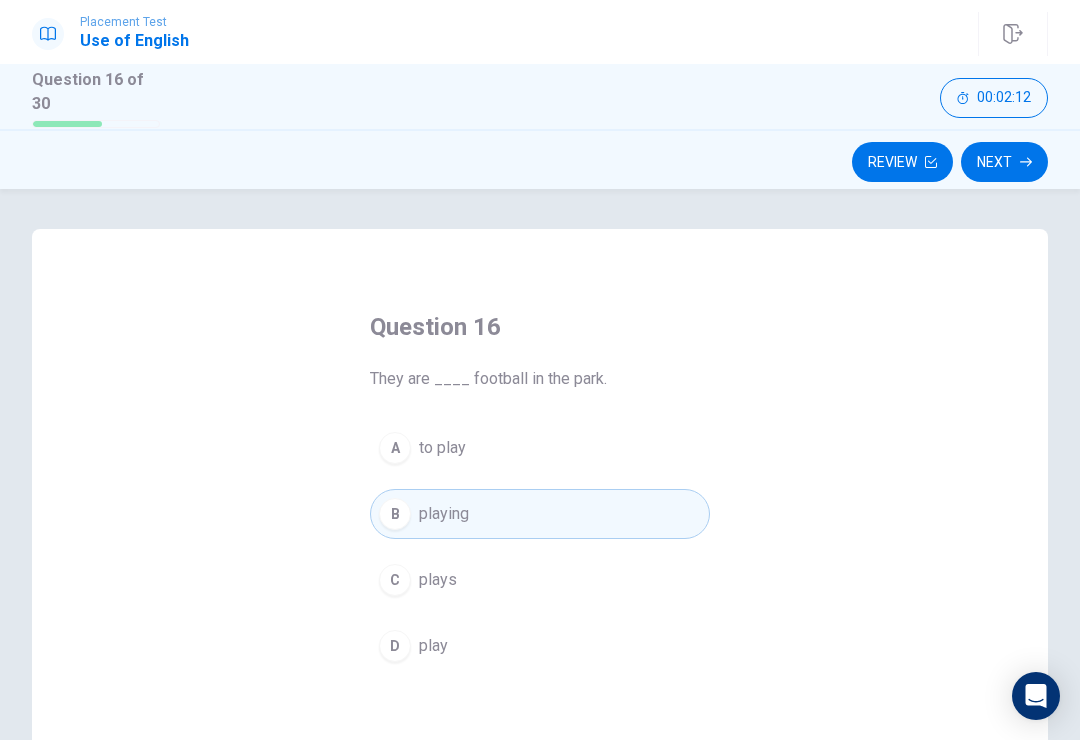 click on "A to play" at bounding box center [540, 448] 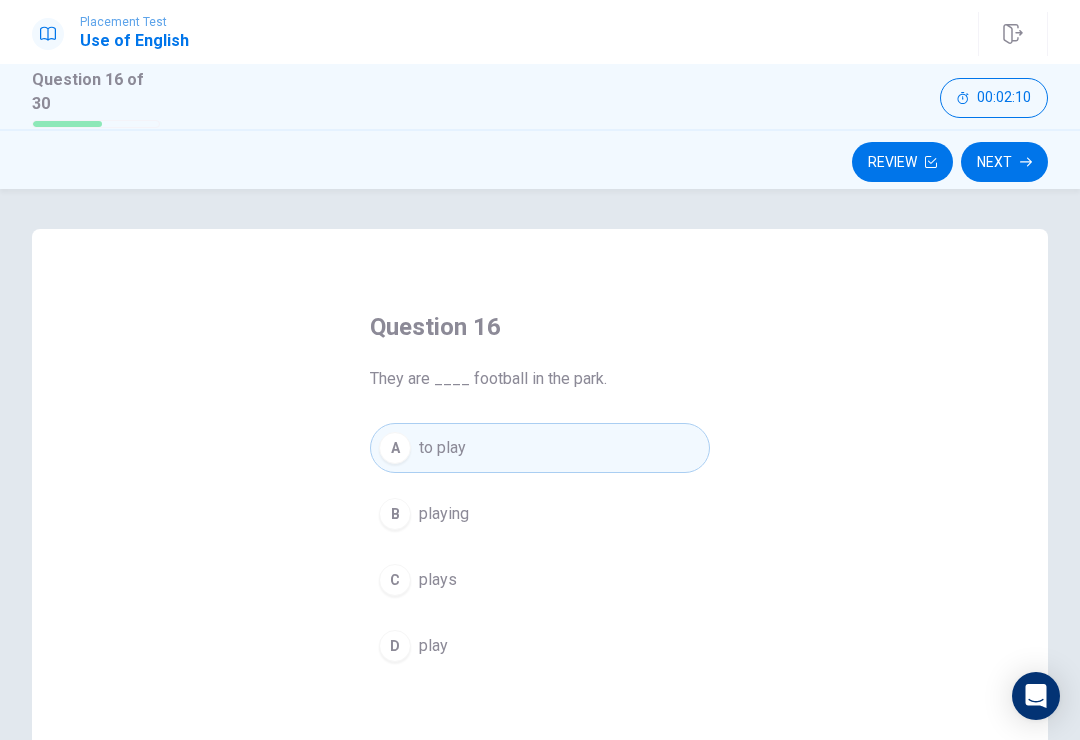 click on "Next" at bounding box center (1004, 162) 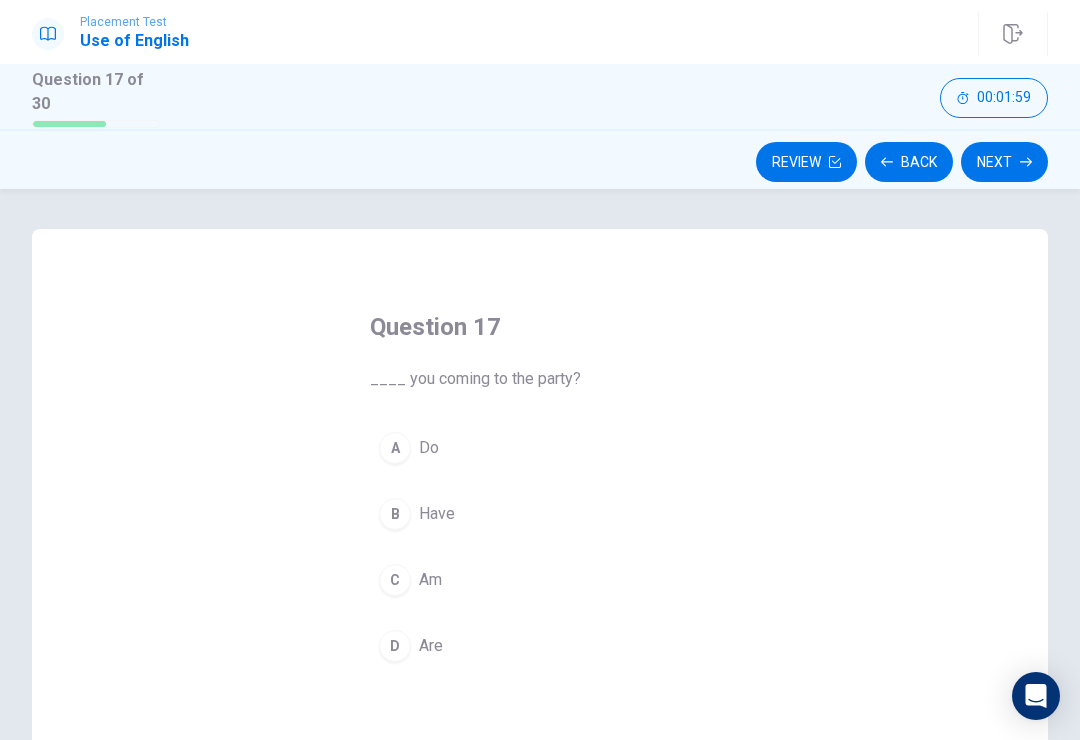 click on "B Have" at bounding box center (540, 514) 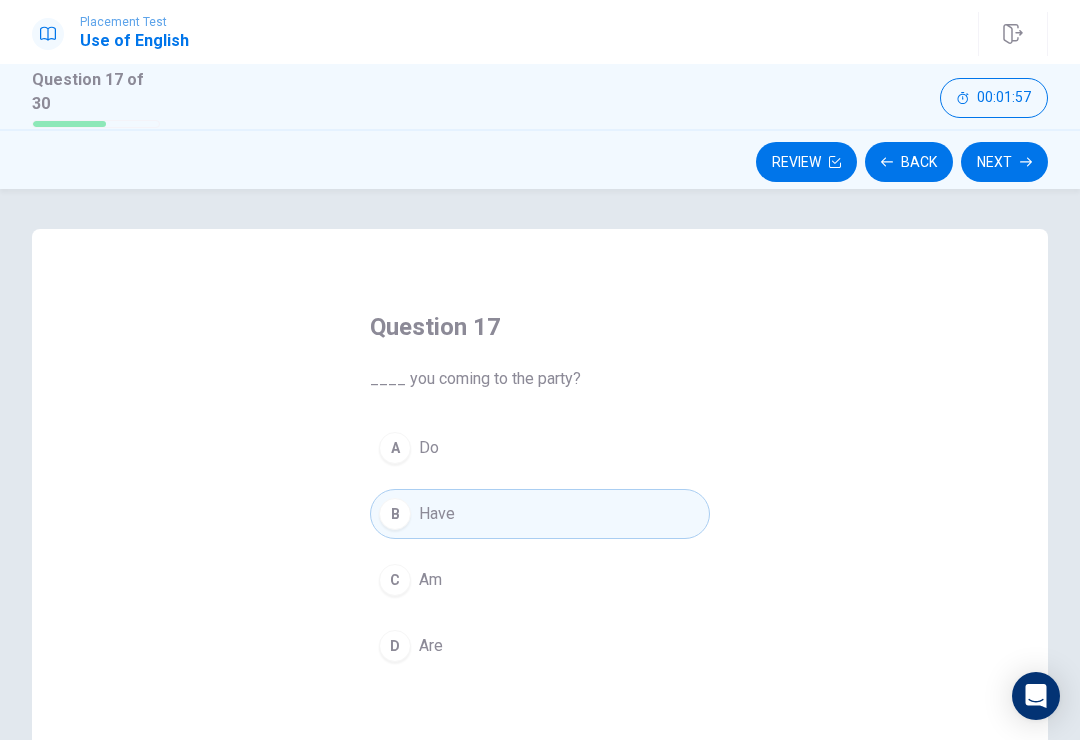 click on "Next" at bounding box center [1004, 162] 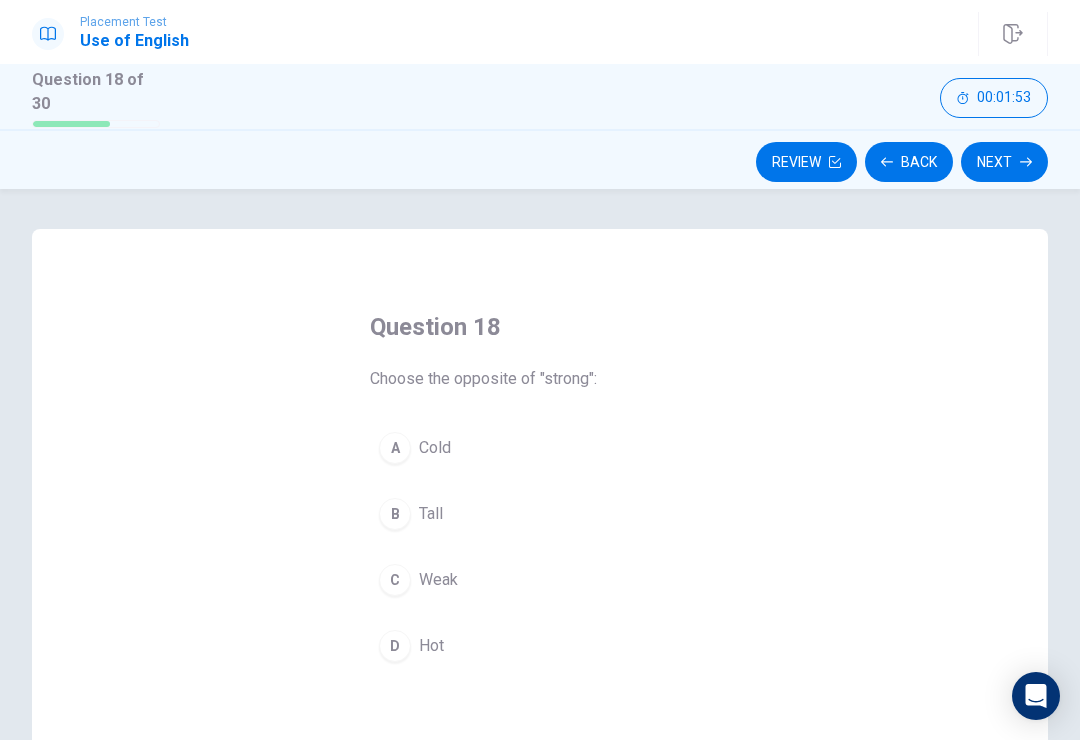 scroll, scrollTop: 0, scrollLeft: 0, axis: both 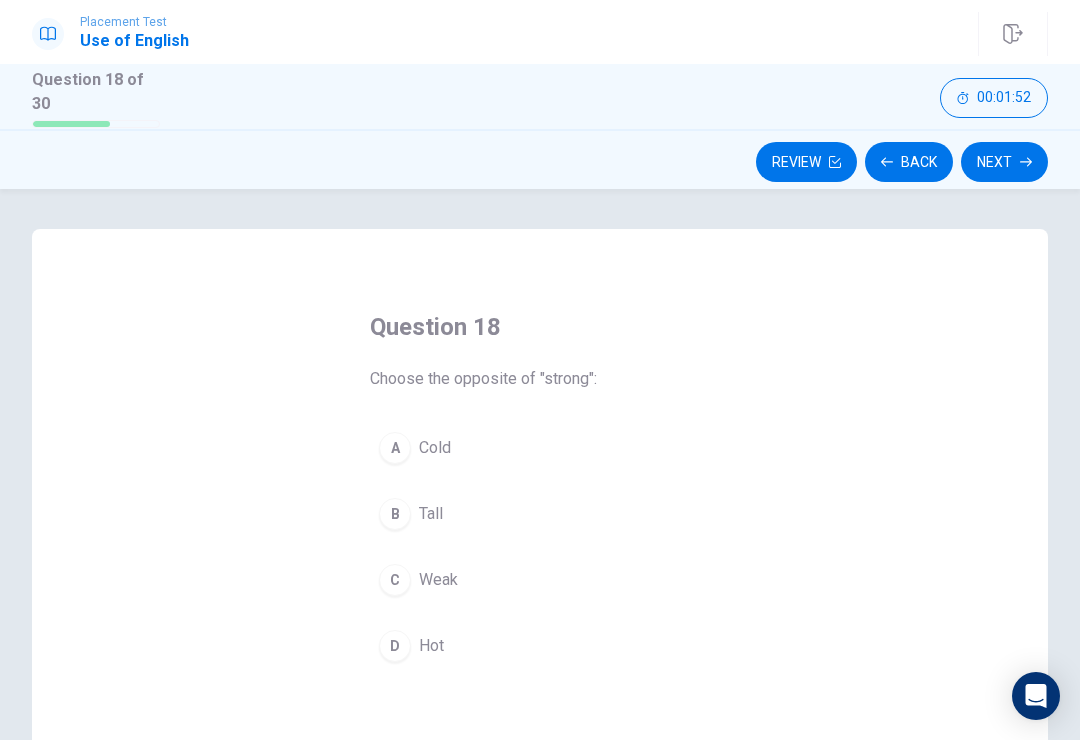 click on "C  Weak" at bounding box center [540, 580] 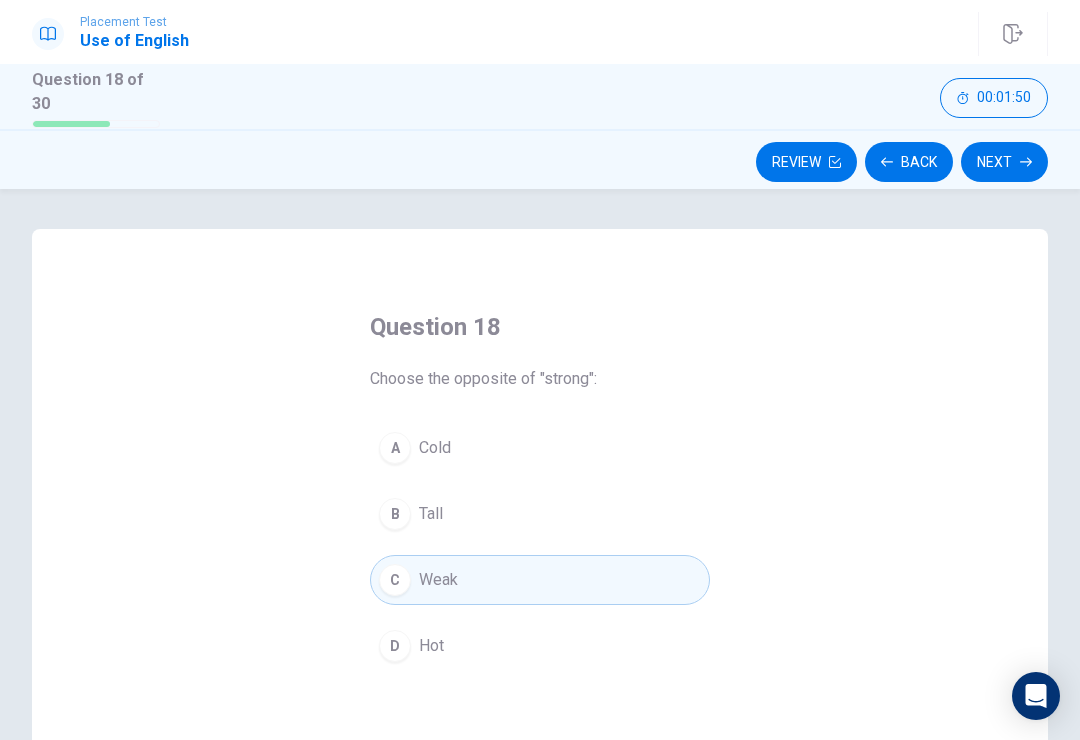 click on "Next" at bounding box center (1004, 162) 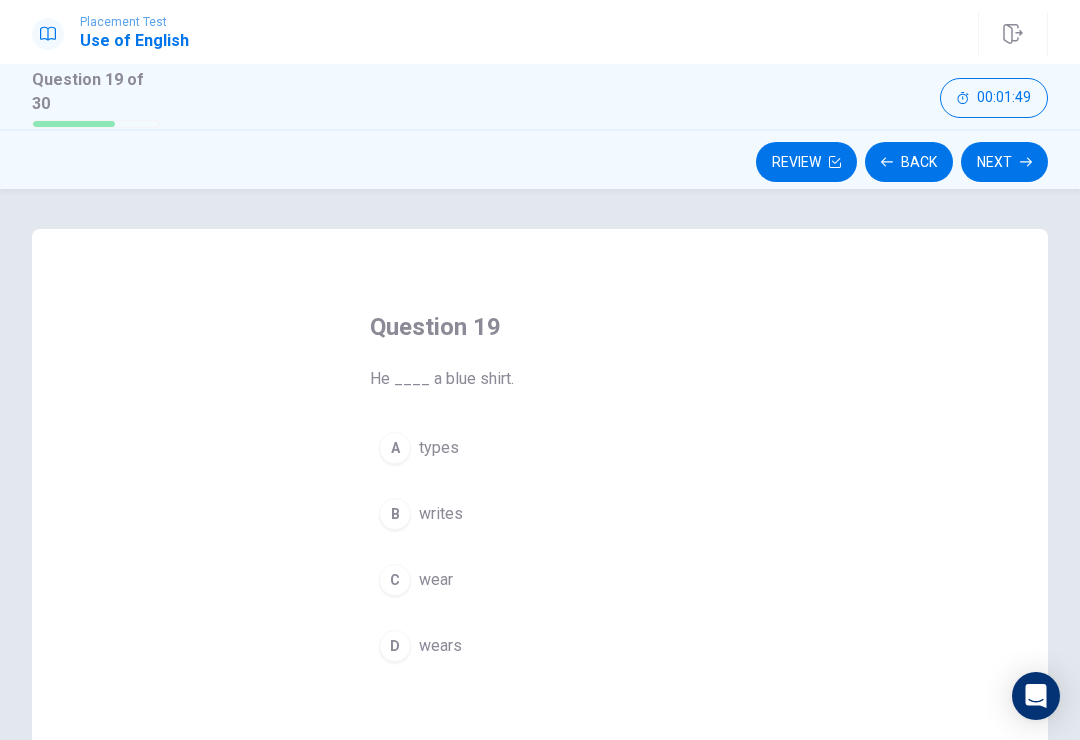 click on "Question 19 He ____ a blue shirt. A types B writes C wear D wears" at bounding box center [540, 491] 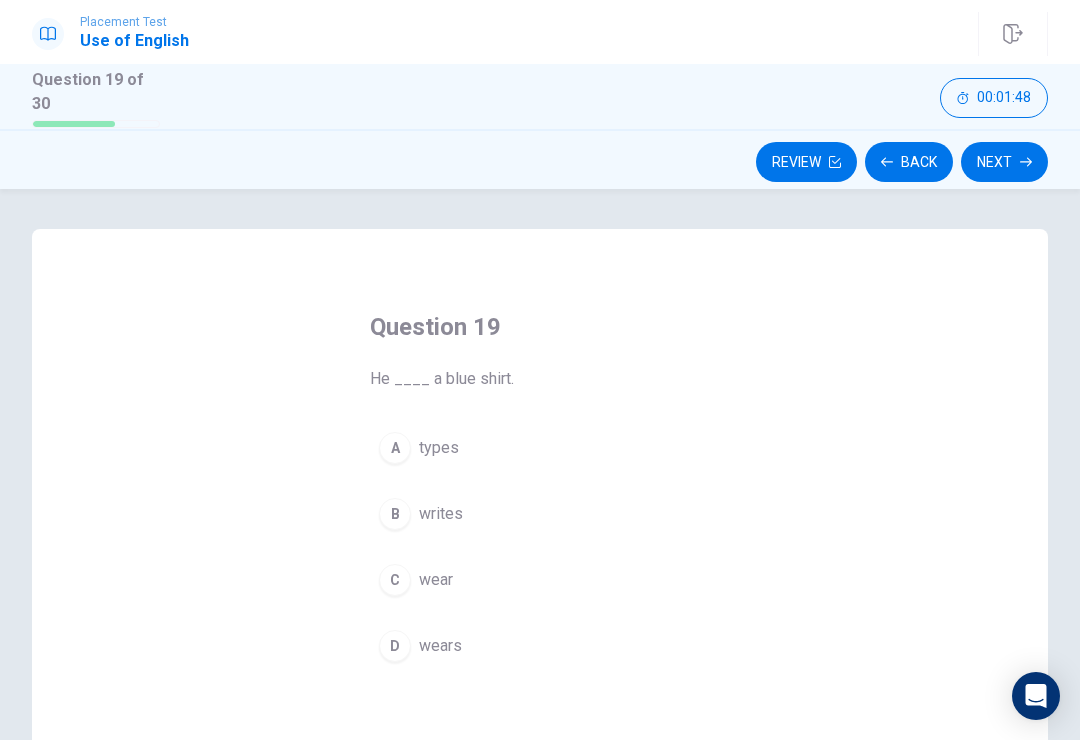 click on "Question 19 He ____ a blue shirt. A types B writes C wear D wears" at bounding box center [540, 576] 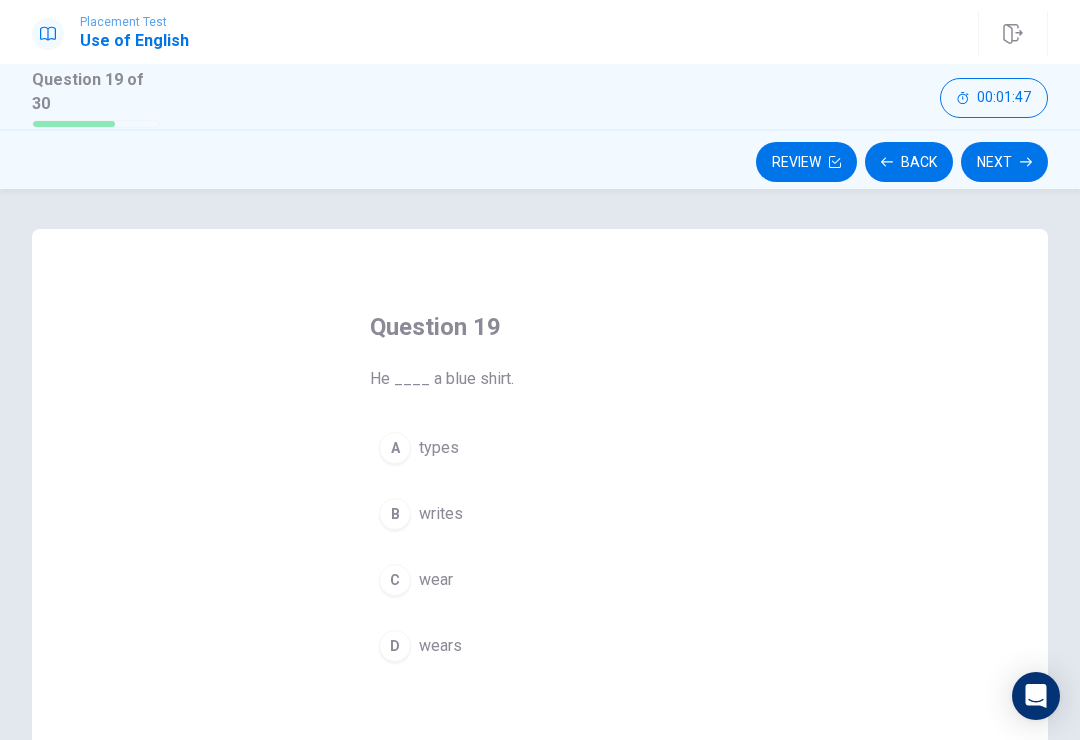 click on "C wear" at bounding box center [540, 580] 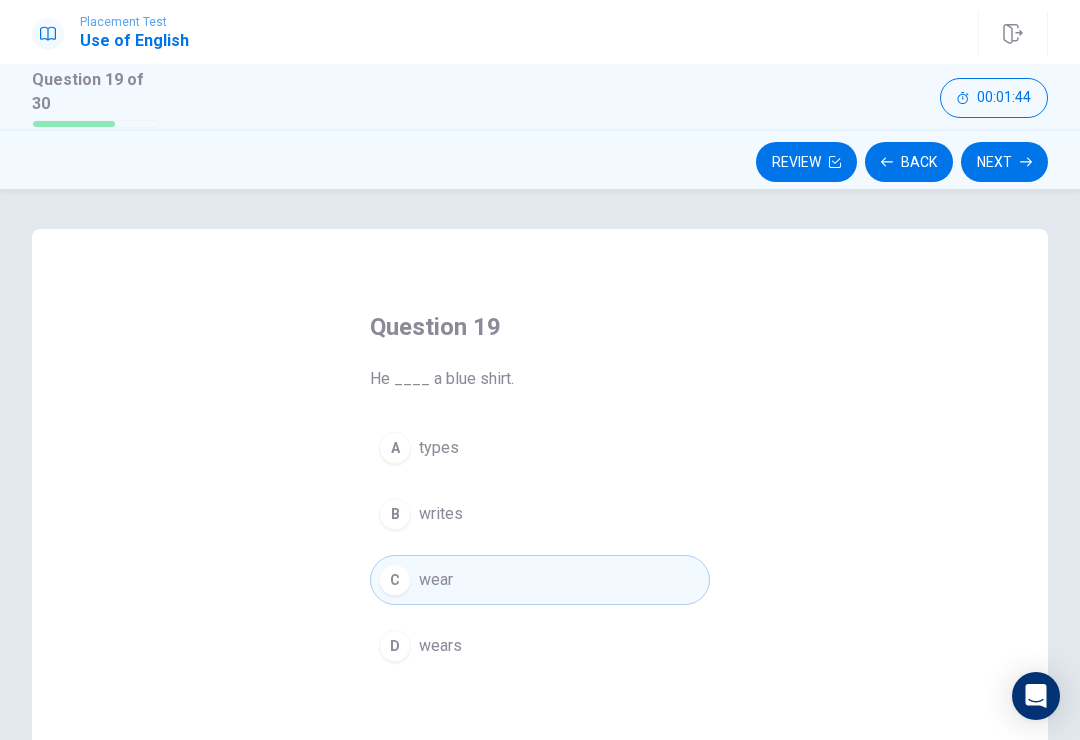 click on "Next" at bounding box center (1004, 162) 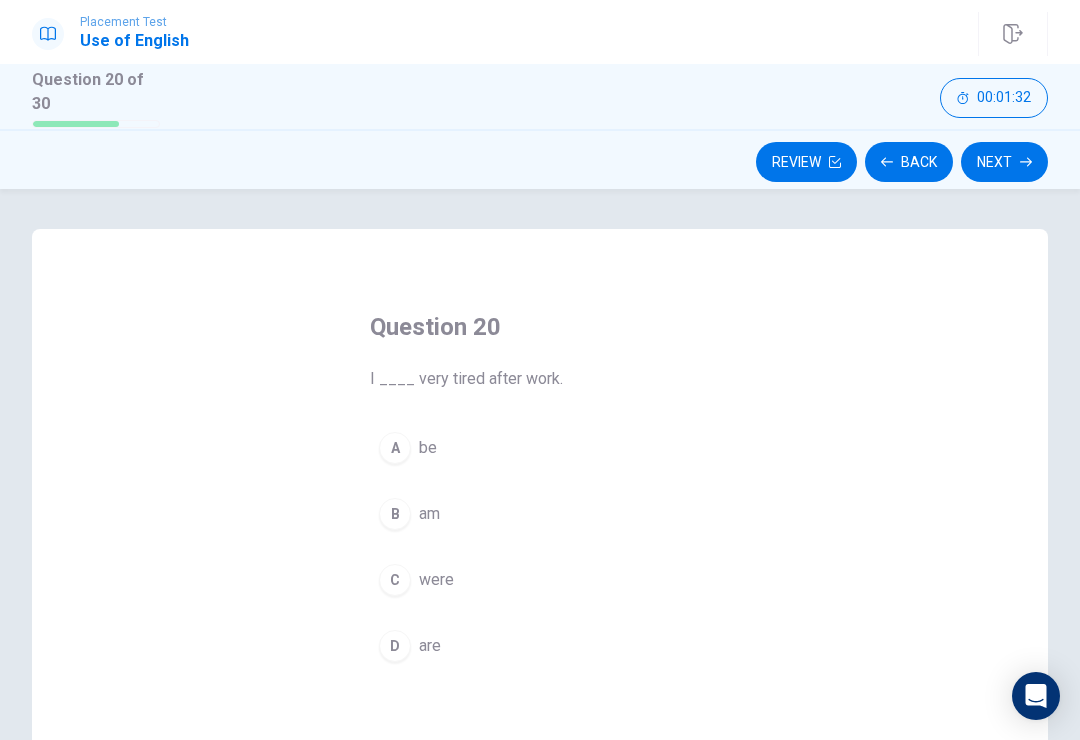 click 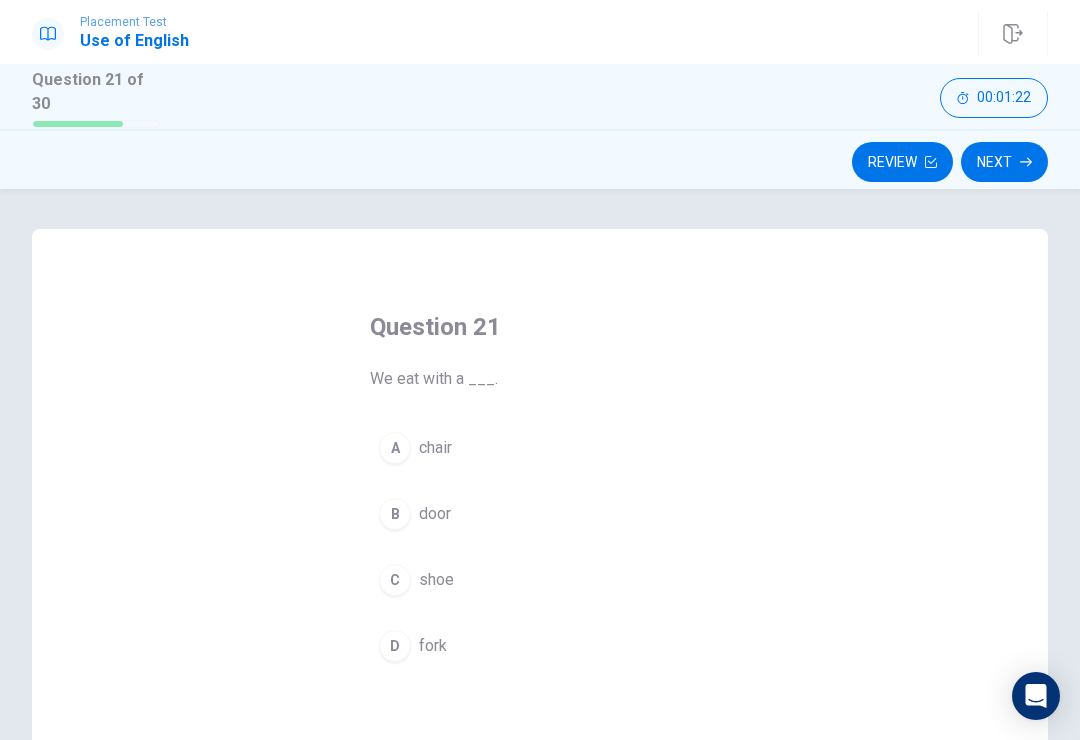 click on "A chair" at bounding box center (540, 448) 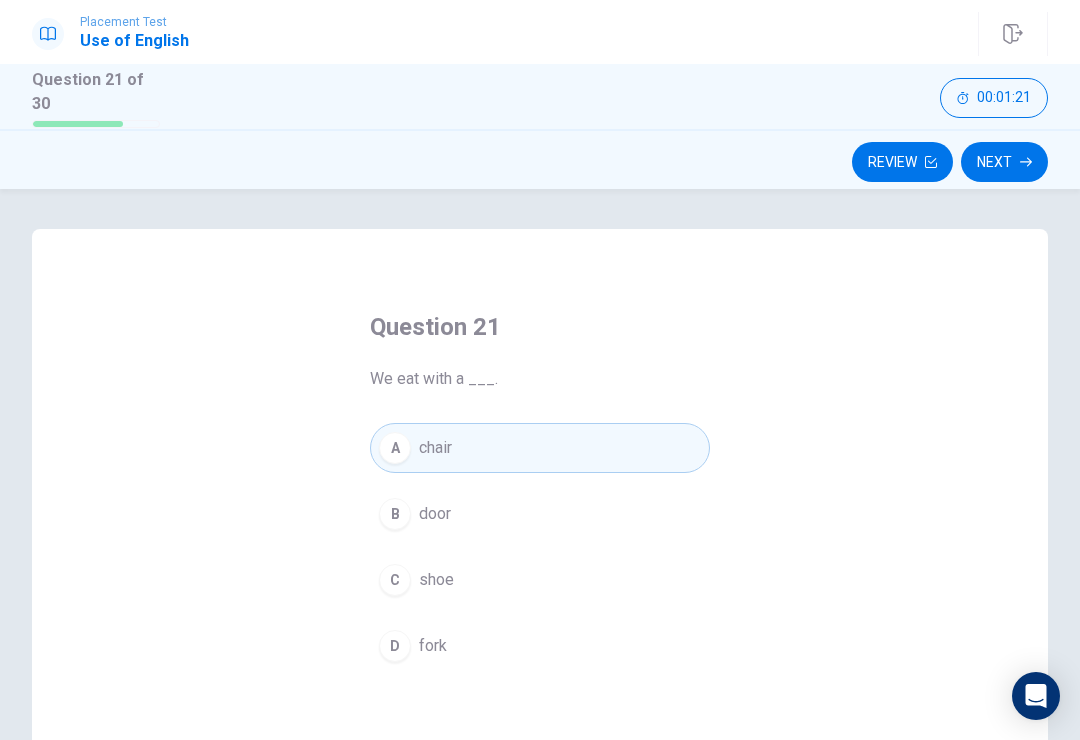 click on "Next" at bounding box center (1004, 162) 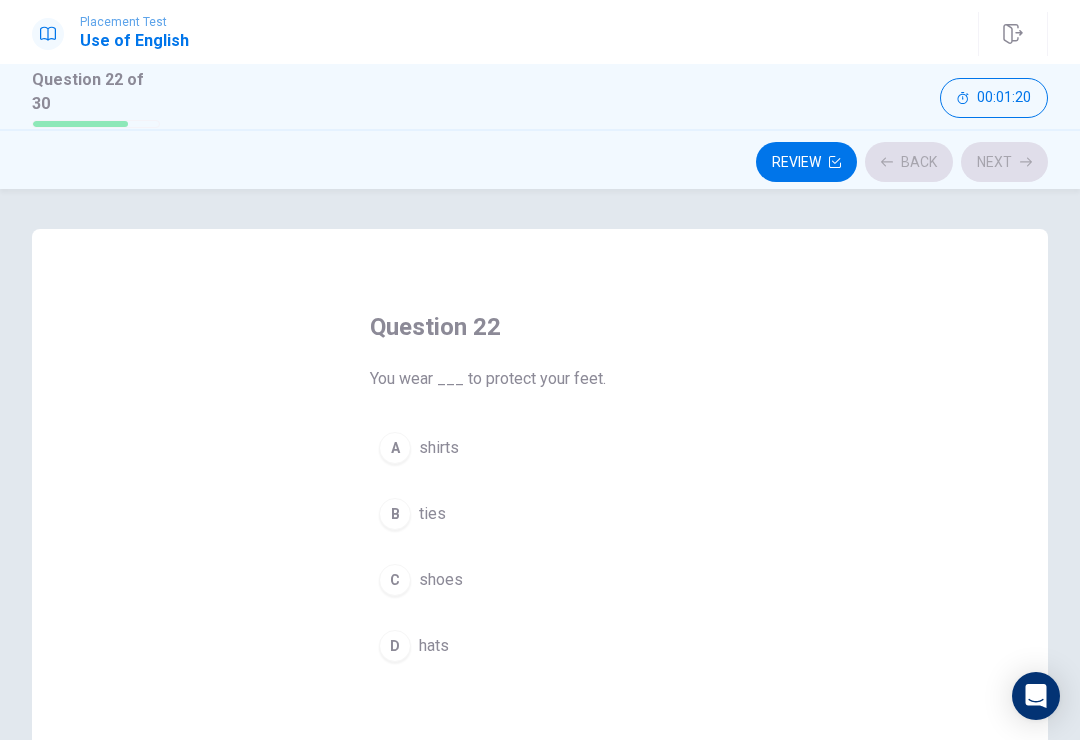 click on "B ties" at bounding box center (540, 514) 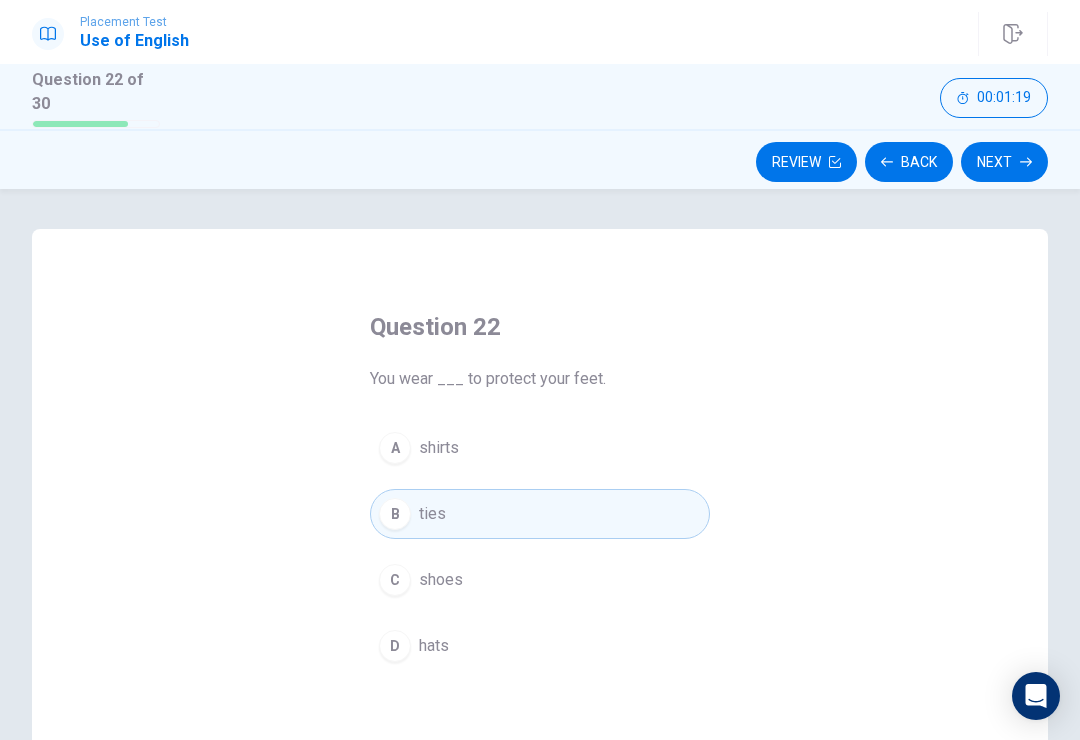 click on "Next" at bounding box center (1004, 162) 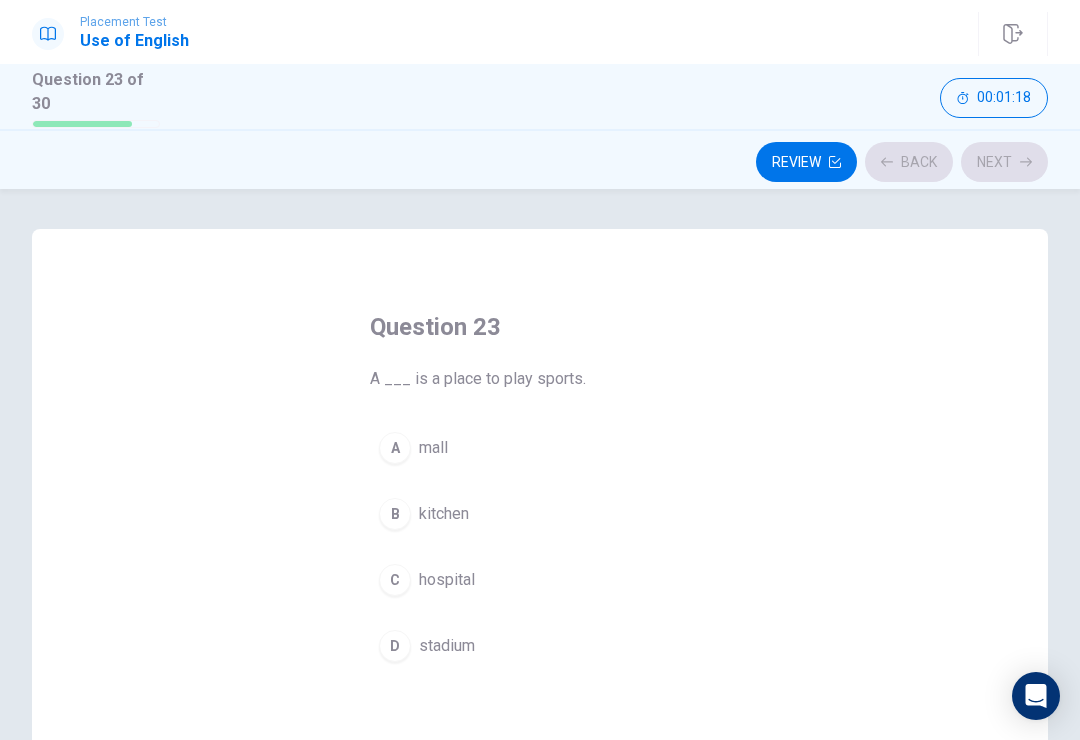 click on "stadium" at bounding box center [447, 646] 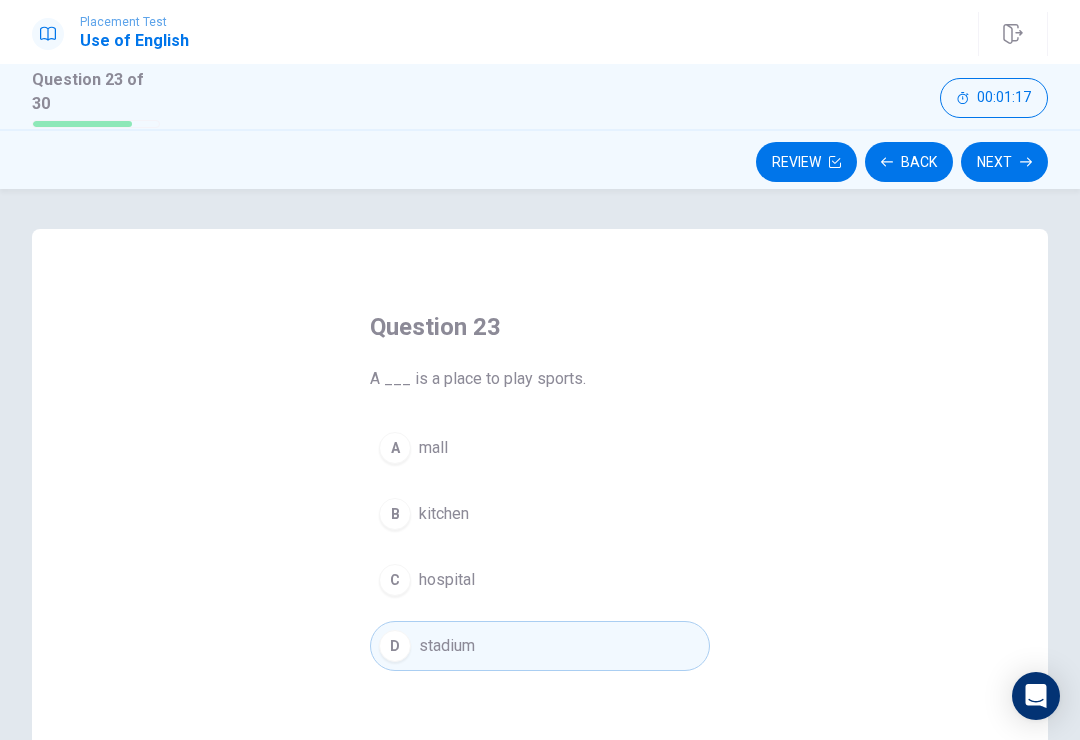 click on "Next" at bounding box center (1004, 162) 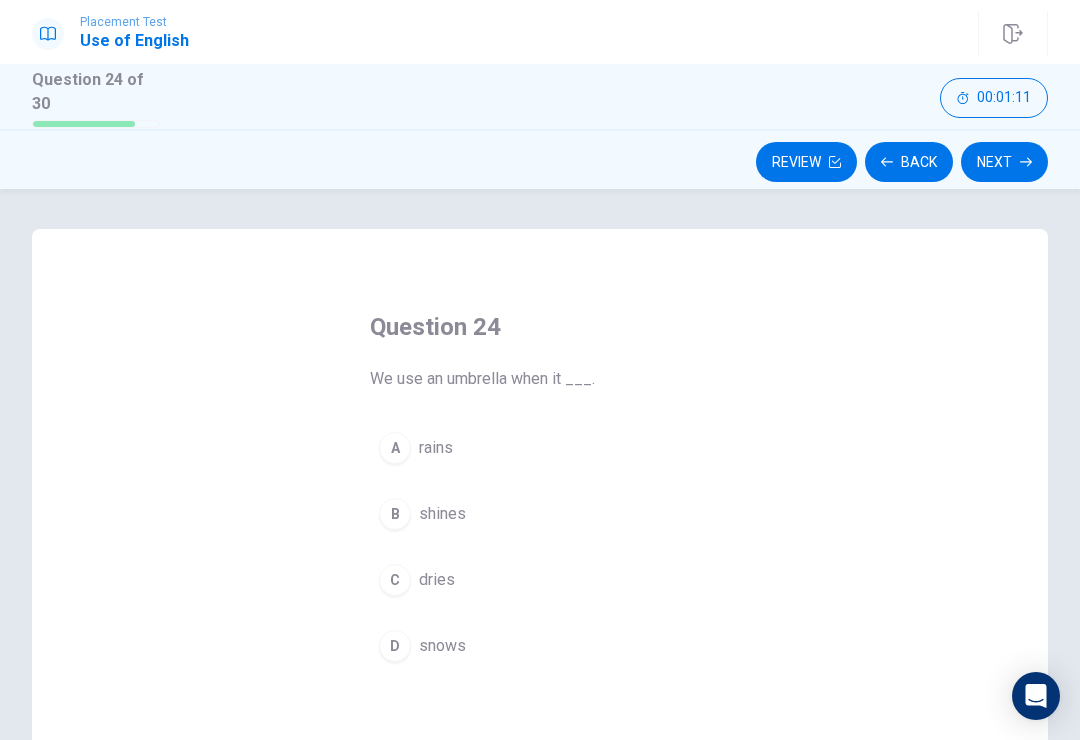 click on "C" at bounding box center (395, 580) 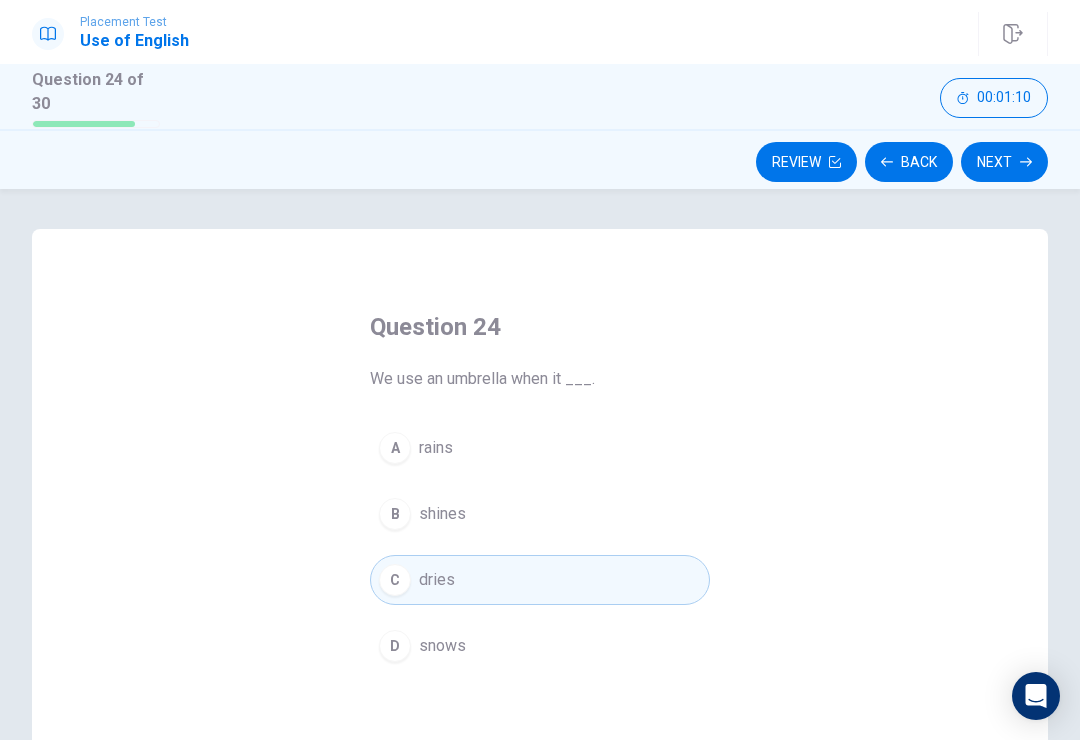 click 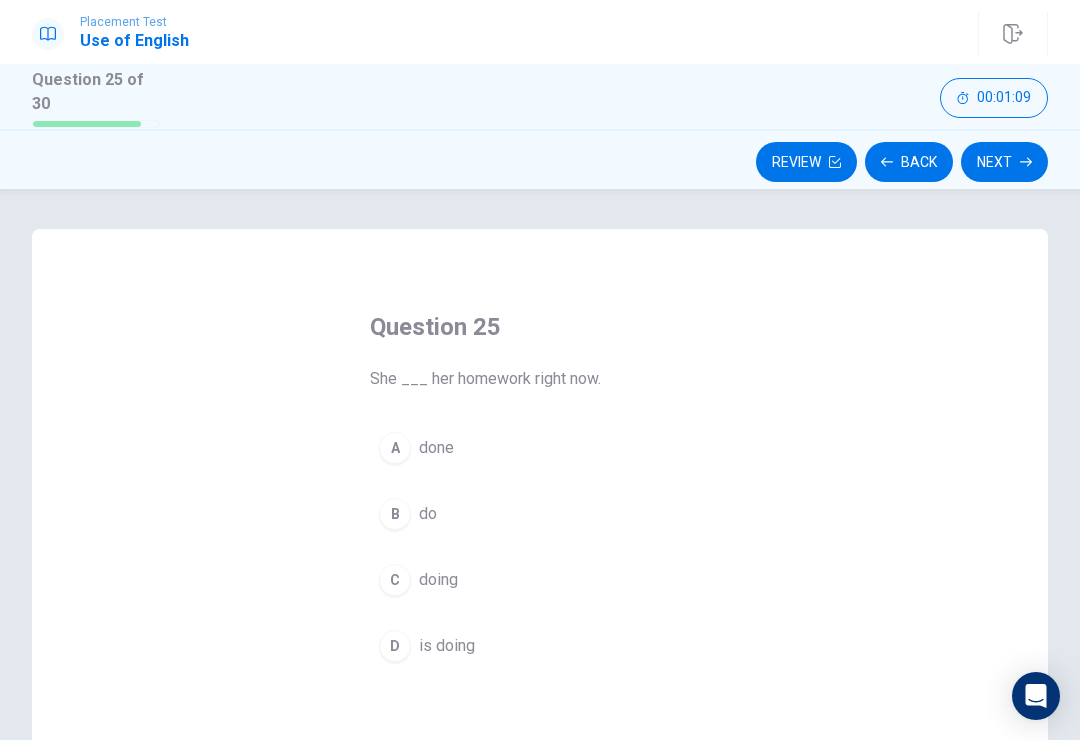 click on "B" at bounding box center (395, 514) 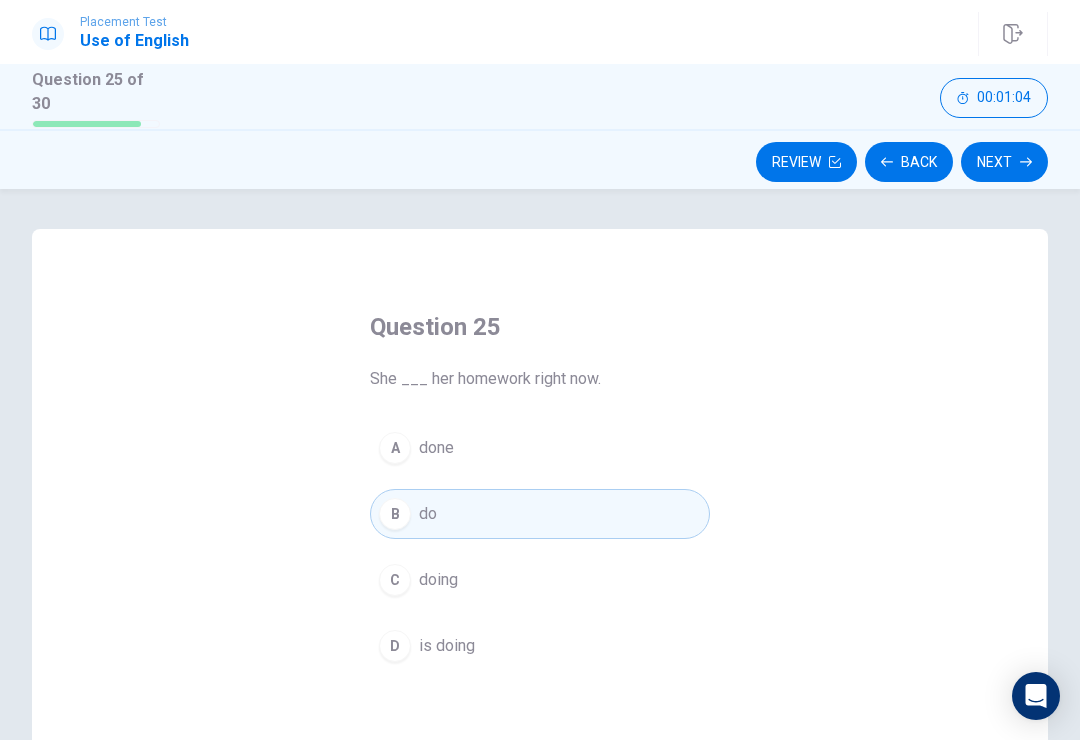 click 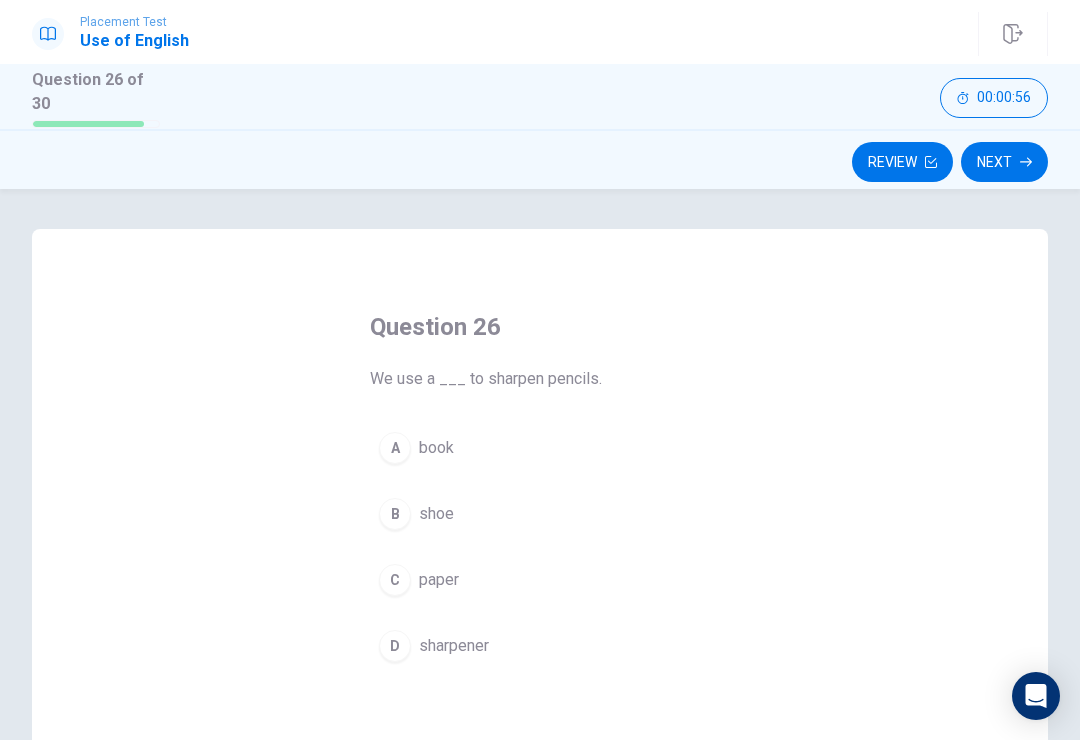 click on "Placement Test   Use of English Question 26 of 30 Review Next 00:00:56" at bounding box center [540, 34] 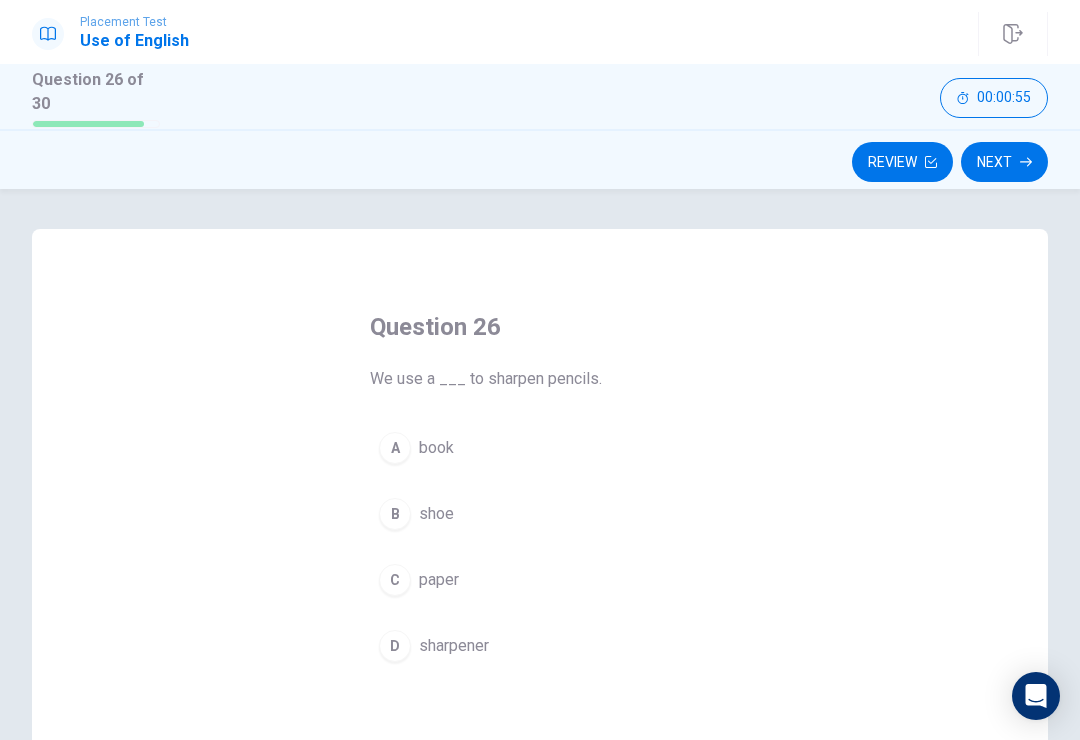 click on "A" at bounding box center [395, 448] 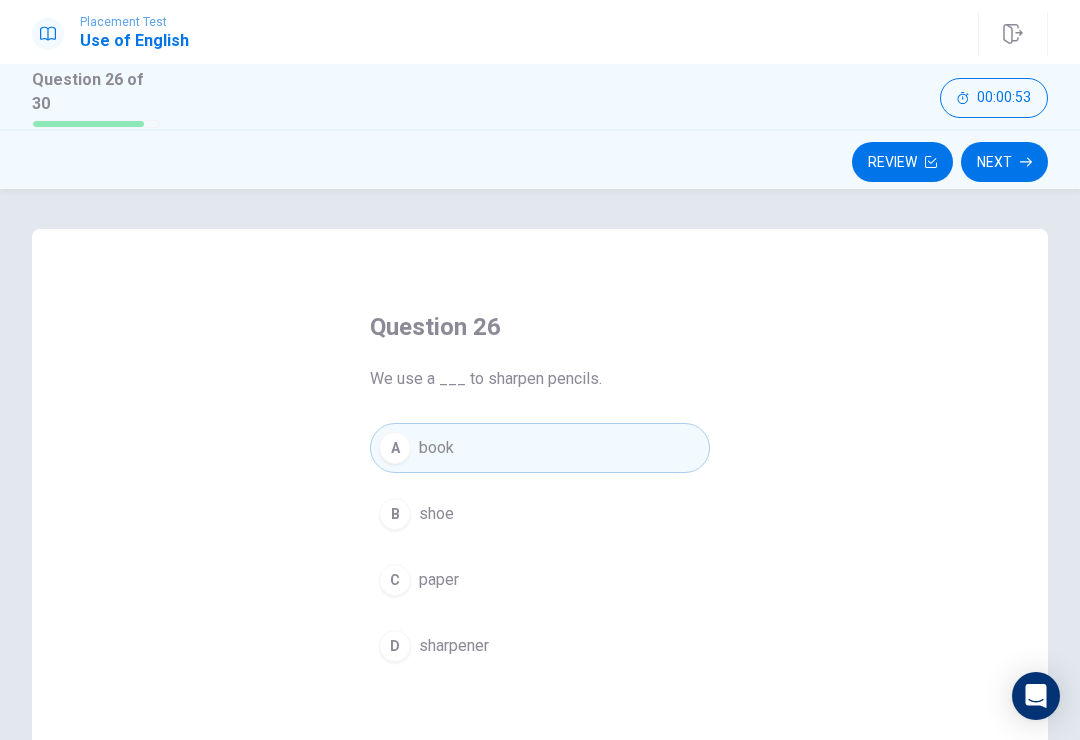 click 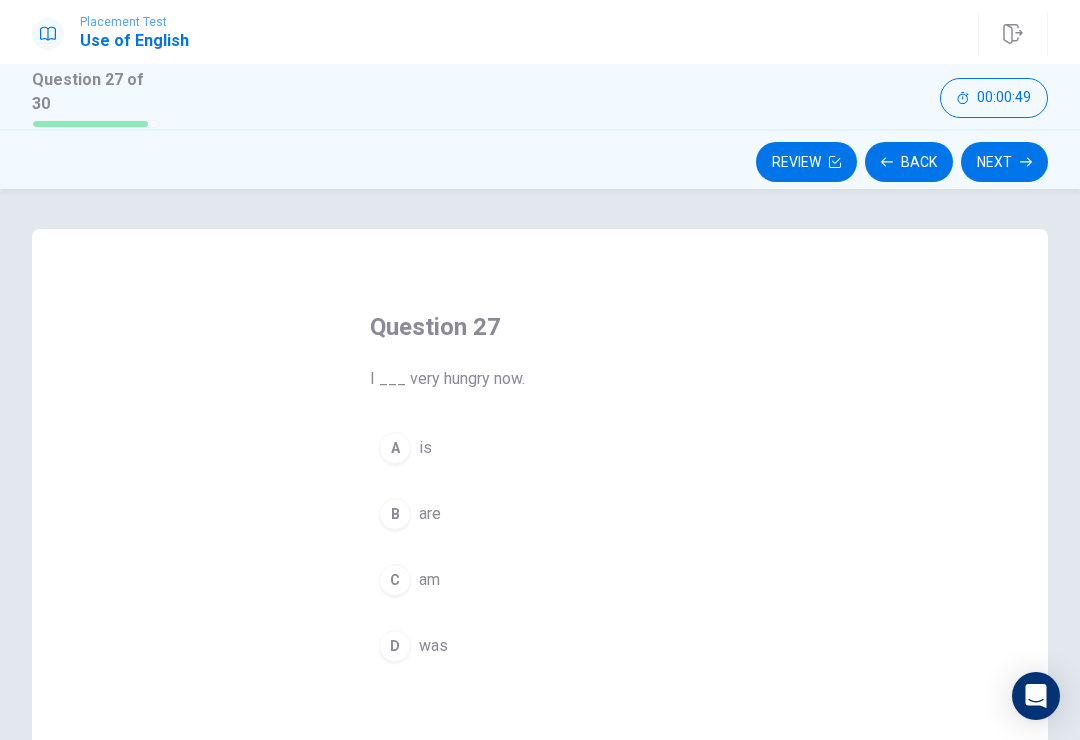 click on "A is" at bounding box center [540, 448] 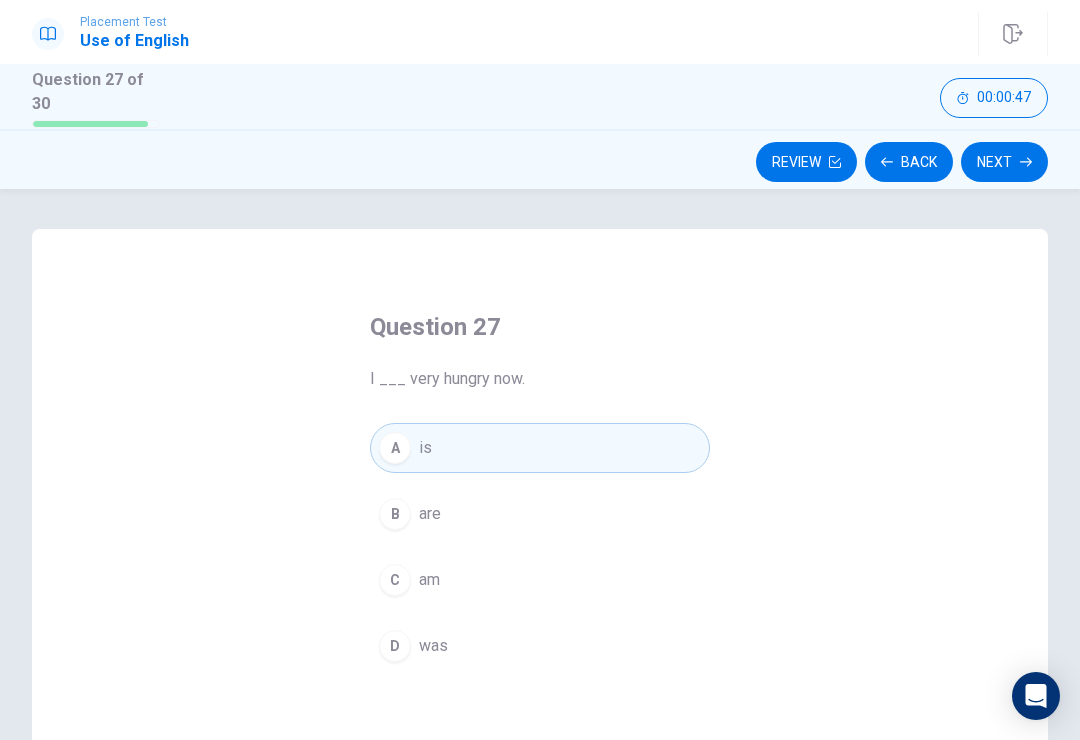 click on "Next" at bounding box center [1004, 162] 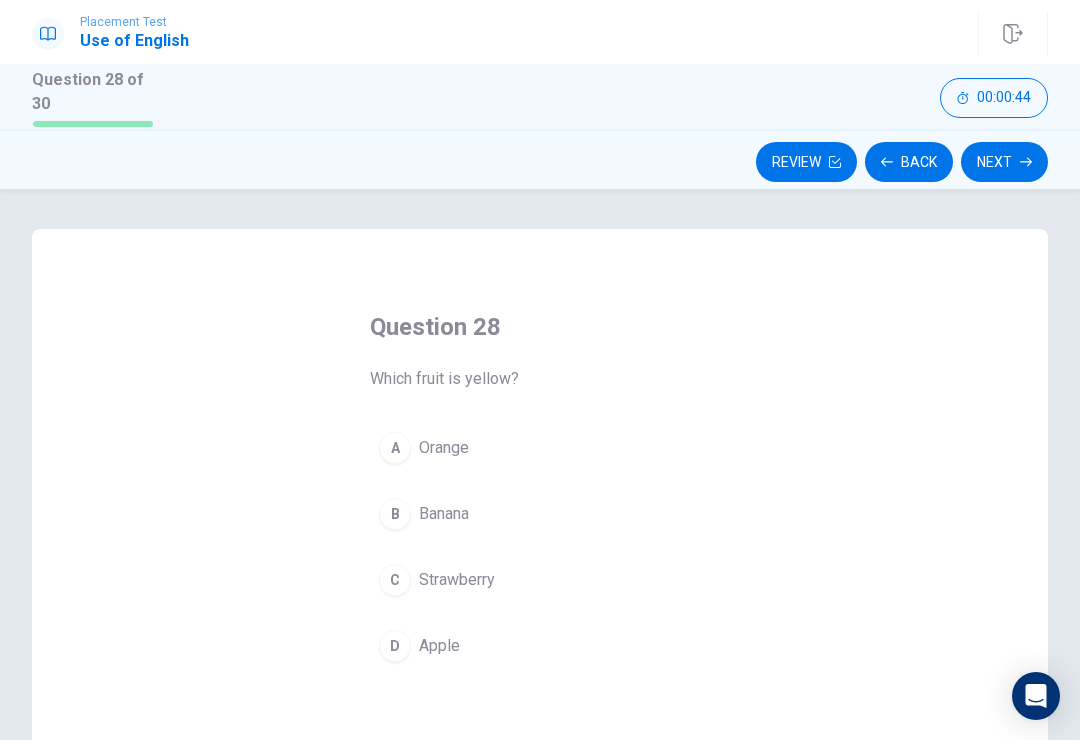 click on "Back" at bounding box center [909, 162] 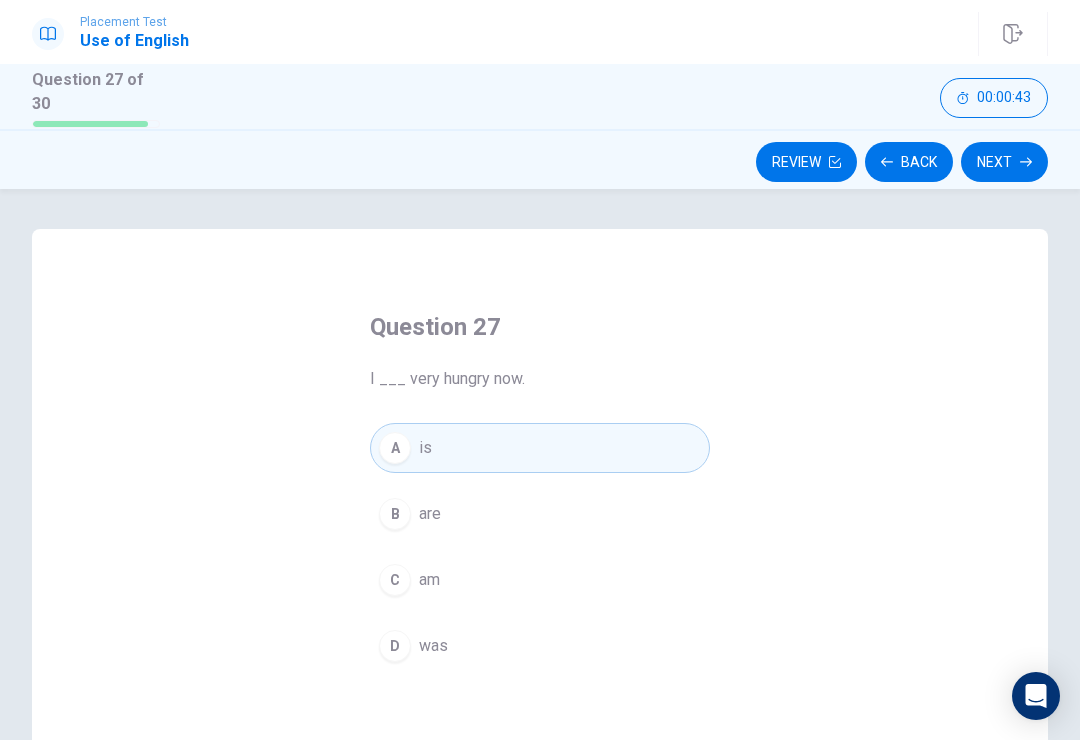 click on "B are" at bounding box center [540, 514] 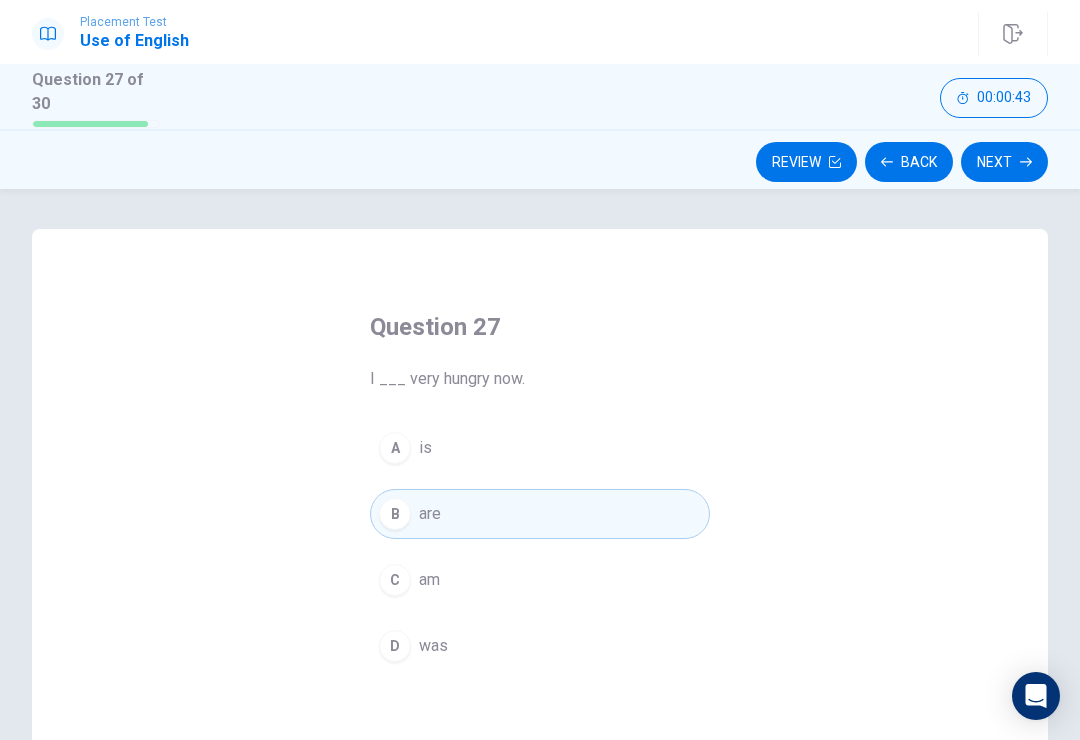 click on "Next" at bounding box center (1004, 162) 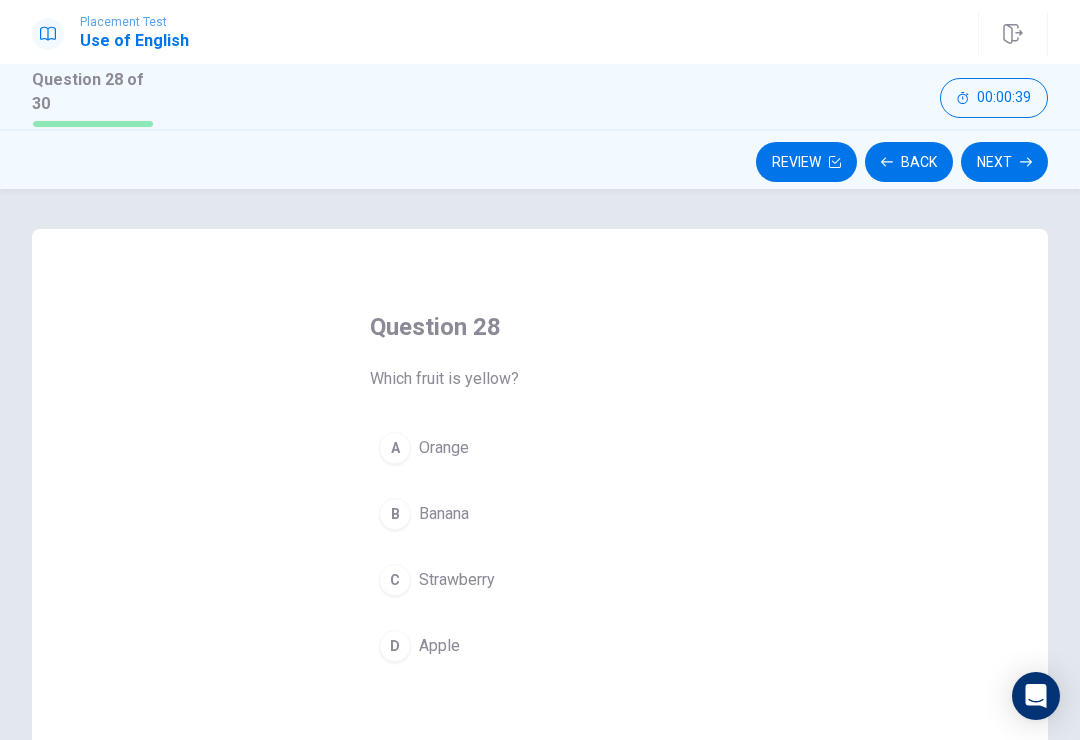 click on "Question 28 Which fruit is yellow? A Orange B Banana C Strawberry D Apple" at bounding box center (540, 576) 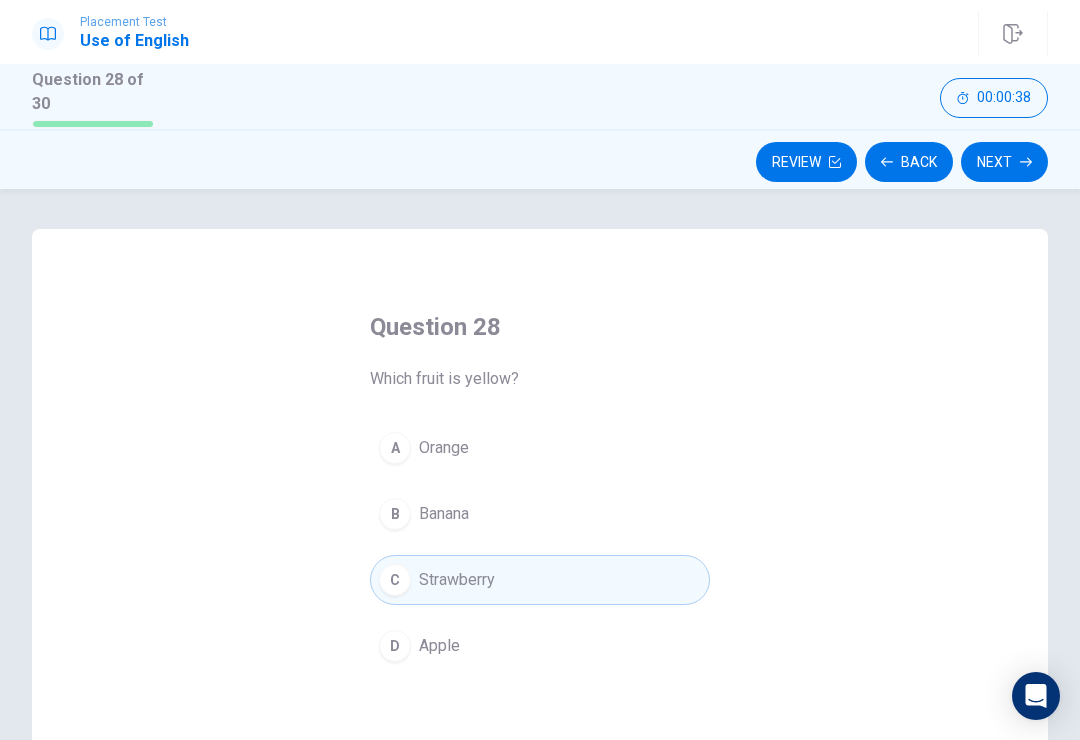 click on "Next" at bounding box center (1004, 162) 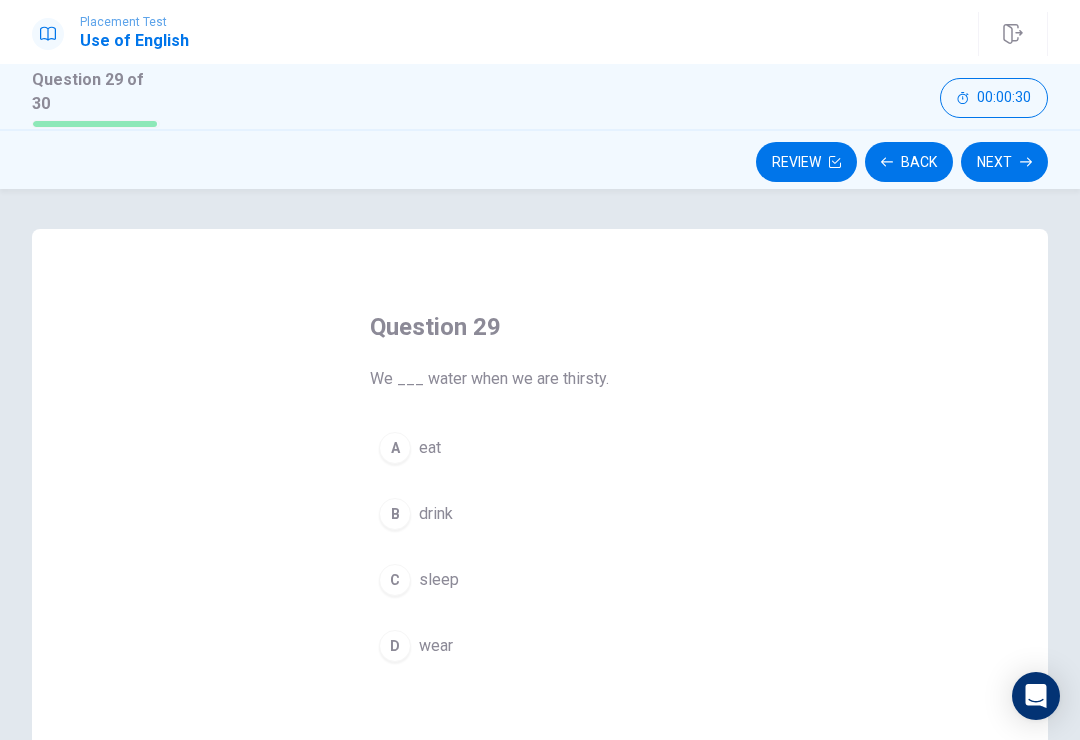 click on "A eat" at bounding box center (540, 448) 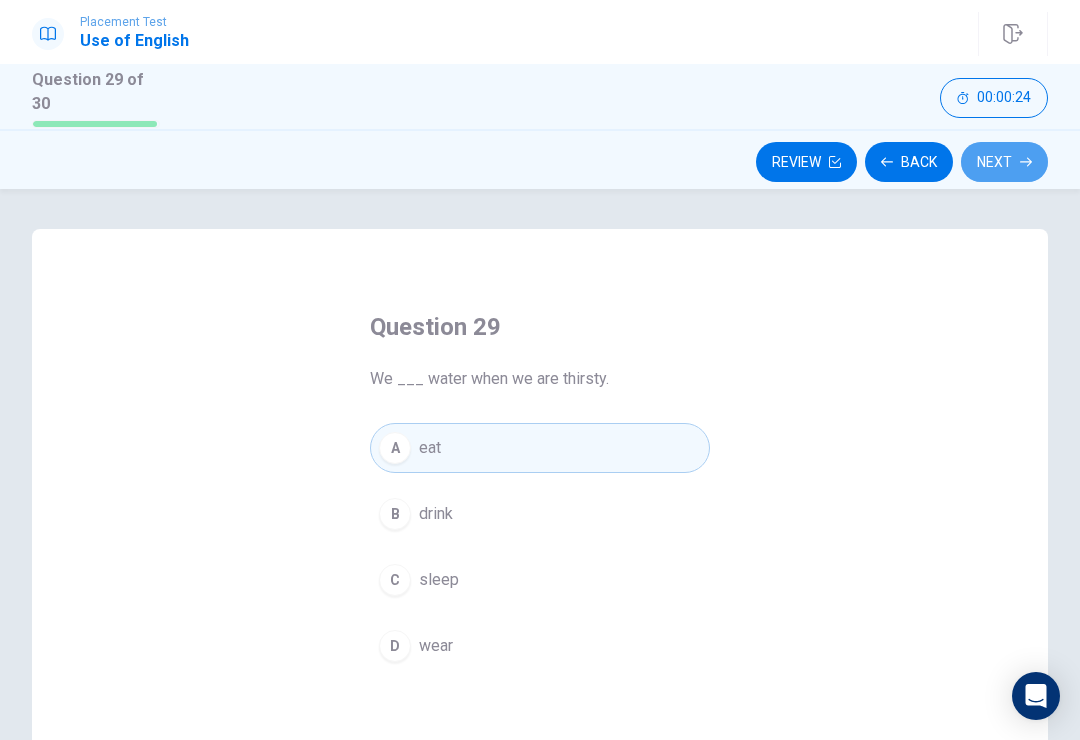 click on "Next" at bounding box center [1004, 162] 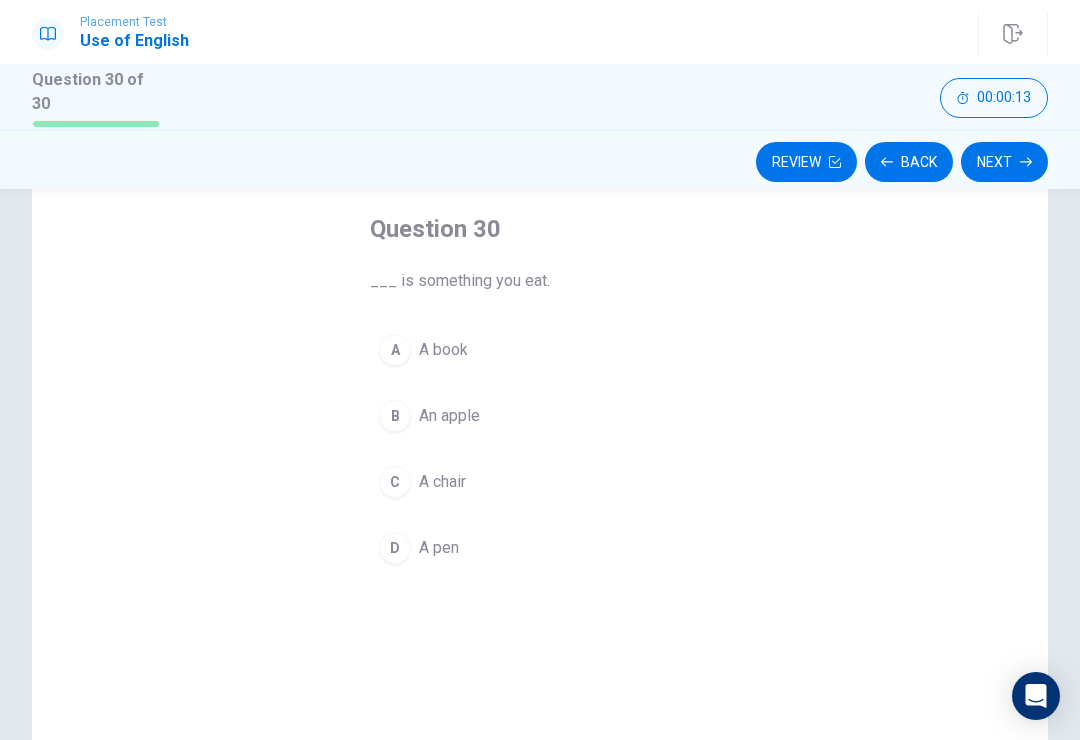 scroll, scrollTop: 98, scrollLeft: 0, axis: vertical 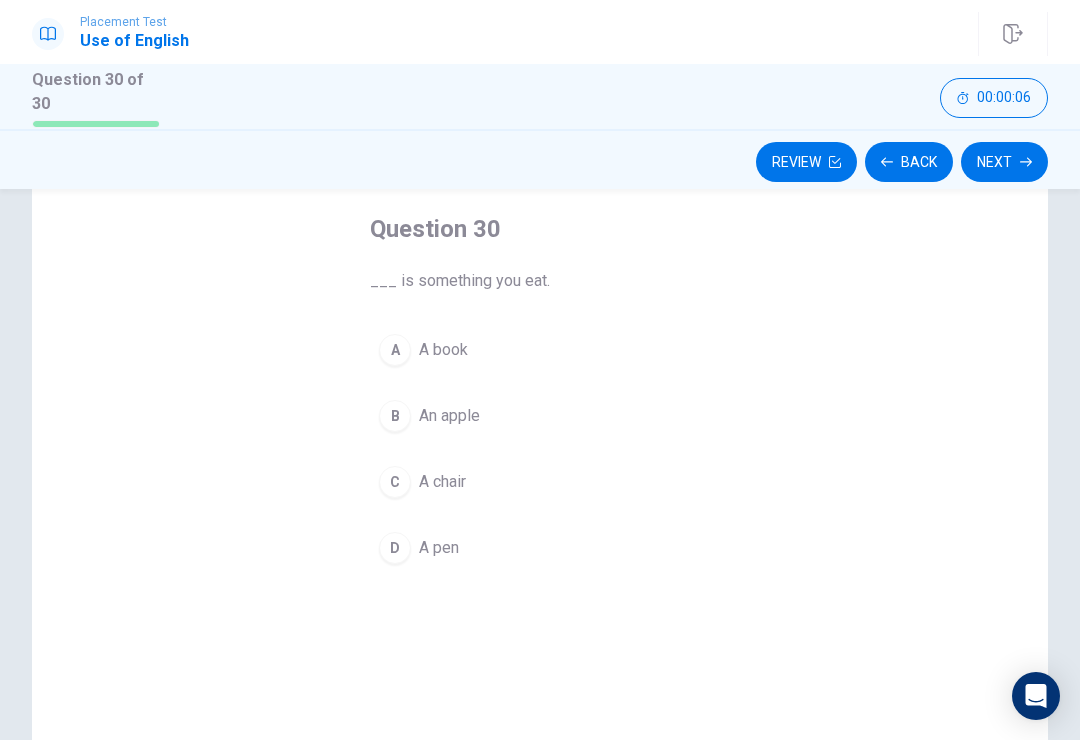 click on "A A book" at bounding box center [540, 350] 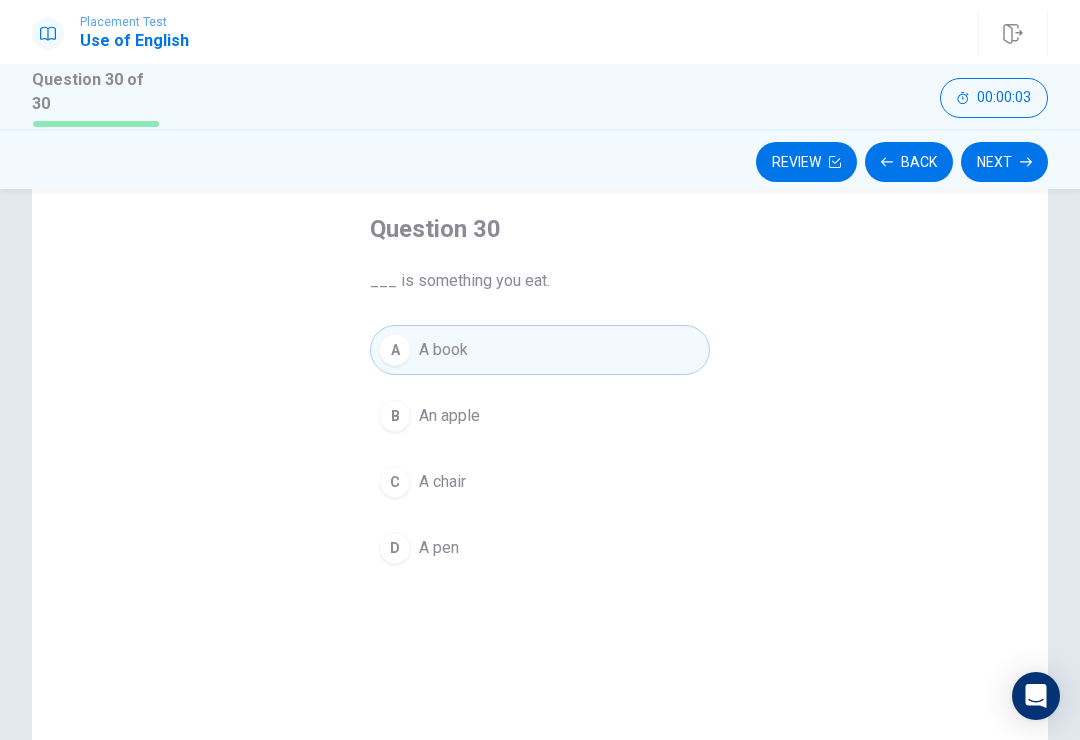 click 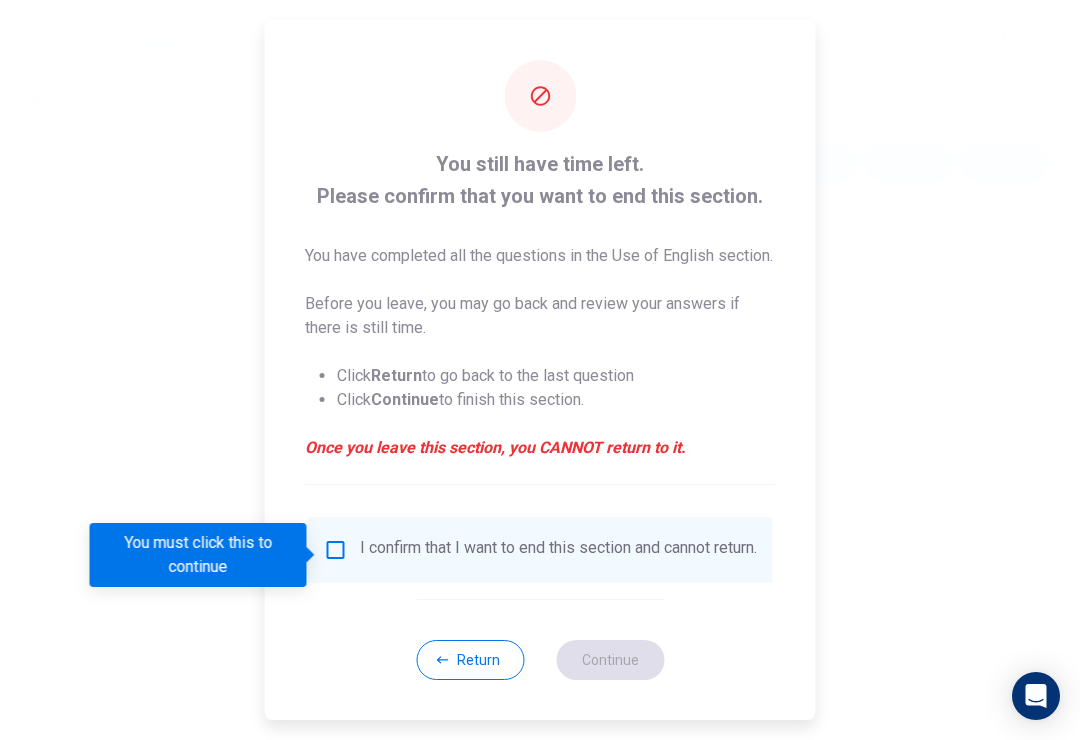 click at bounding box center (336, 550) 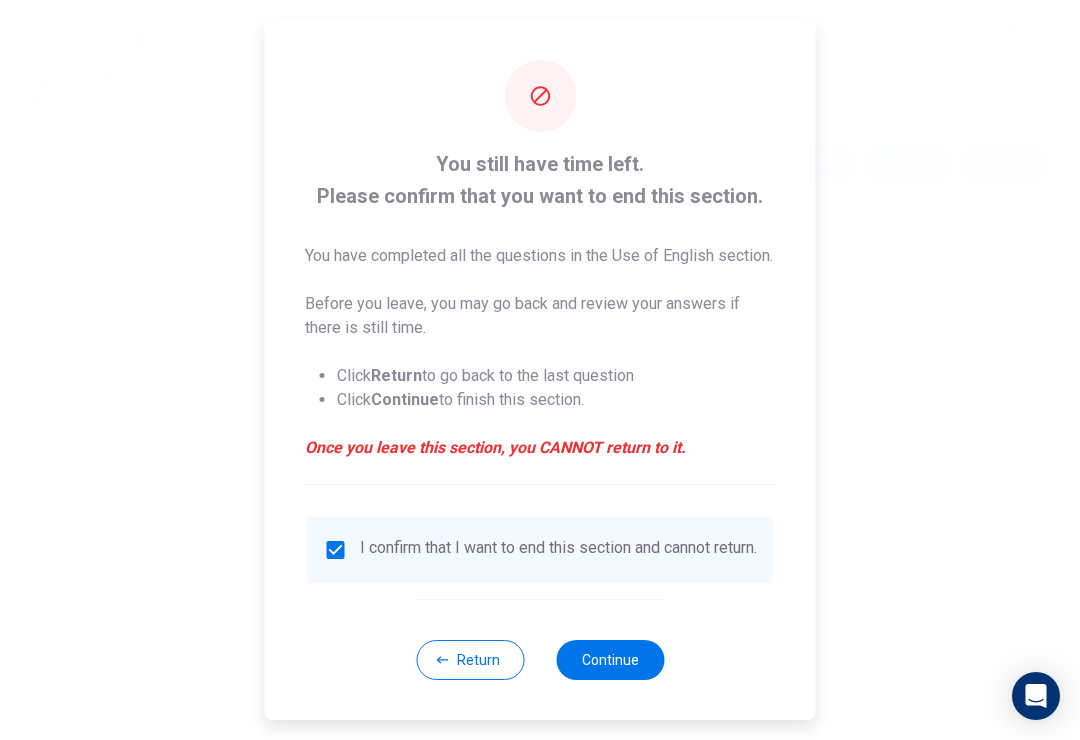 click on "I confirm that I want to end this section and cannot return." at bounding box center [558, 550] 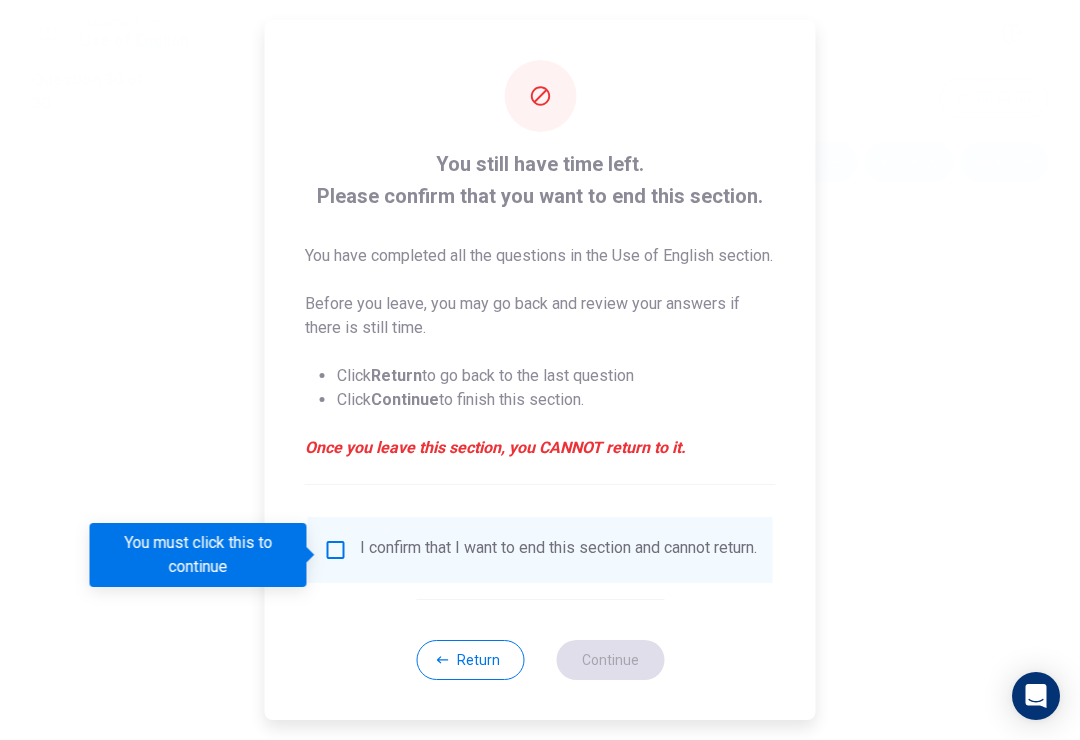 click on "I confirm that I want to end this section and cannot return." at bounding box center [558, 550] 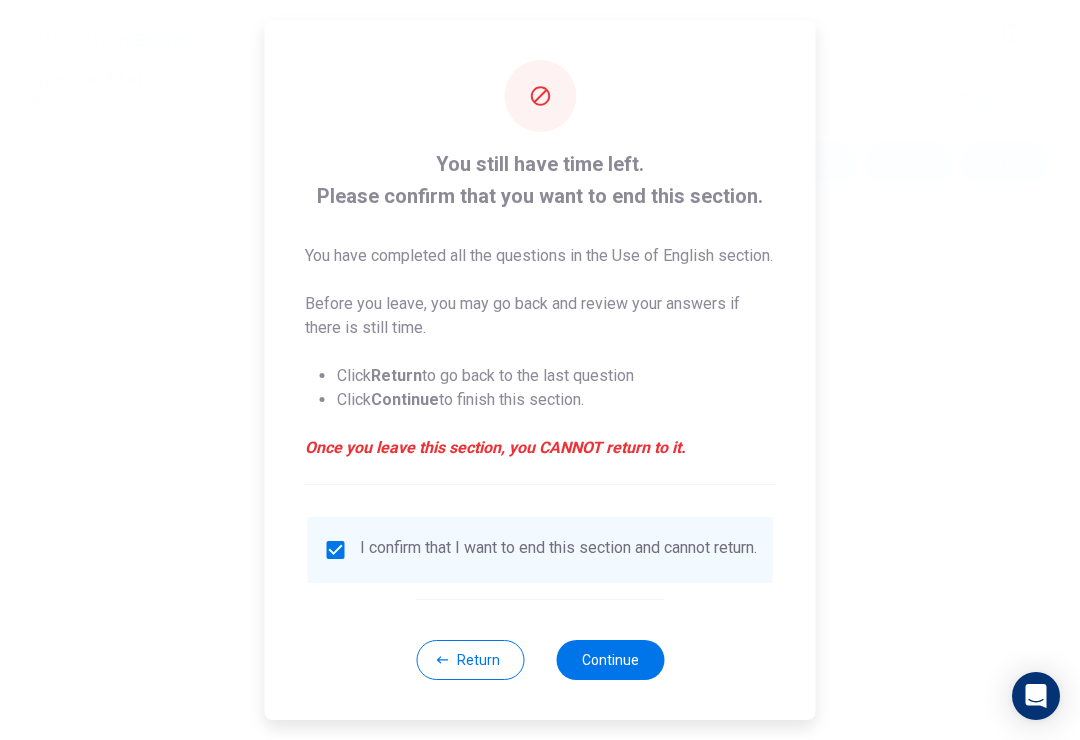 click on "I confirm that I want to end this section and cannot return." at bounding box center (540, 550) 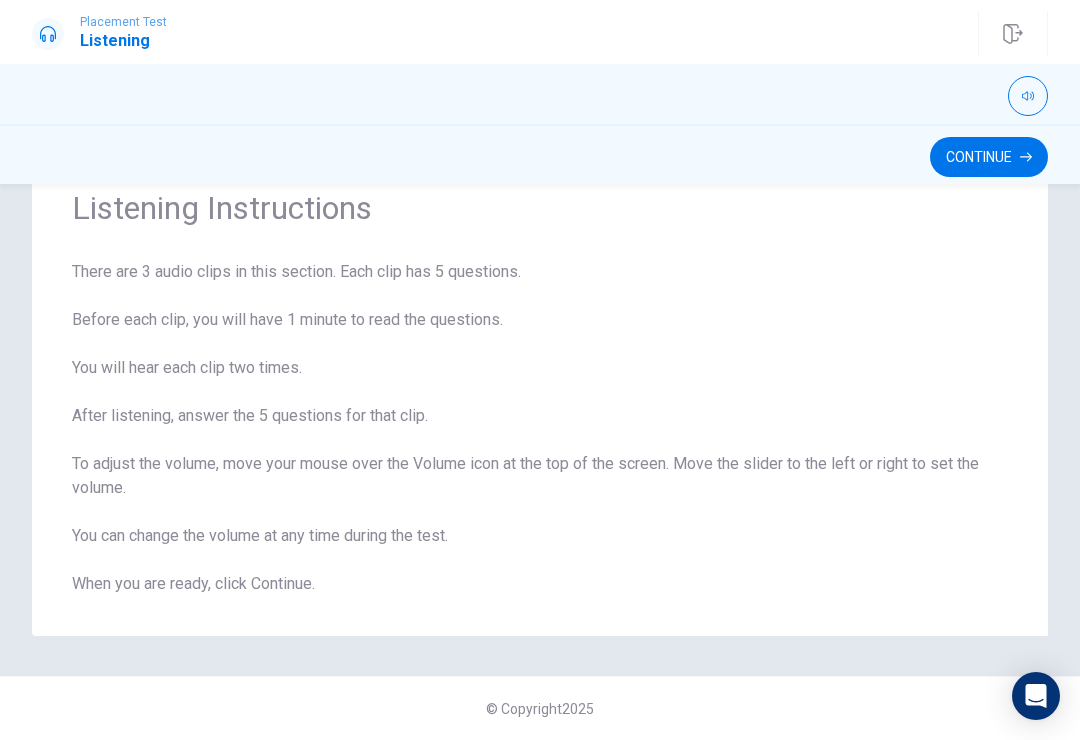 scroll, scrollTop: 76, scrollLeft: 0, axis: vertical 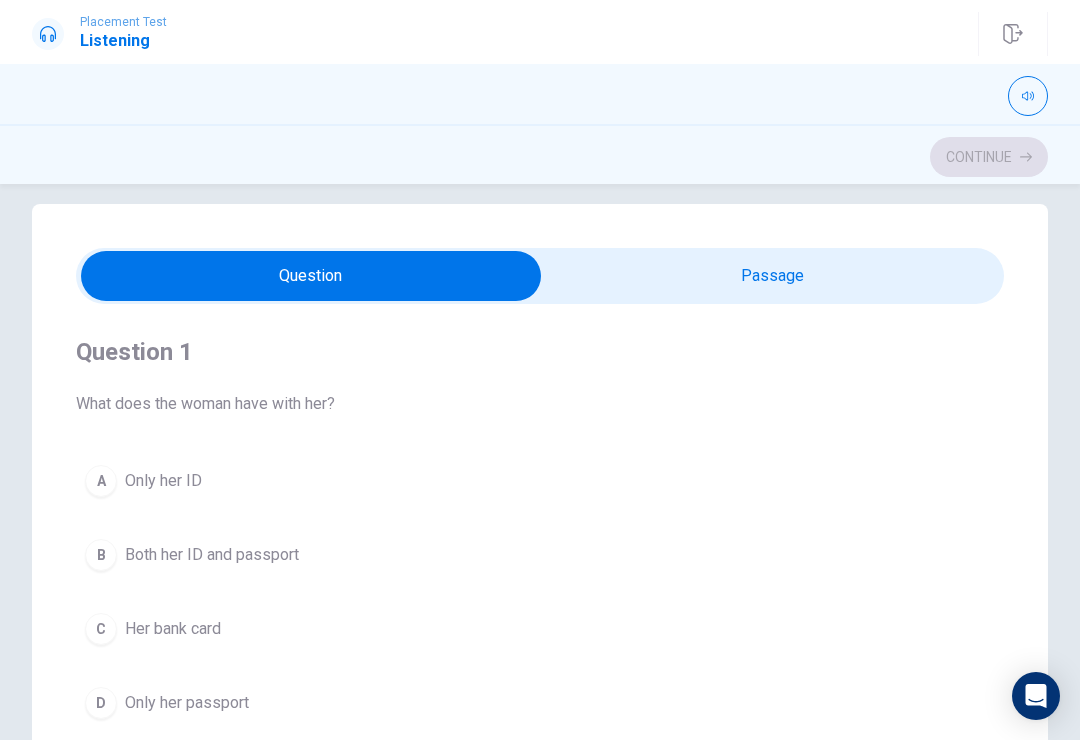 click on "A Only her ID" at bounding box center [540, 481] 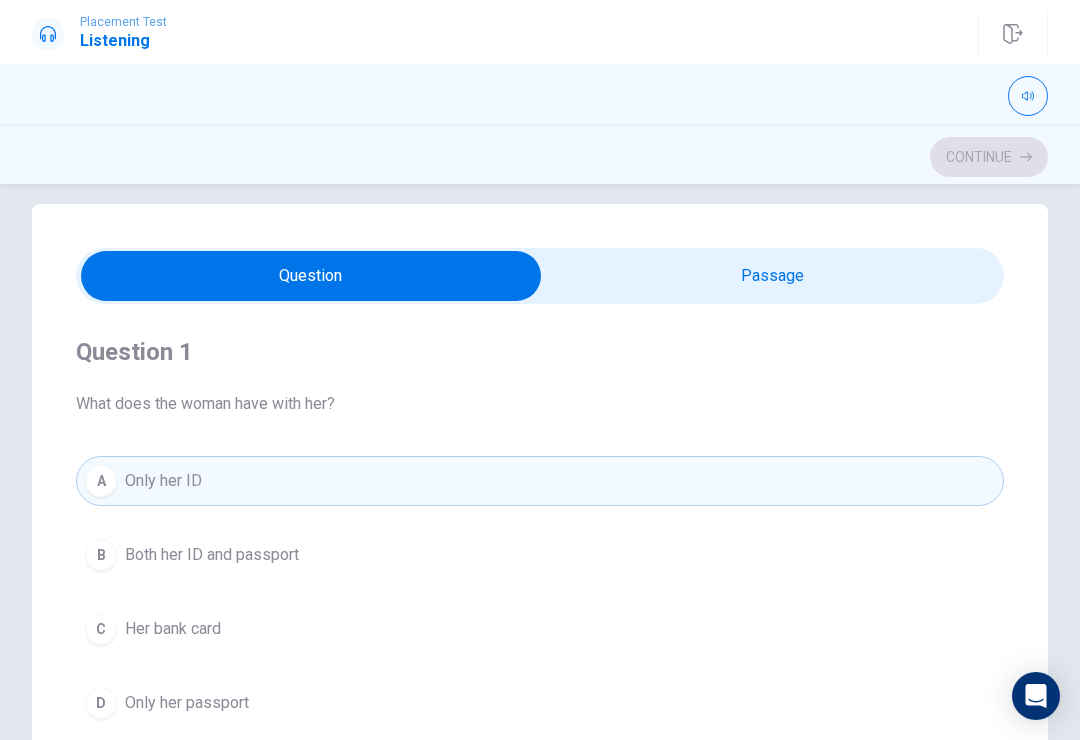 click on "A Only her ID" at bounding box center (540, 481) 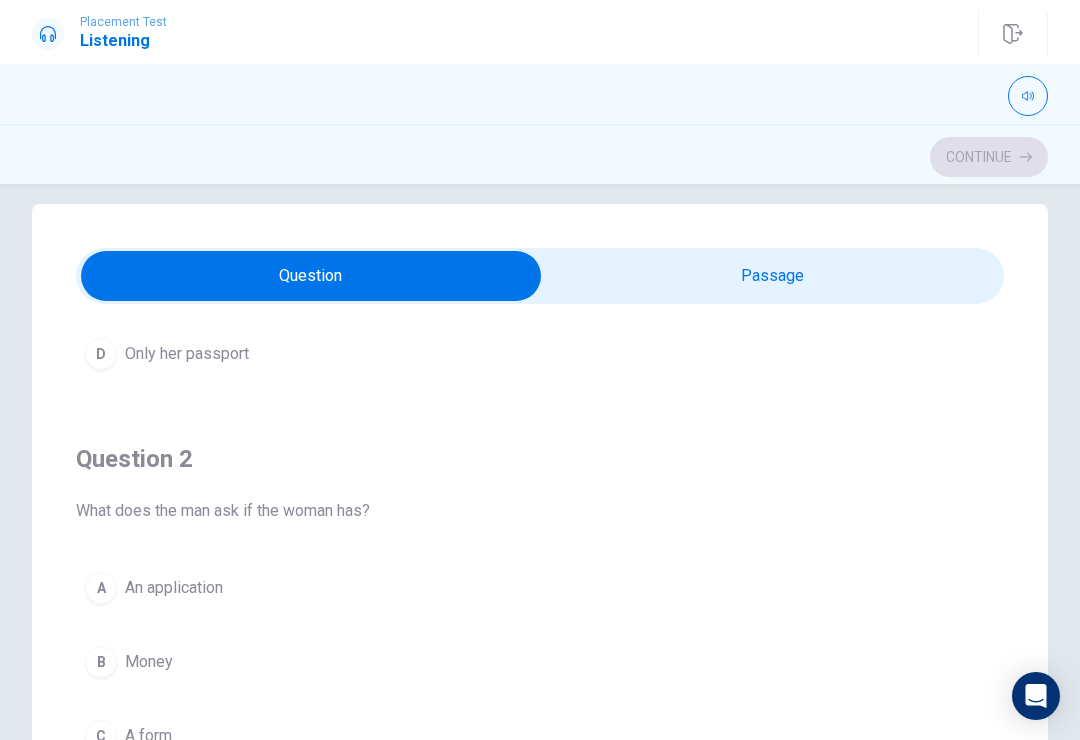 scroll, scrollTop: 400, scrollLeft: 0, axis: vertical 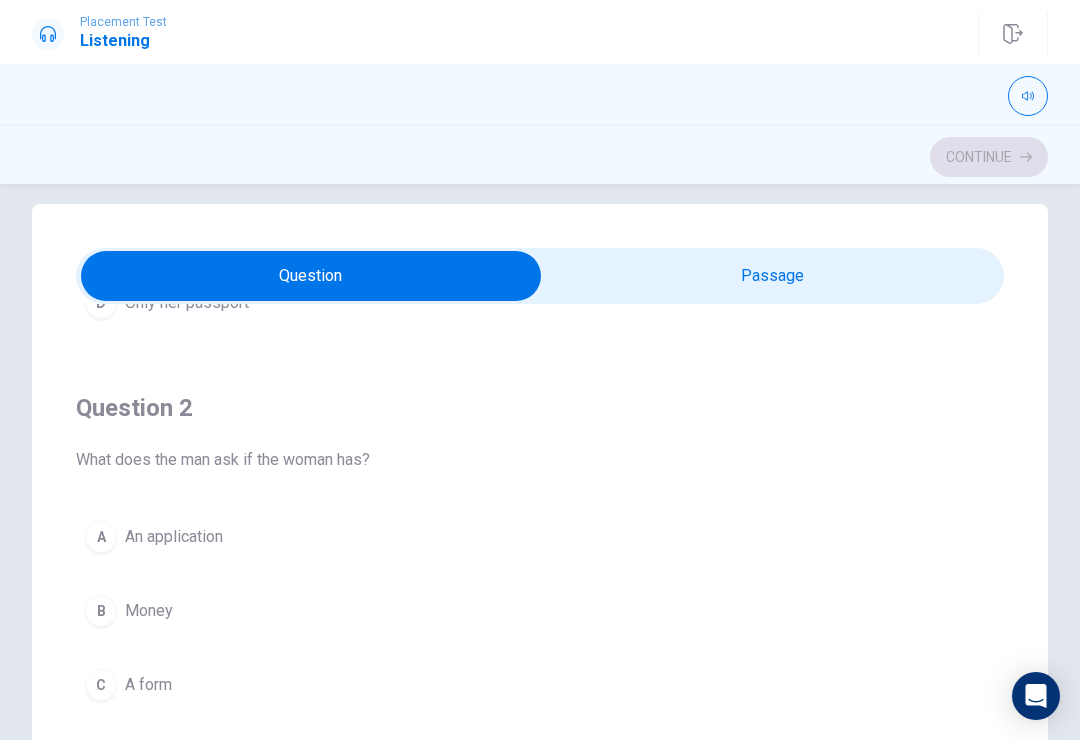 click on "A An application" at bounding box center (540, 537) 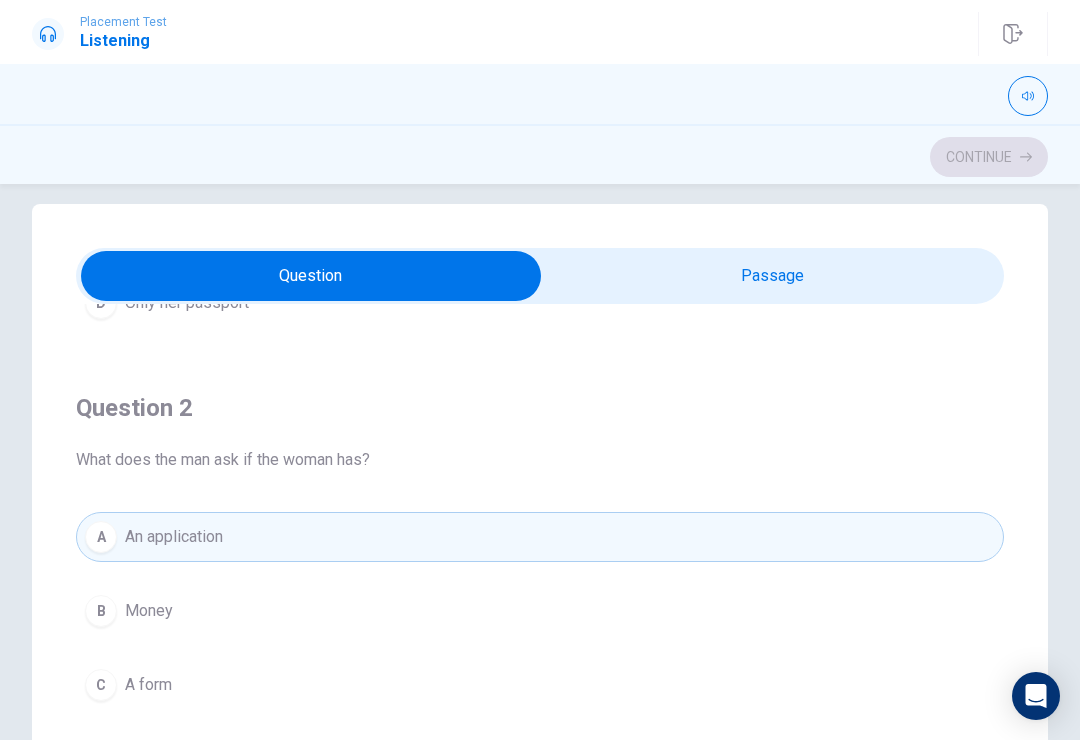 click on "A An application" at bounding box center (540, 537) 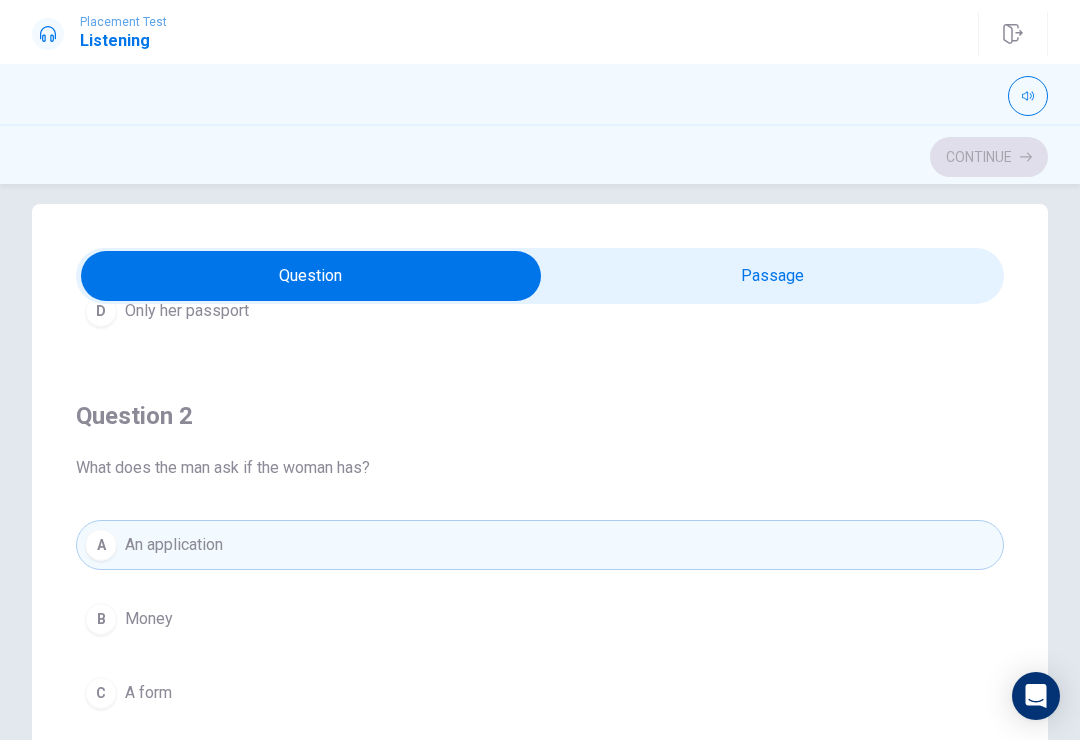 click on "B Money" at bounding box center (540, 619) 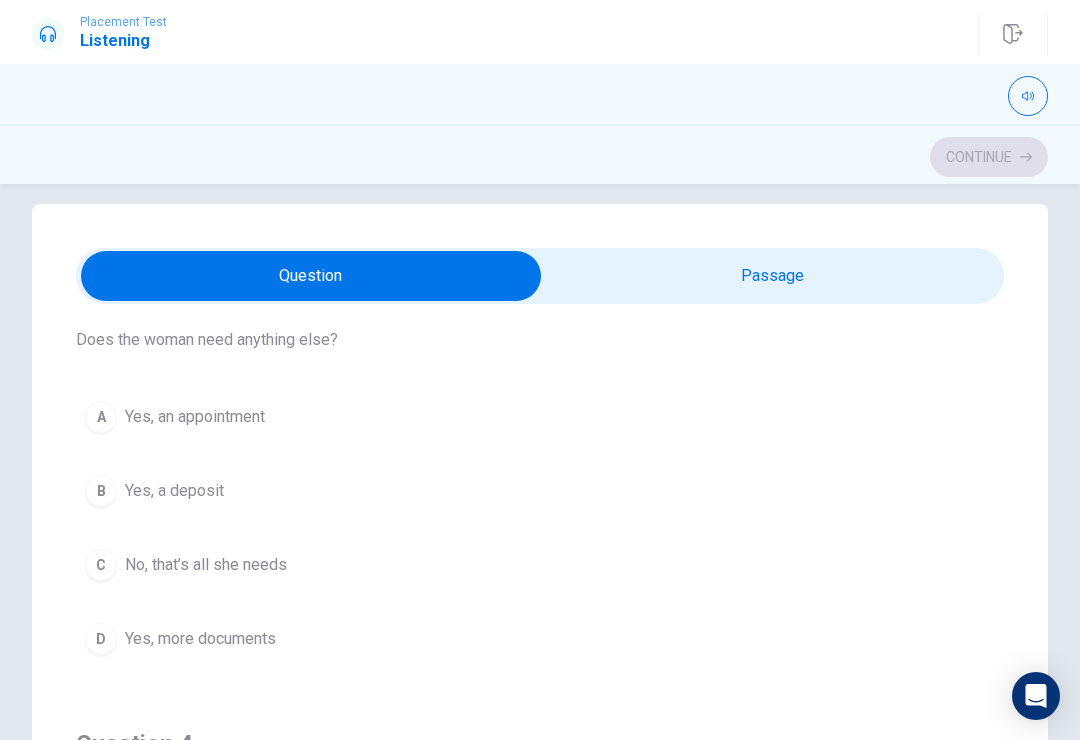 scroll, scrollTop: 975, scrollLeft: 0, axis: vertical 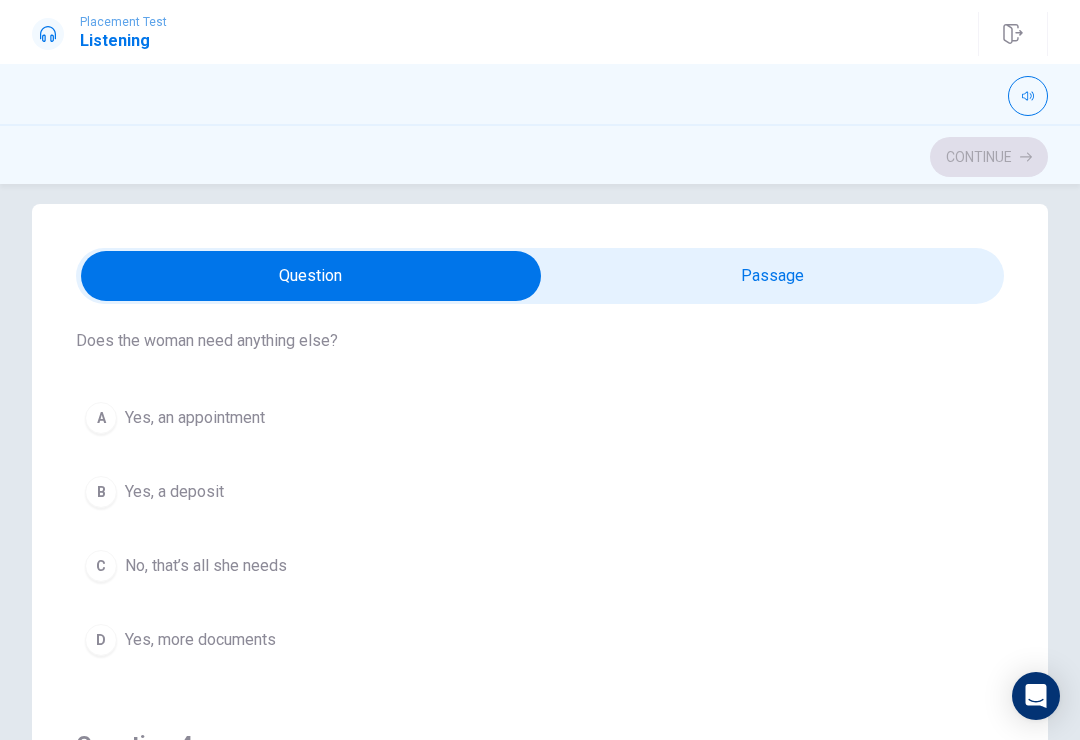 click on "B Yes, a deposit" at bounding box center [540, 492] 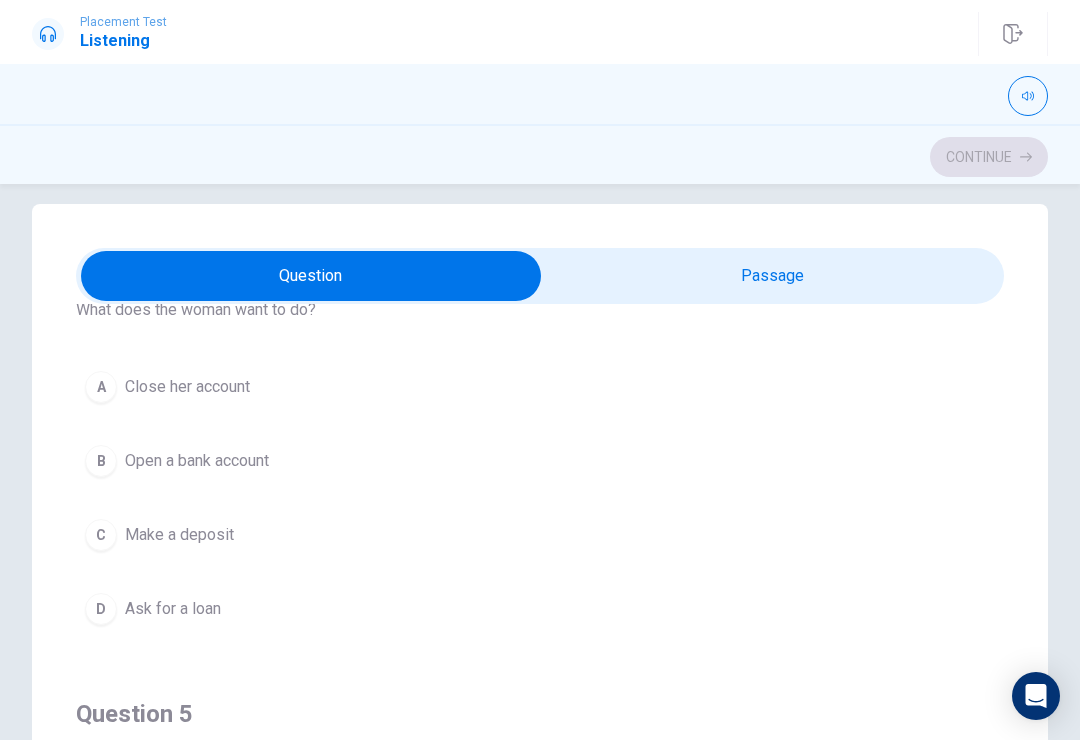 scroll, scrollTop: 1461, scrollLeft: 0, axis: vertical 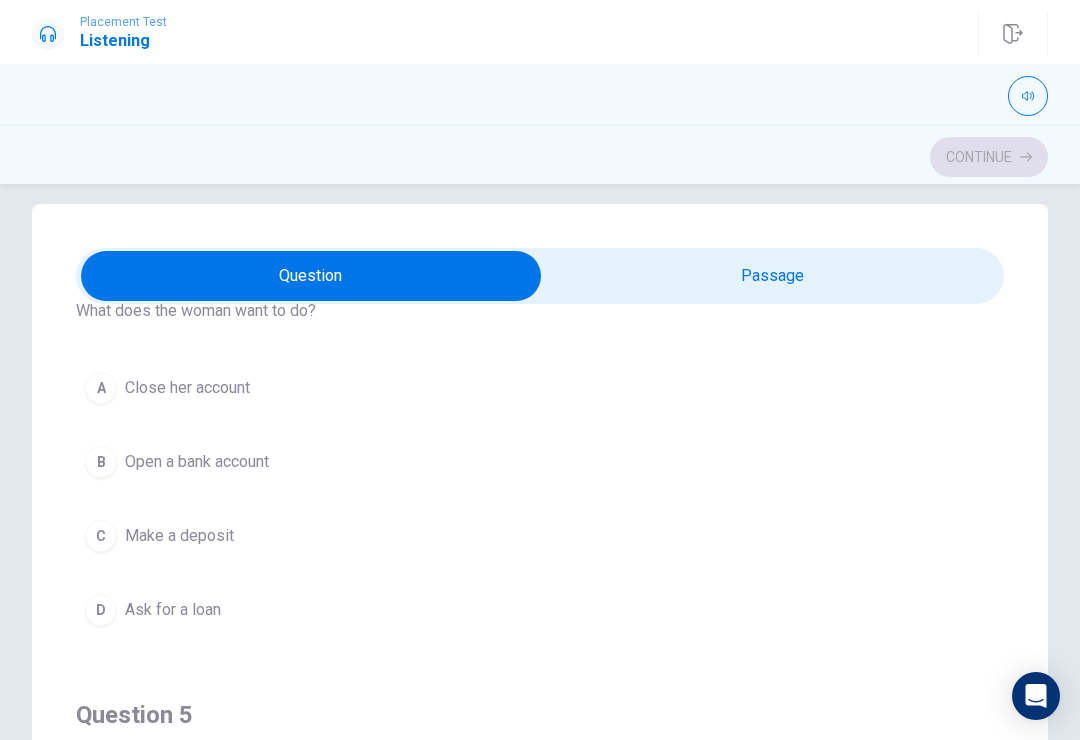 click on "Make a deposit" at bounding box center (179, 536) 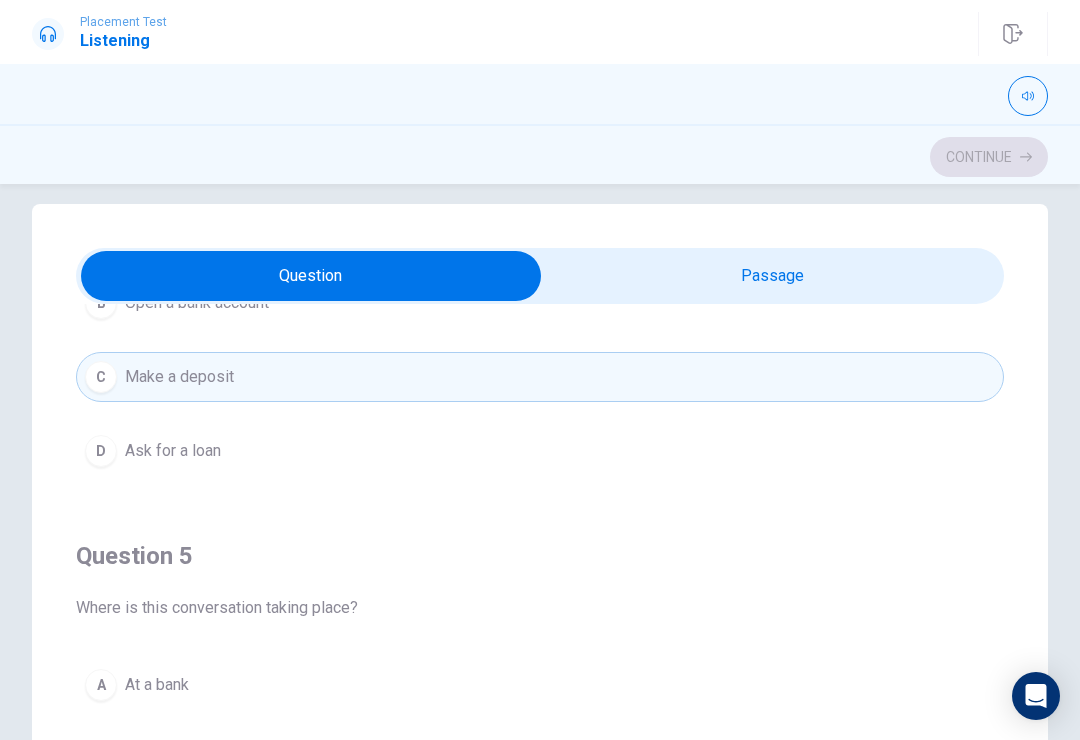 scroll, scrollTop: 1620, scrollLeft: 0, axis: vertical 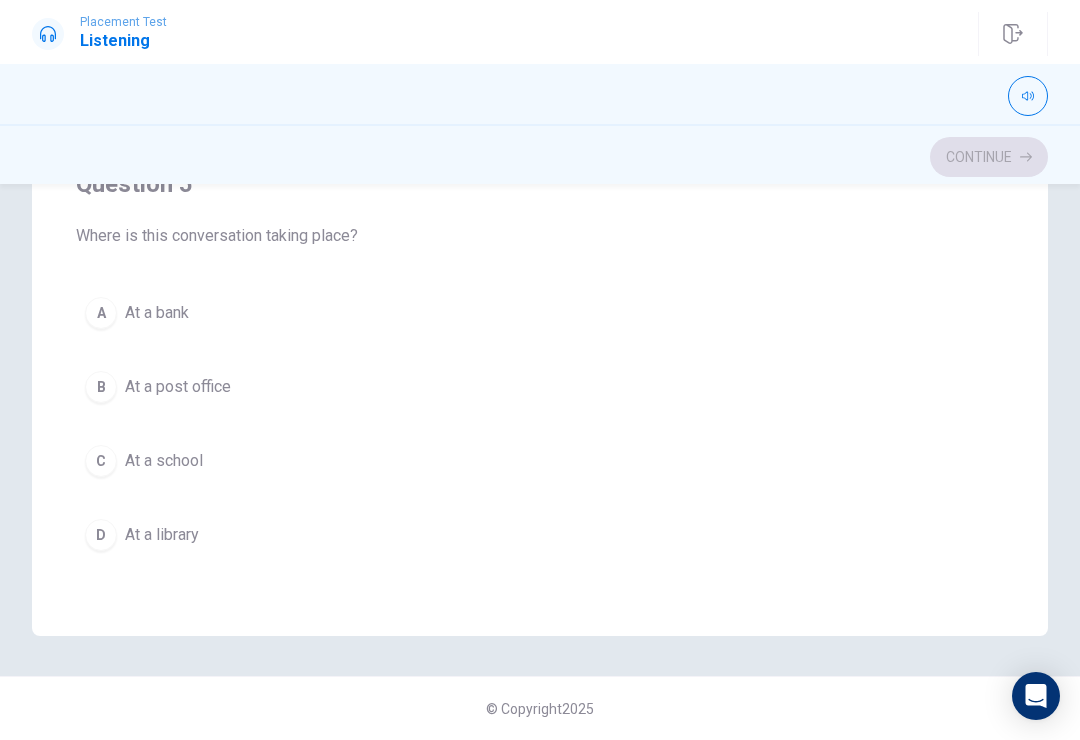 click on "C At a school" at bounding box center [540, 461] 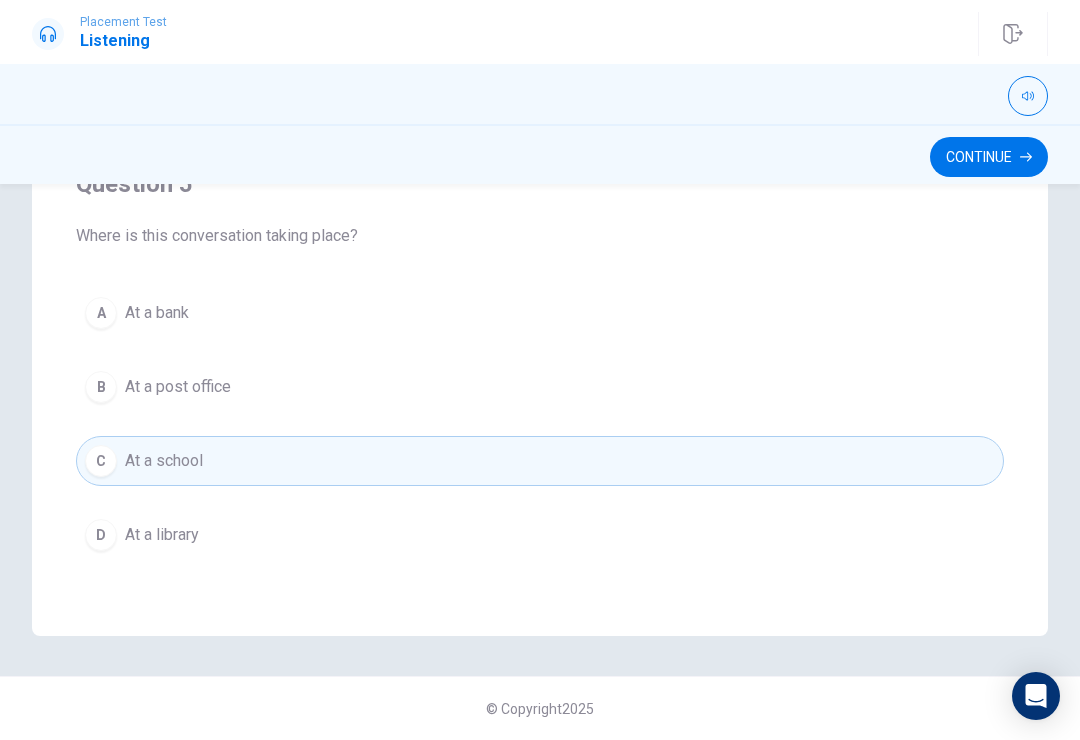 click on "Continue" at bounding box center (989, 157) 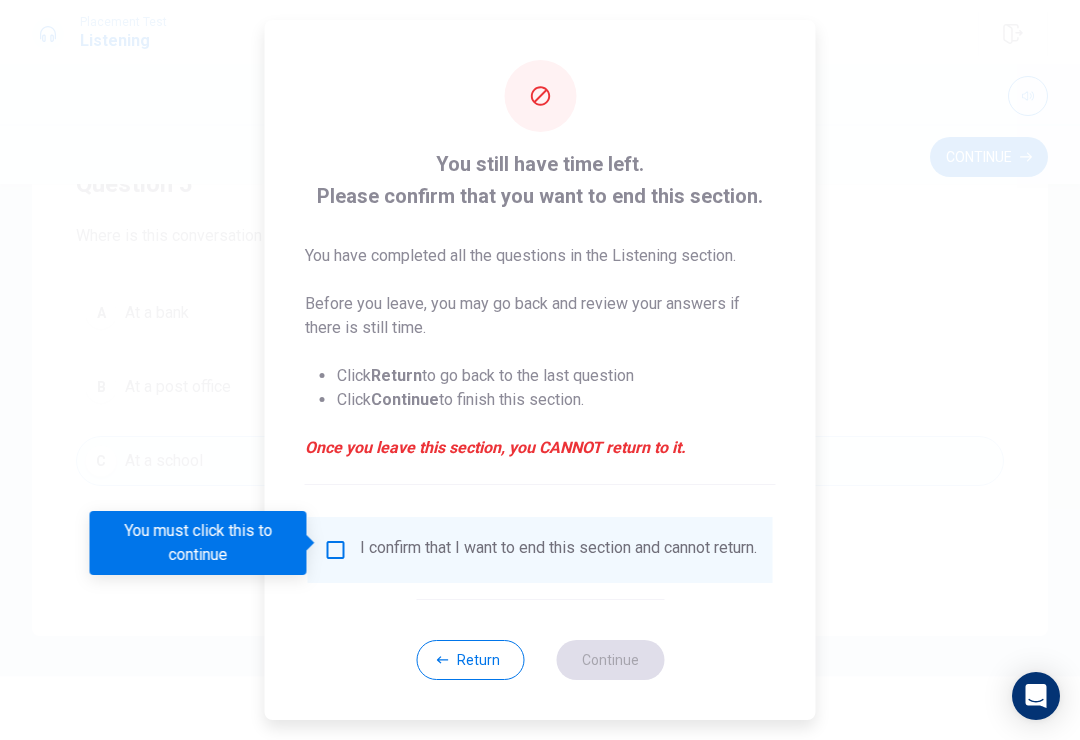 click at bounding box center [336, 550] 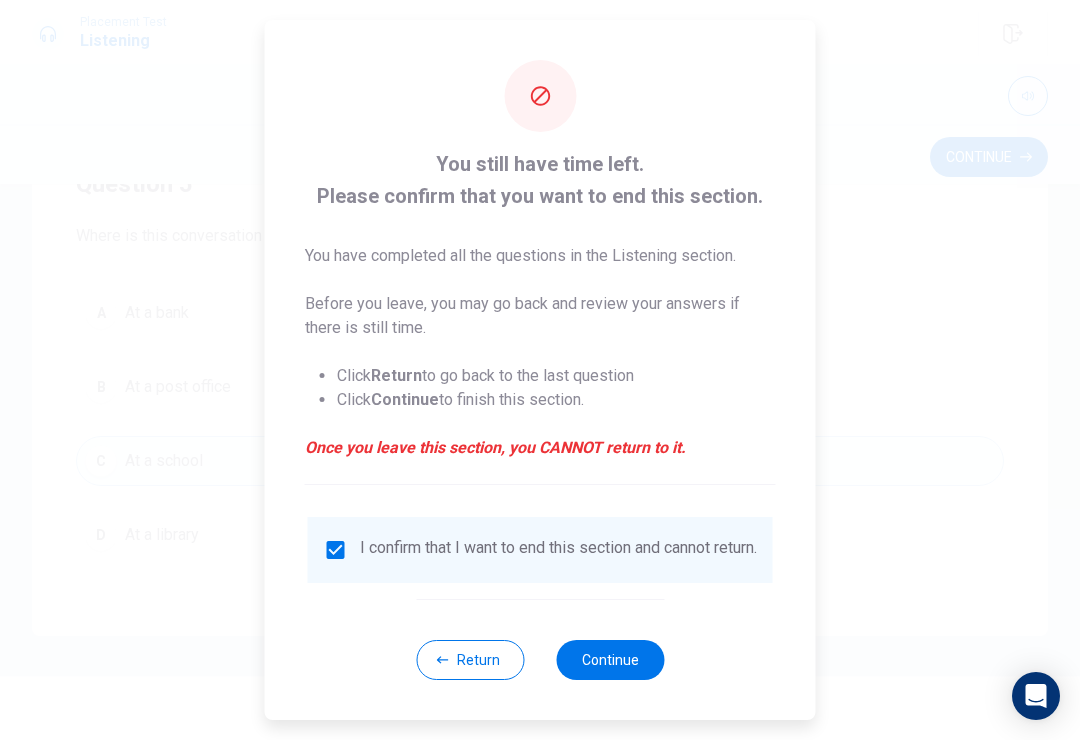 click on "Continue" at bounding box center (610, 660) 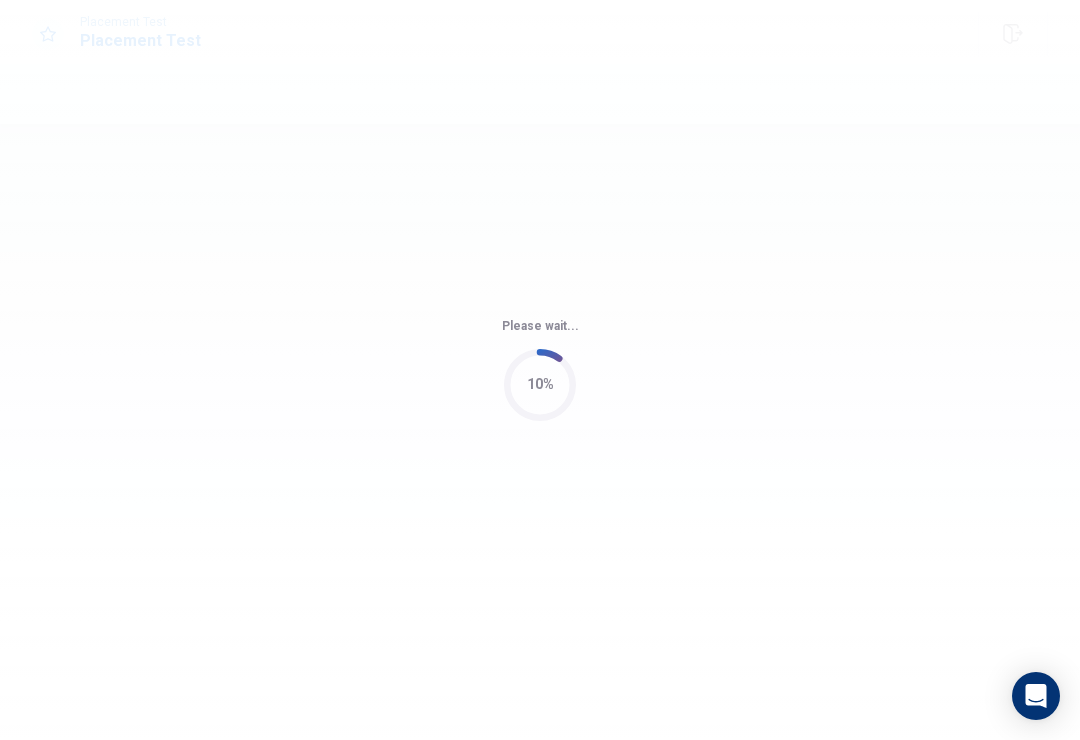 scroll, scrollTop: 0, scrollLeft: 0, axis: both 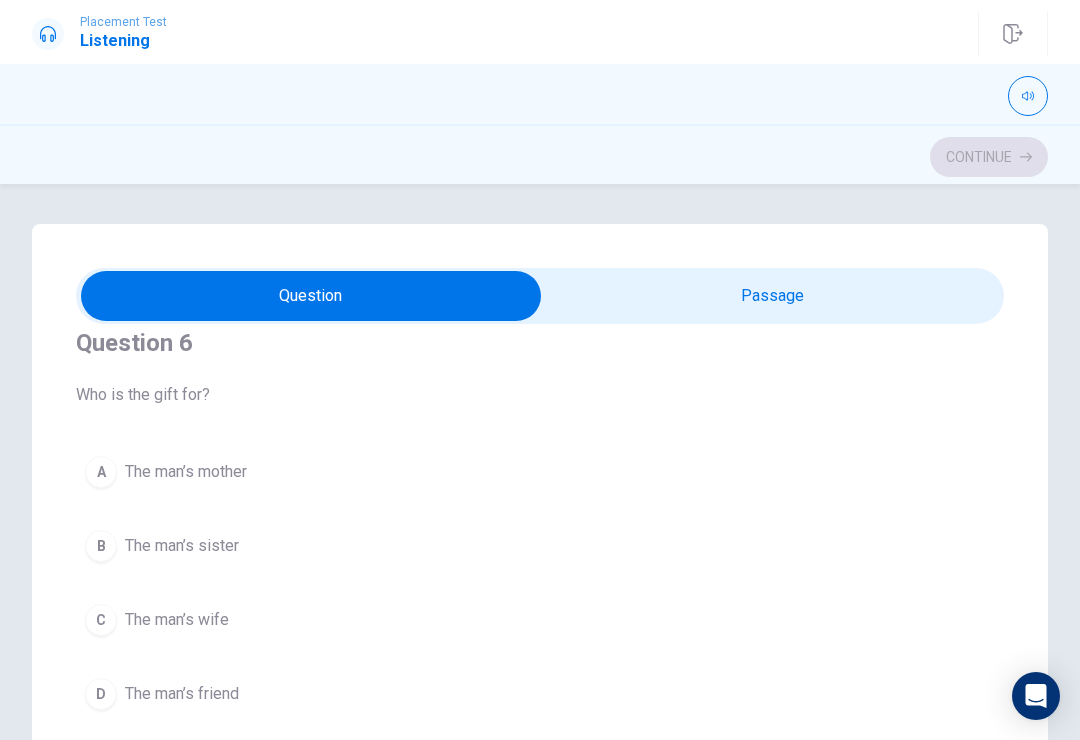 click on "B The man’s sister" at bounding box center [540, 546] 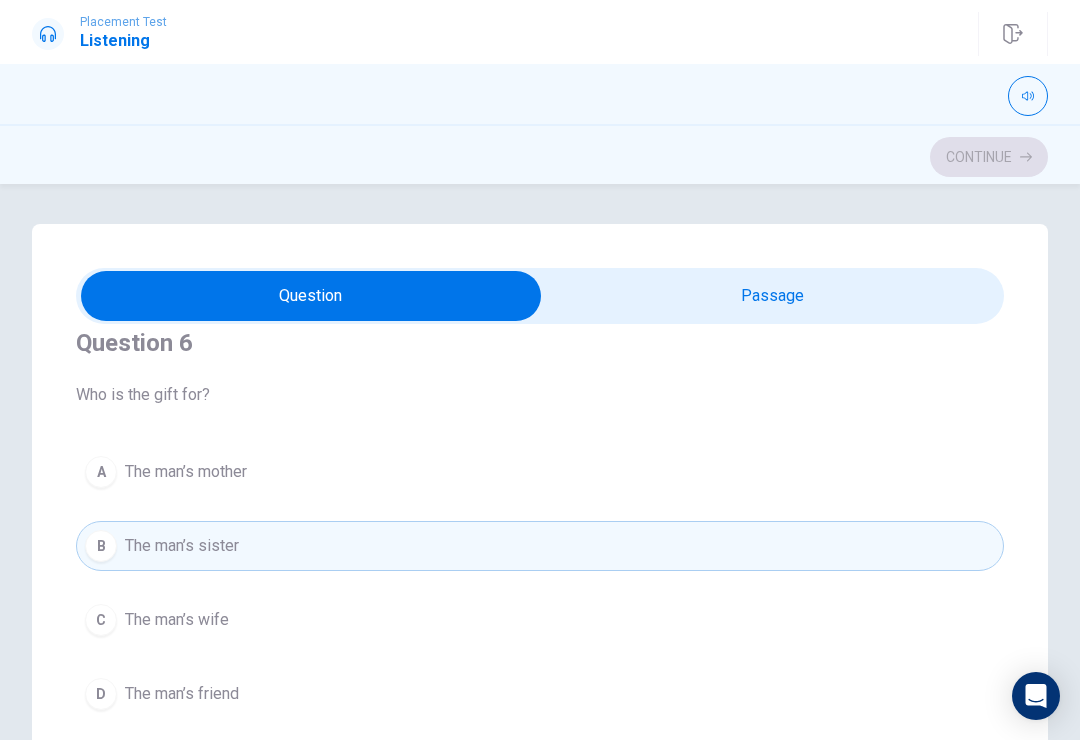 click on "B The man’s sister" at bounding box center (540, 546) 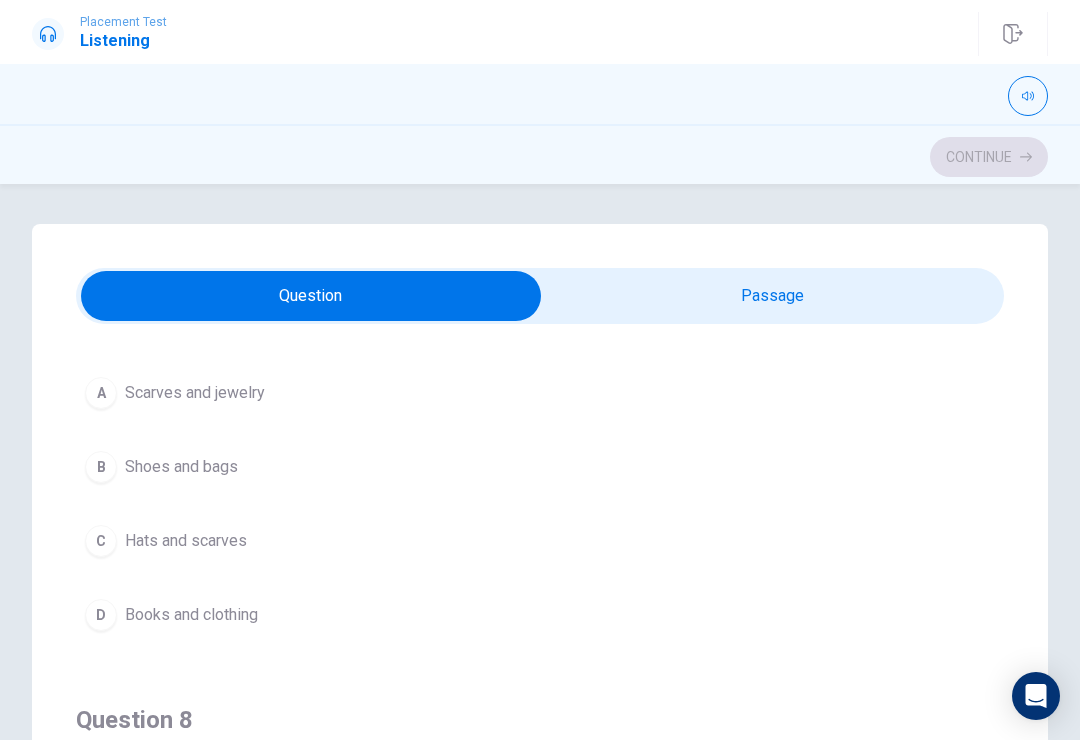 scroll, scrollTop: 475, scrollLeft: 0, axis: vertical 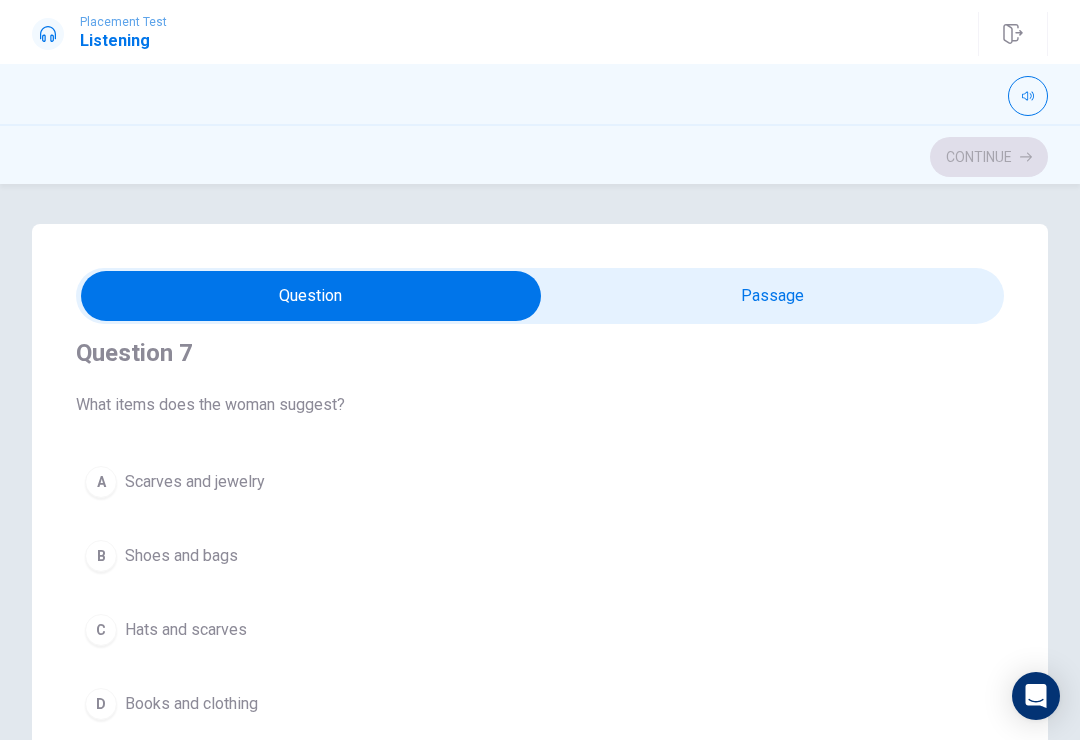 click on "B" at bounding box center [101, 556] 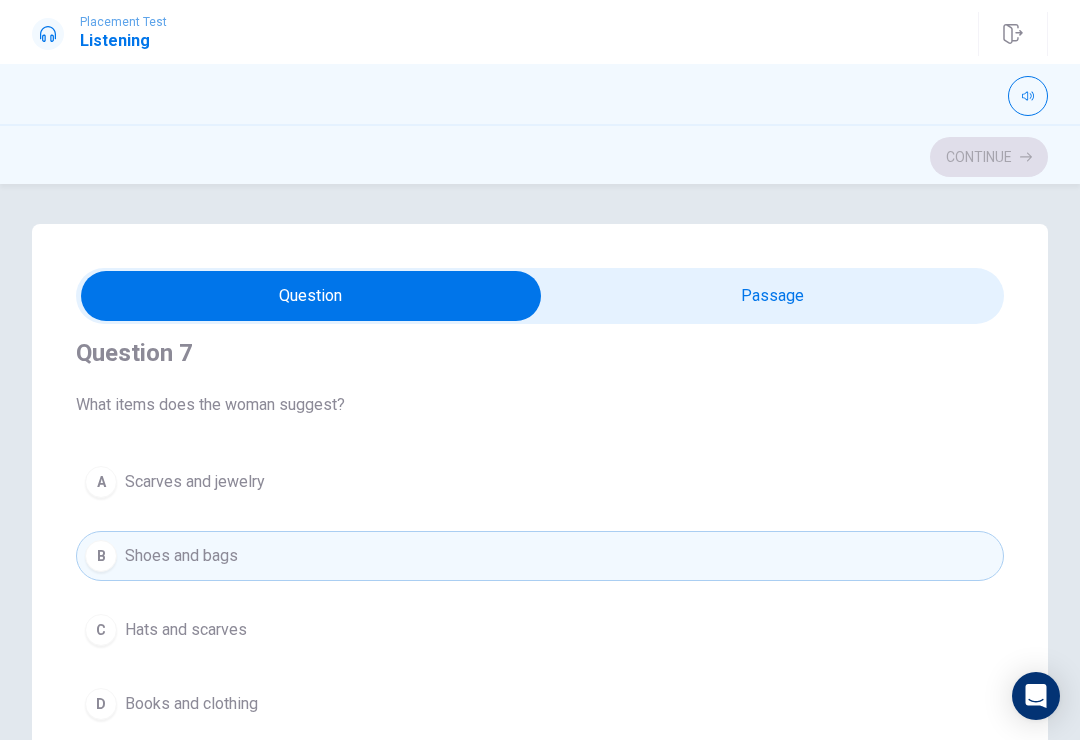 click on "B" at bounding box center (101, 556) 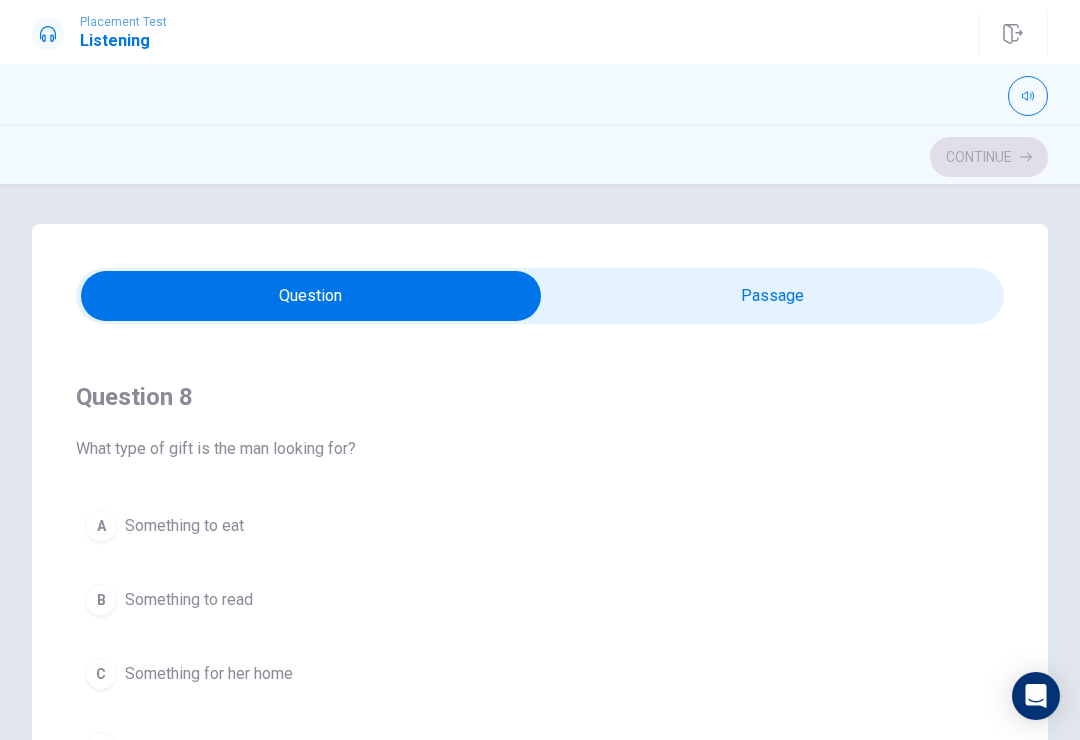 scroll, scrollTop: 909, scrollLeft: 0, axis: vertical 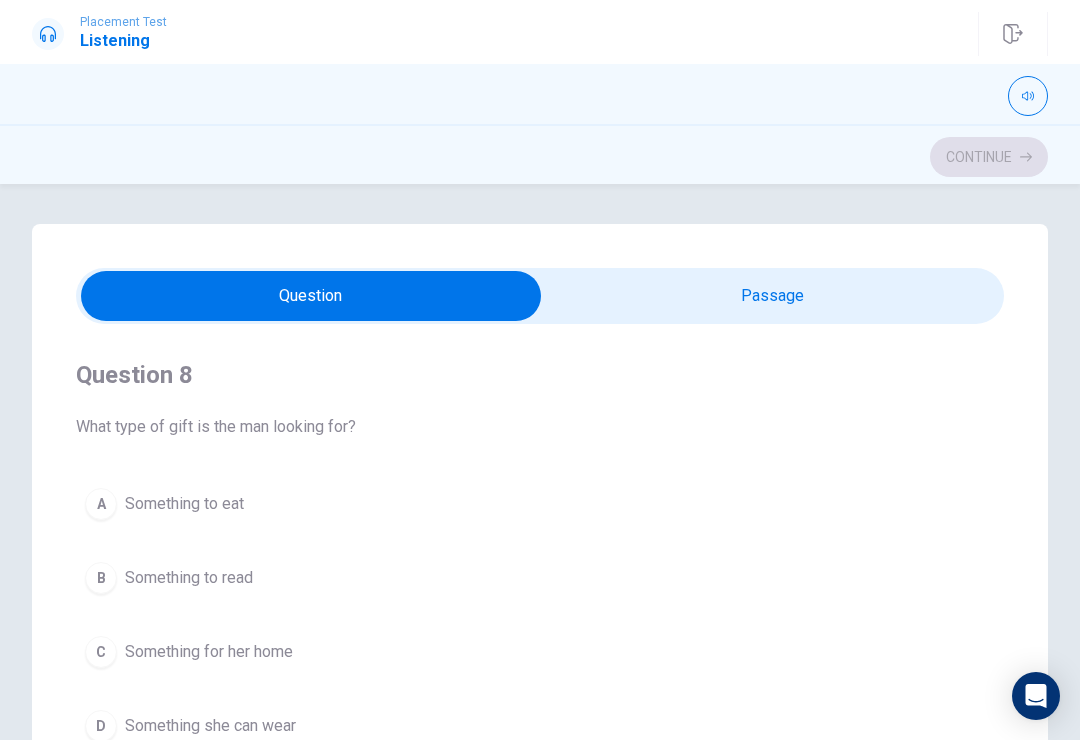 type on "64" 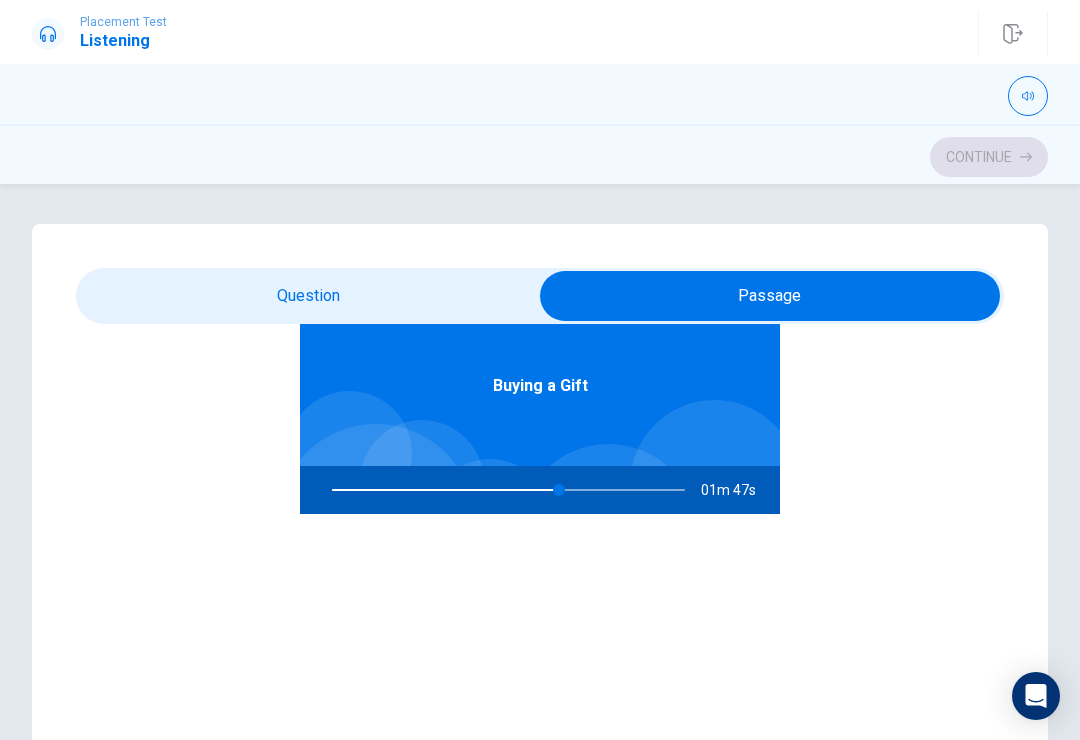 scroll, scrollTop: 112, scrollLeft: 0, axis: vertical 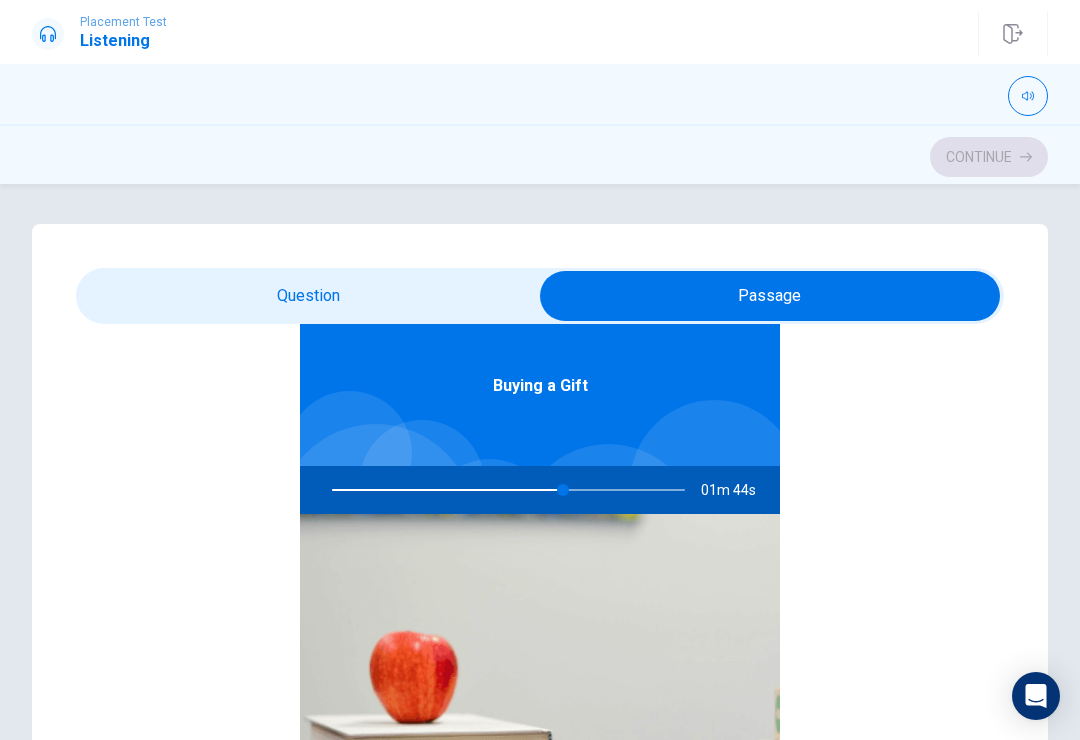 type on "66" 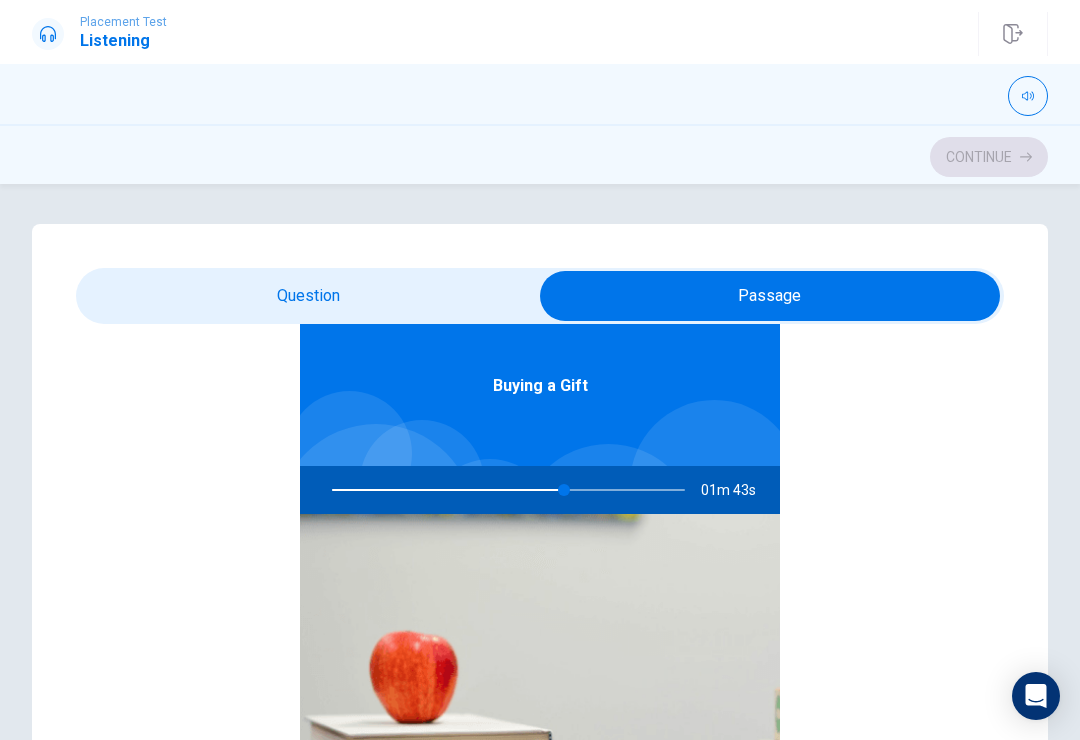click at bounding box center (770, 296) 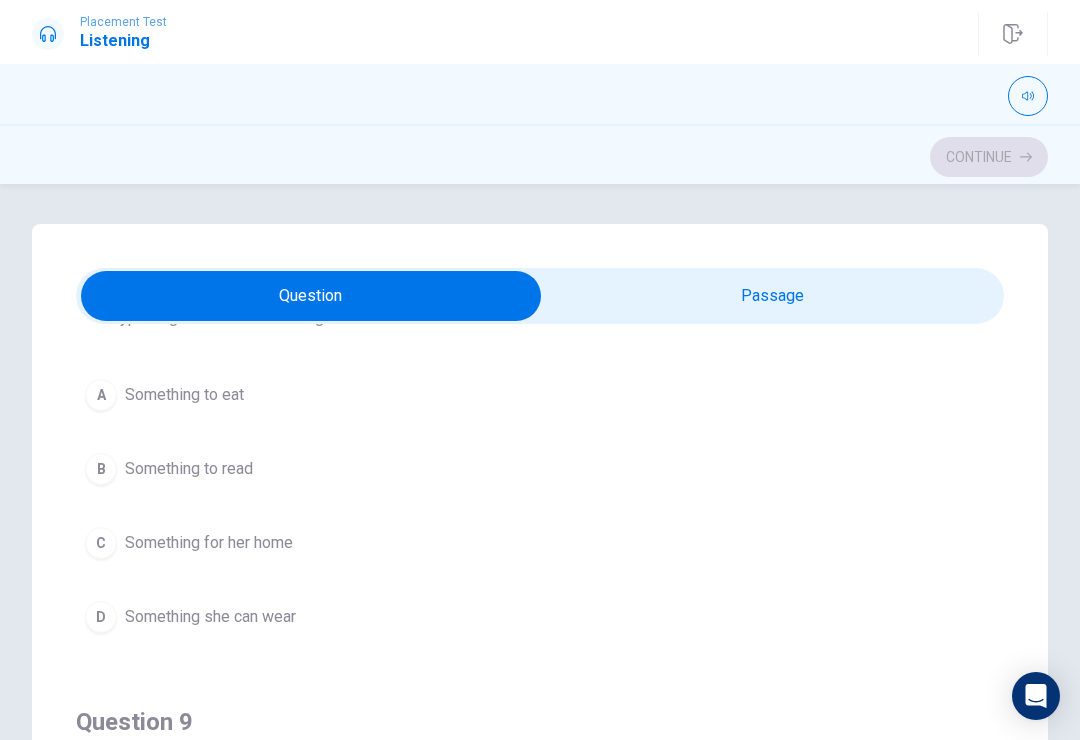 scroll, scrollTop: 991, scrollLeft: 0, axis: vertical 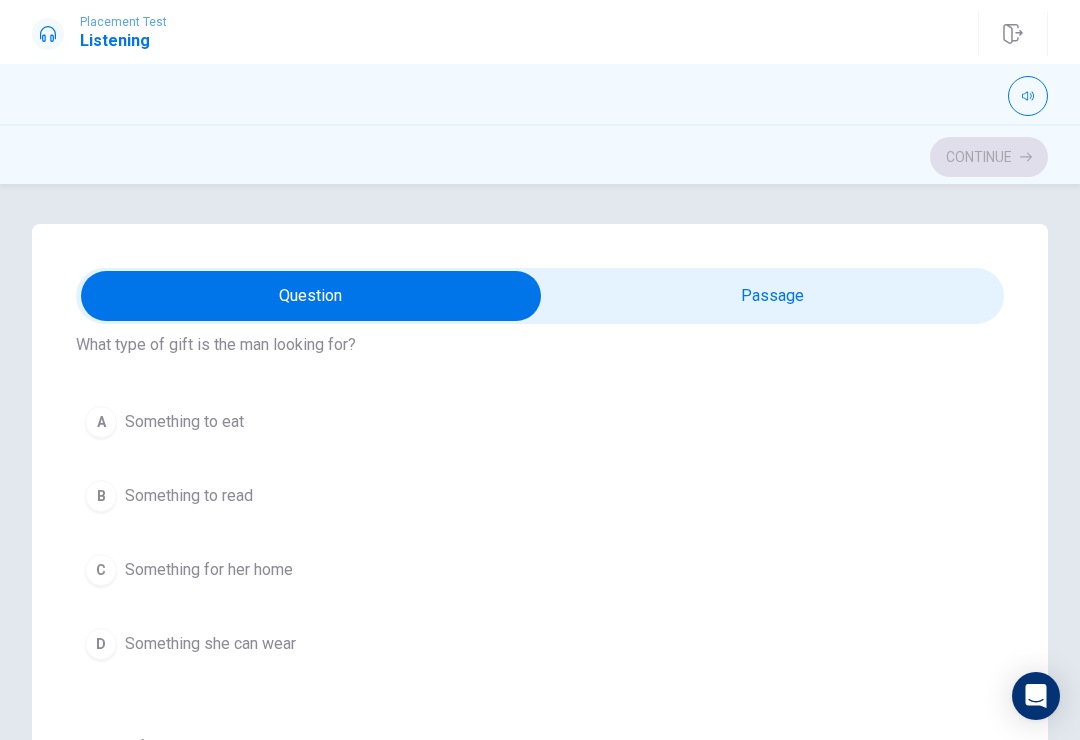 click on "B Something to read" at bounding box center (540, 496) 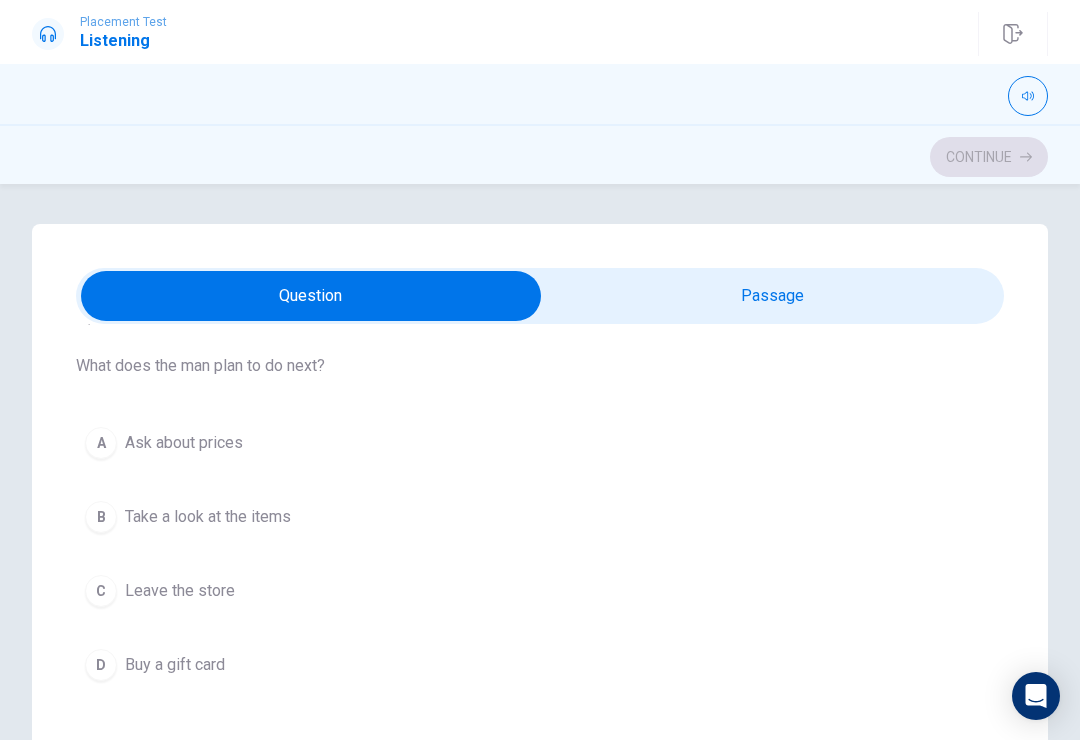 scroll, scrollTop: 1429, scrollLeft: 0, axis: vertical 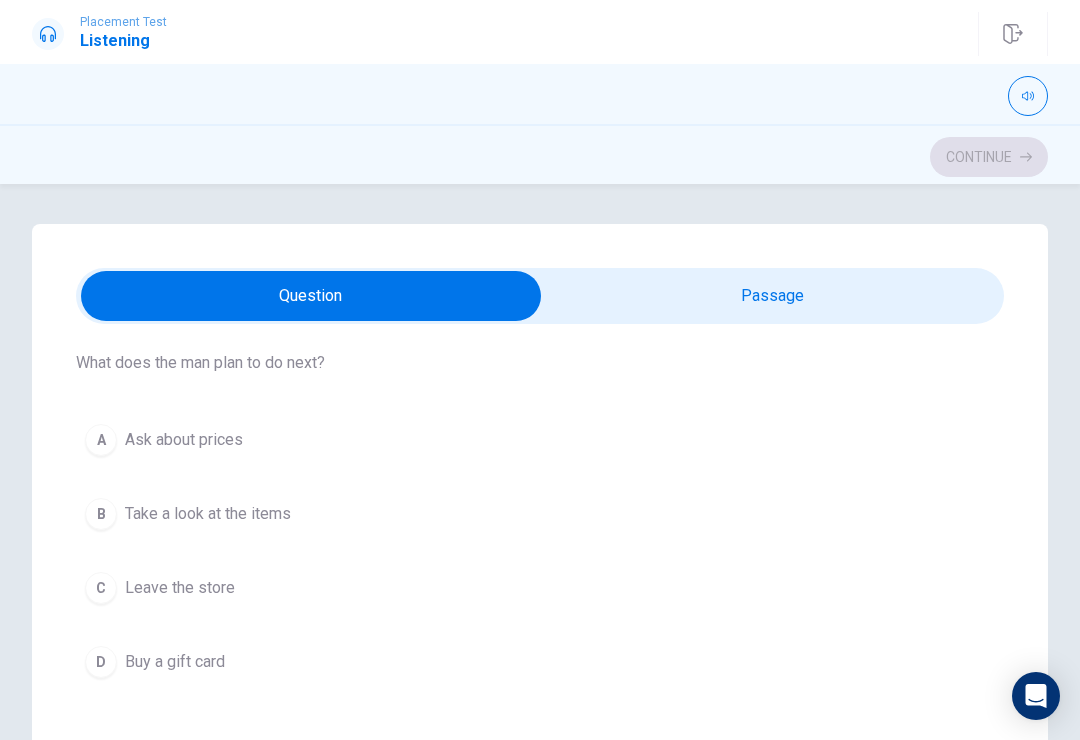 click on "D Buy a gift card" at bounding box center (540, 662) 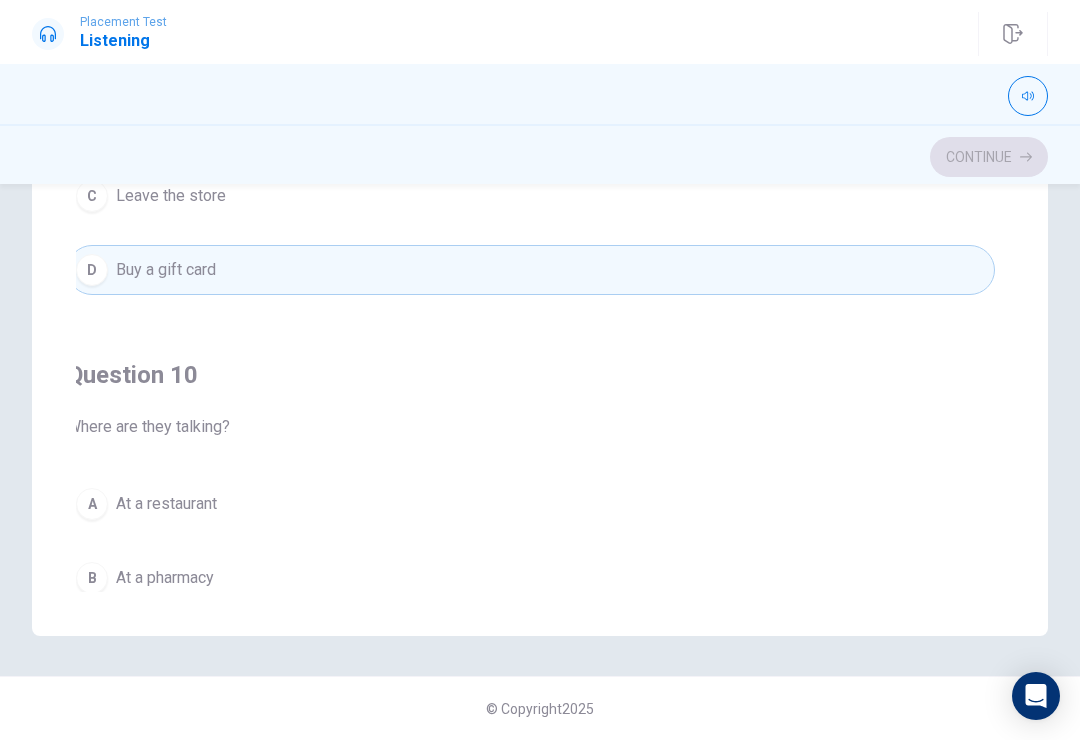 scroll, scrollTop: 392, scrollLeft: 0, axis: vertical 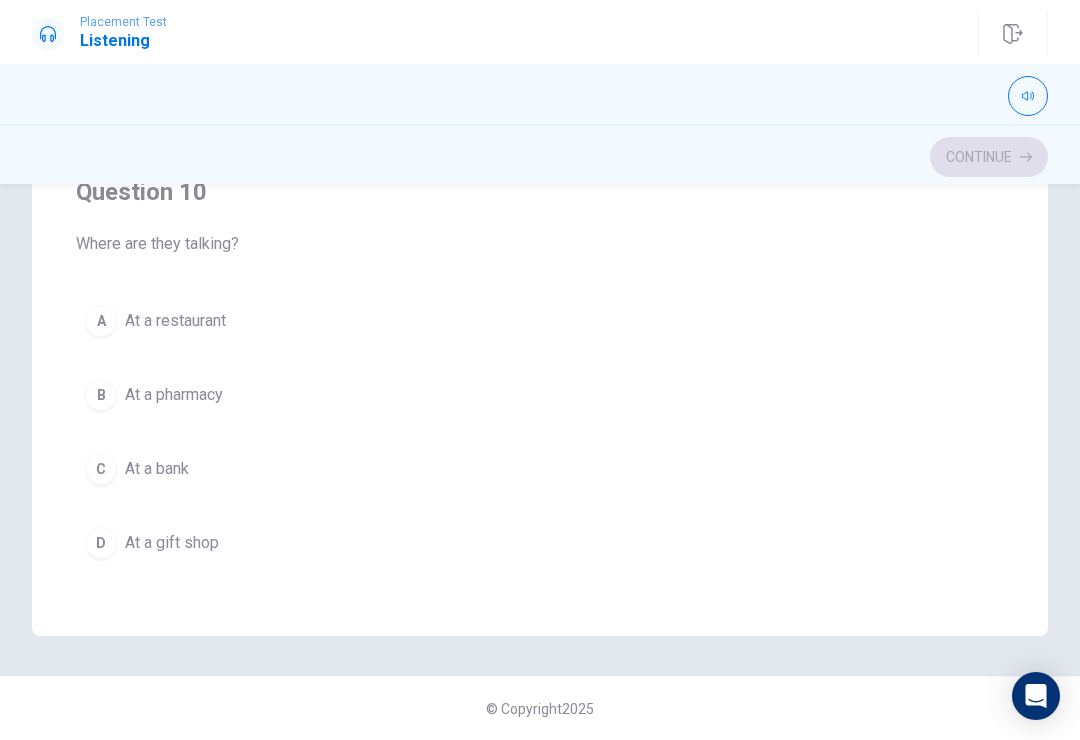 click on "At a pharmacy" at bounding box center [174, 395] 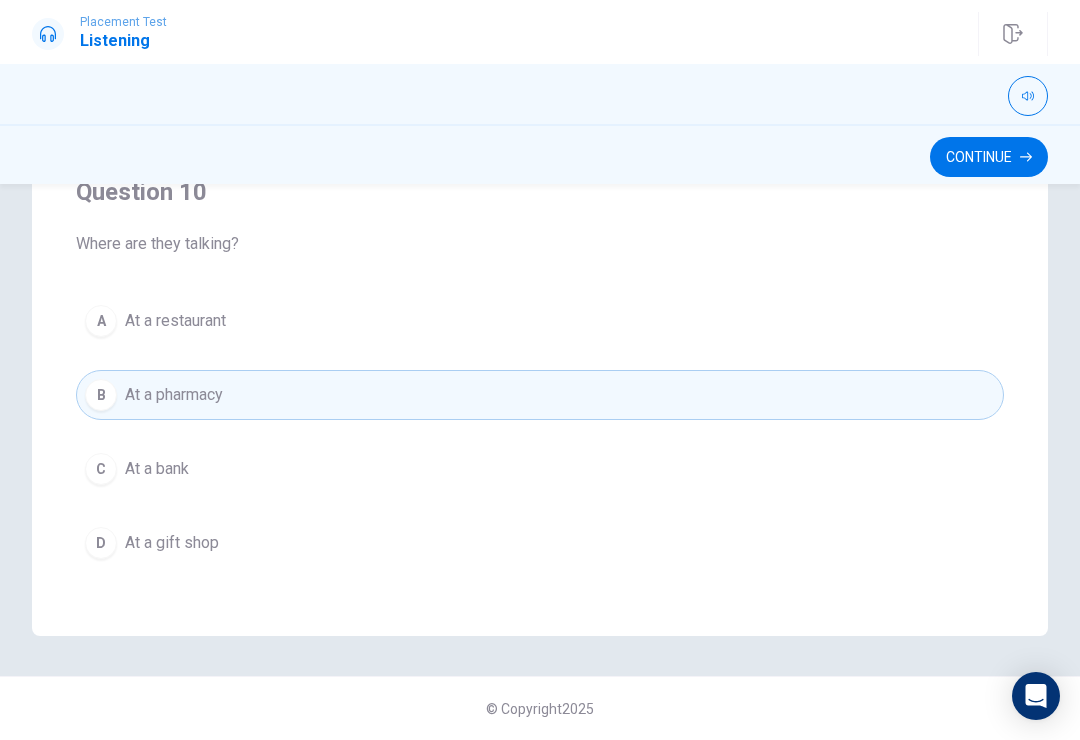click on "Continue" at bounding box center (989, 157) 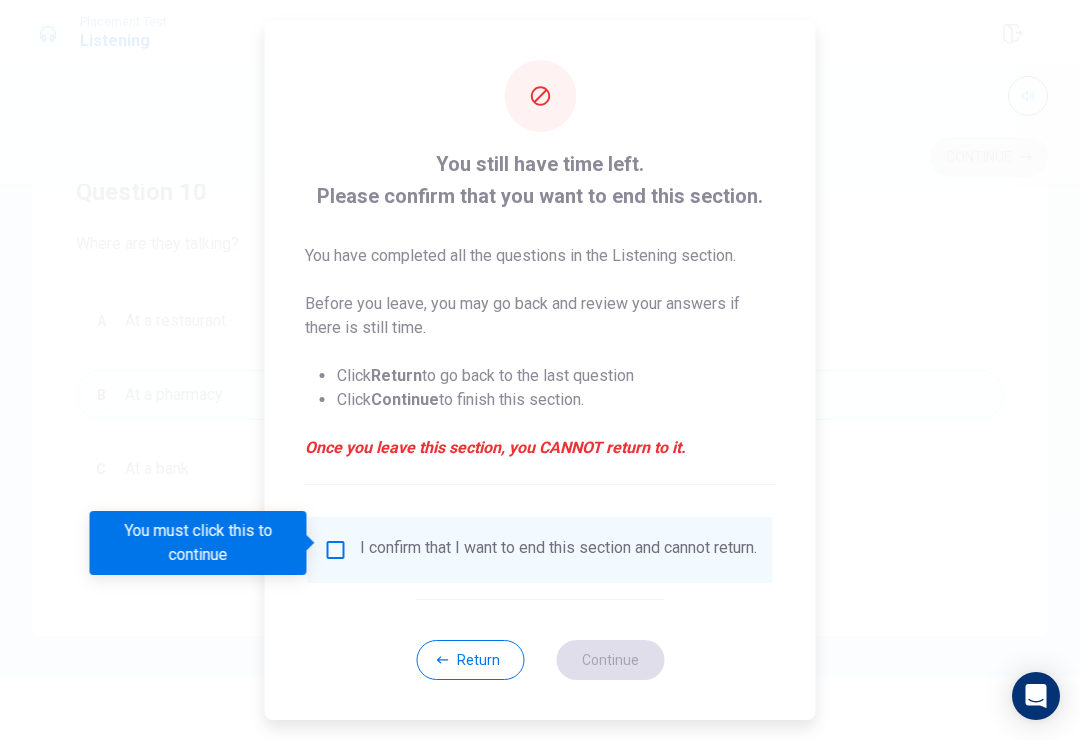 click at bounding box center [336, 550] 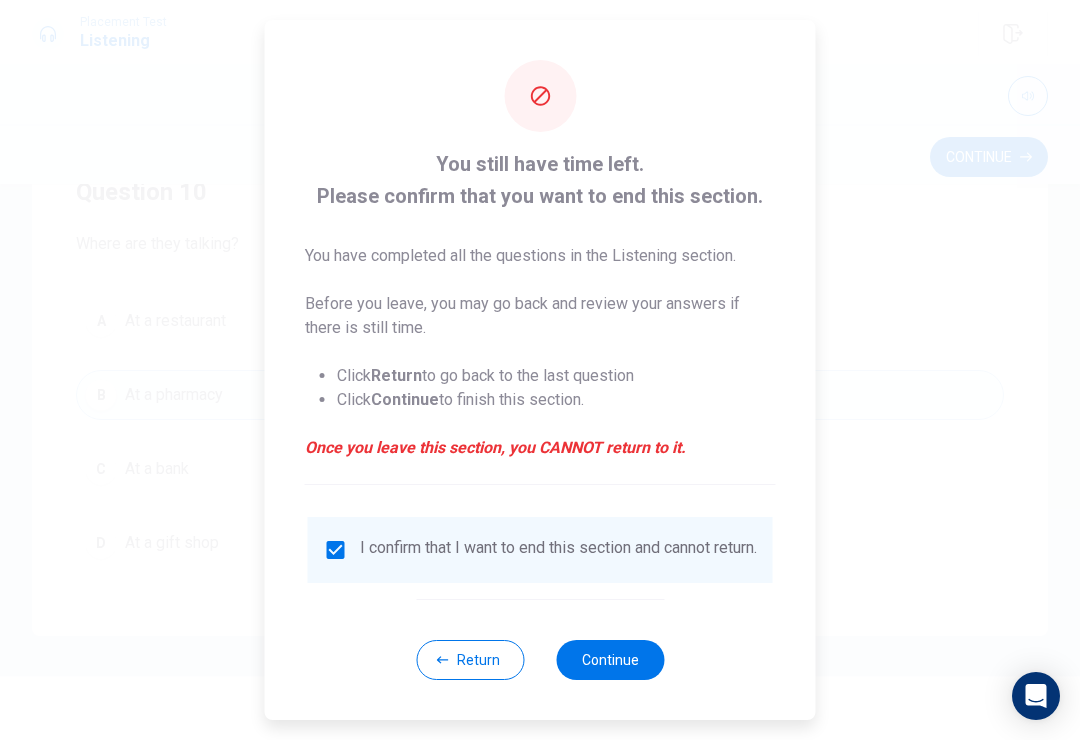 click on "Continue" at bounding box center [610, 660] 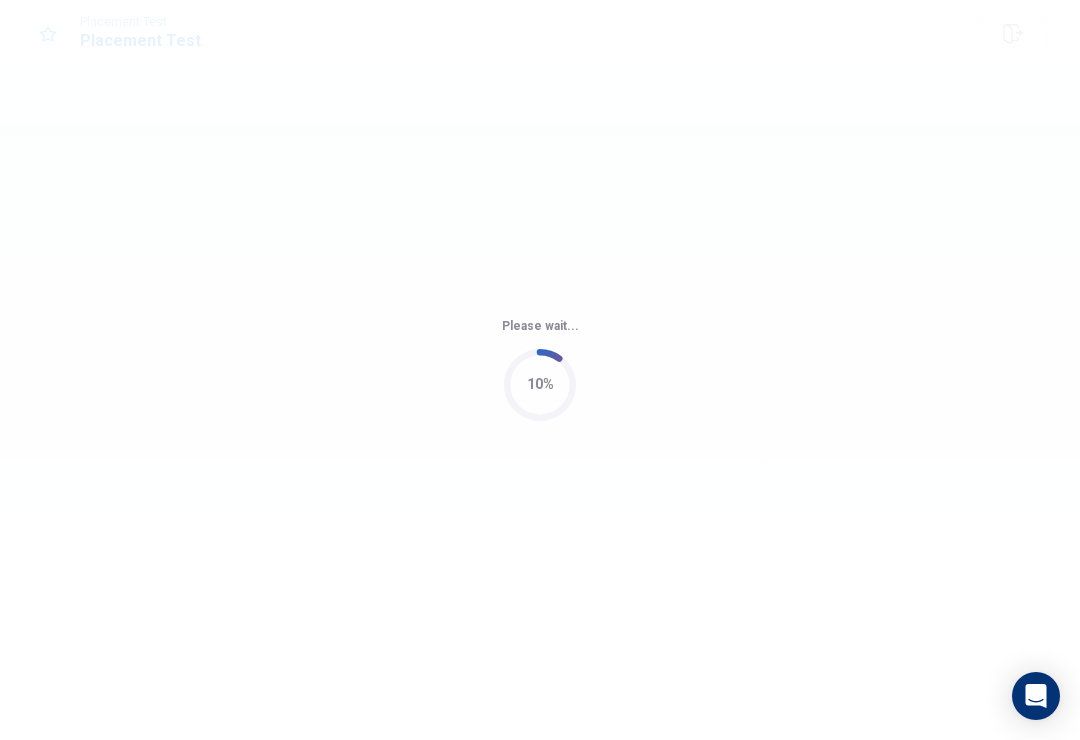 scroll, scrollTop: 0, scrollLeft: 0, axis: both 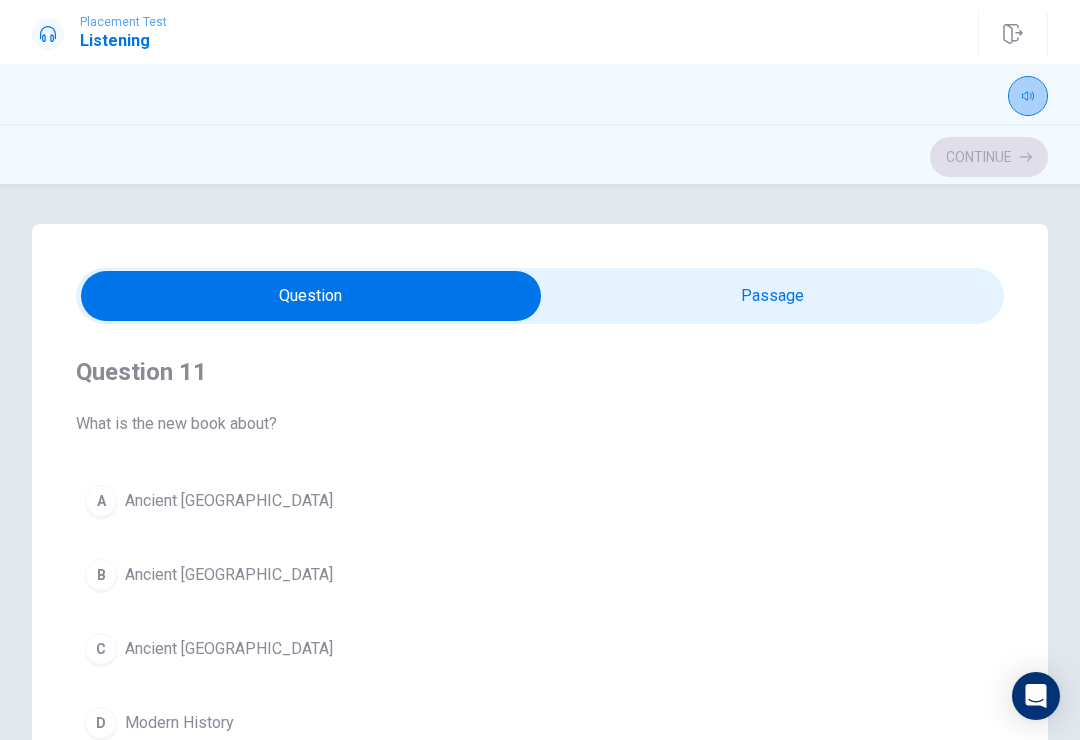 click 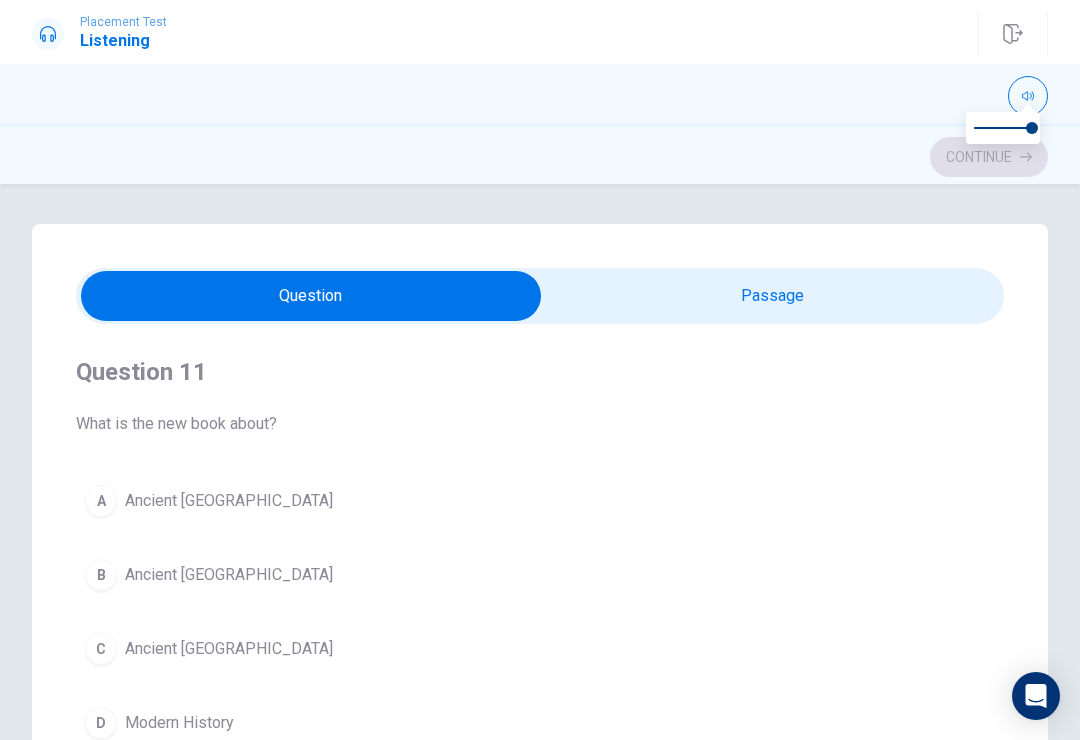 click on "A Ancient [GEOGRAPHIC_DATA]" at bounding box center (540, 501) 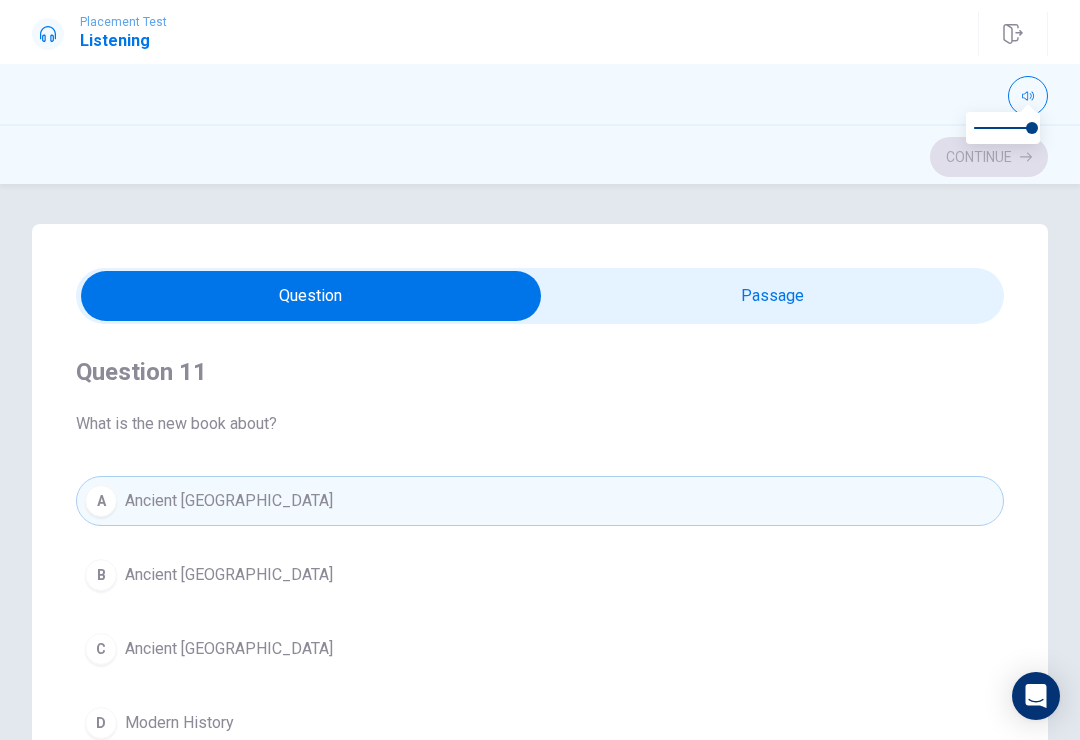 click at bounding box center (311, 296) 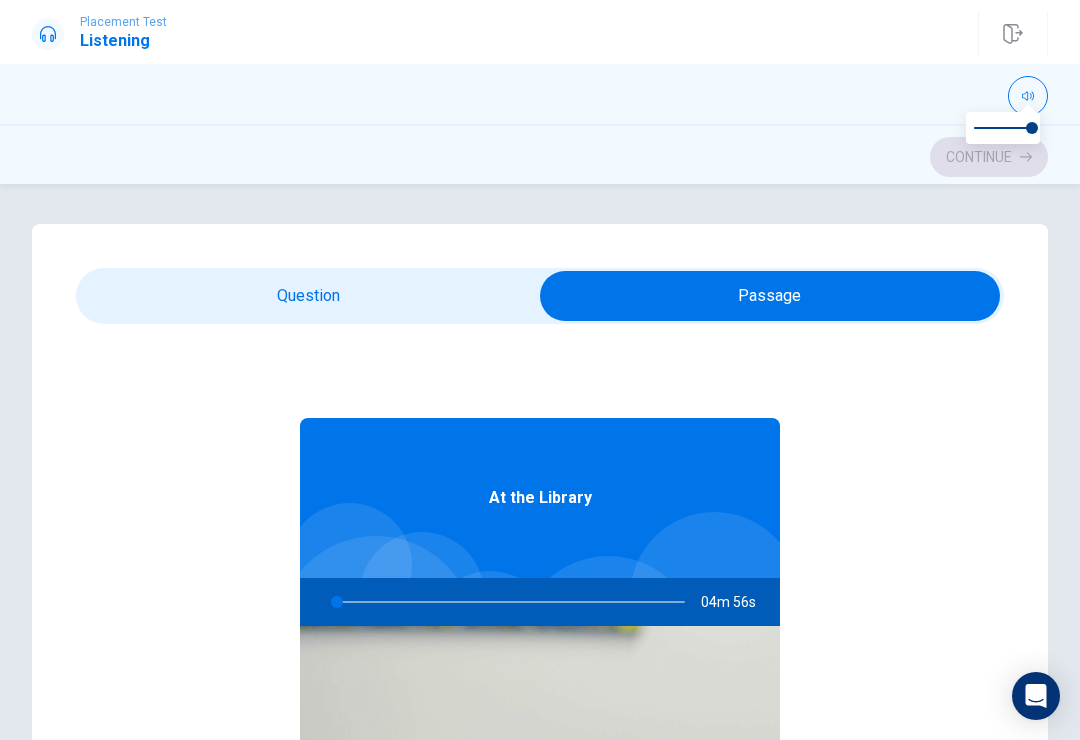 type on "1" 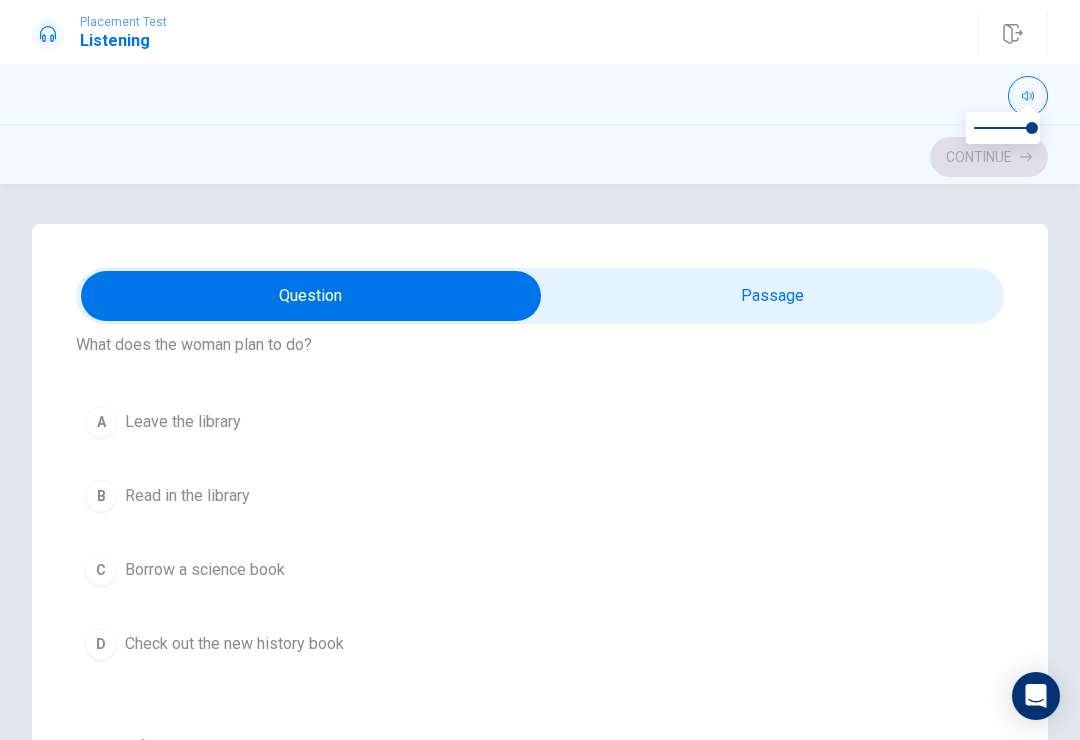 scroll, scrollTop: 532, scrollLeft: 0, axis: vertical 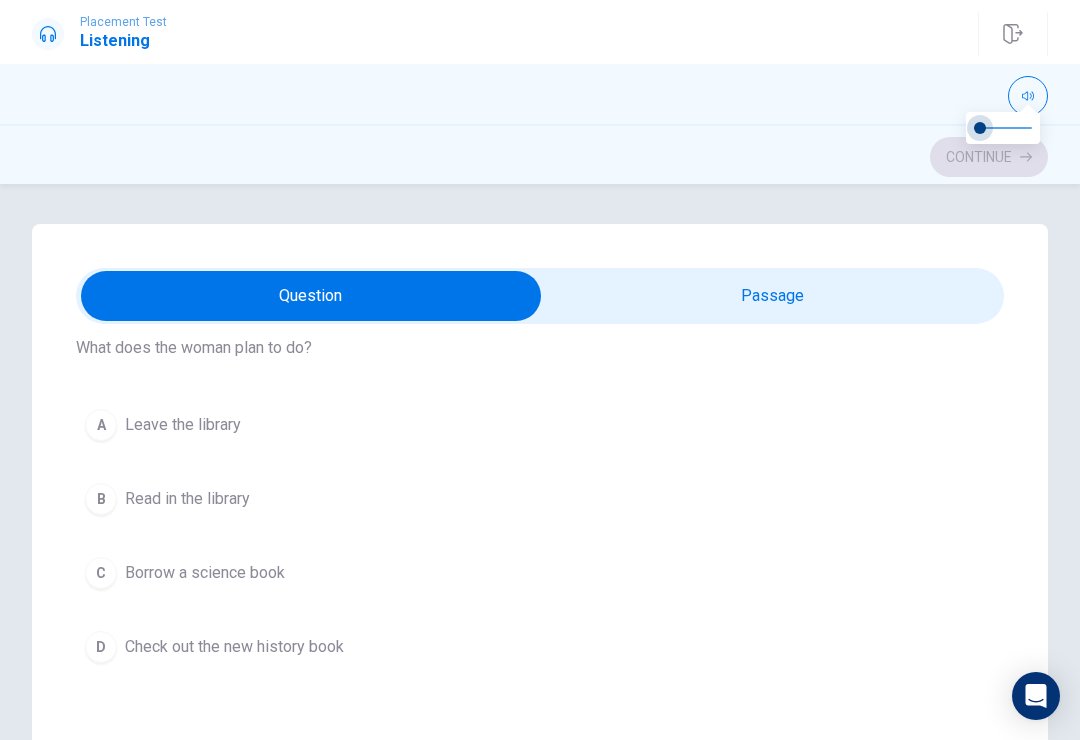type on "0" 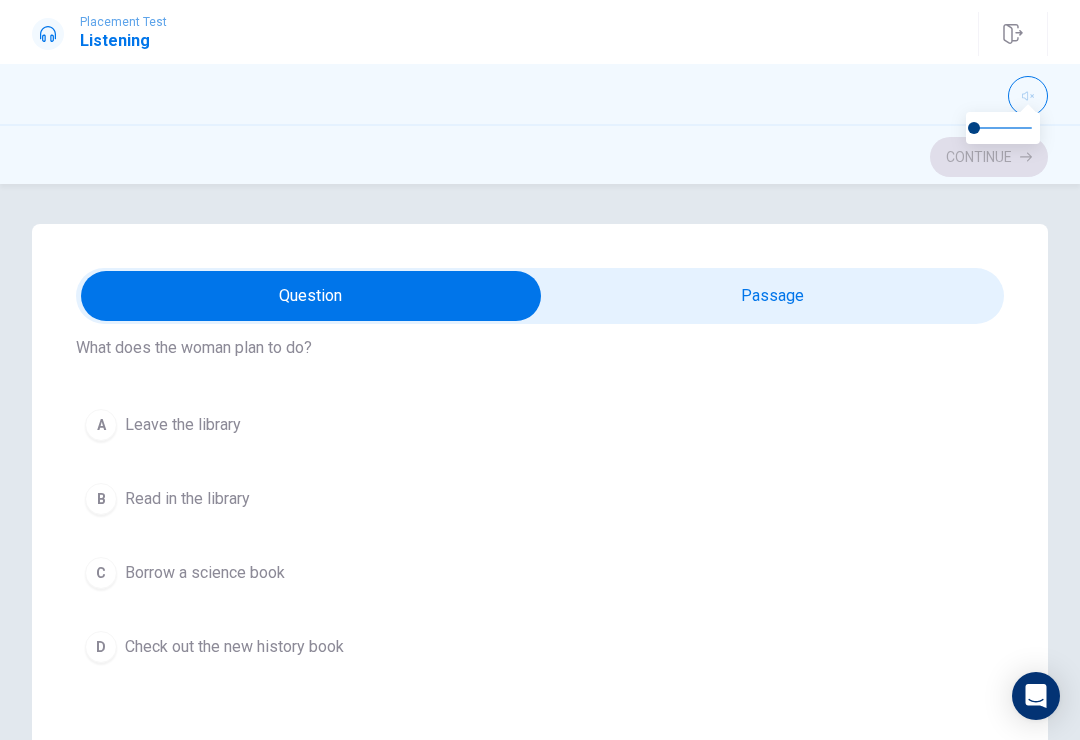 type on "1" 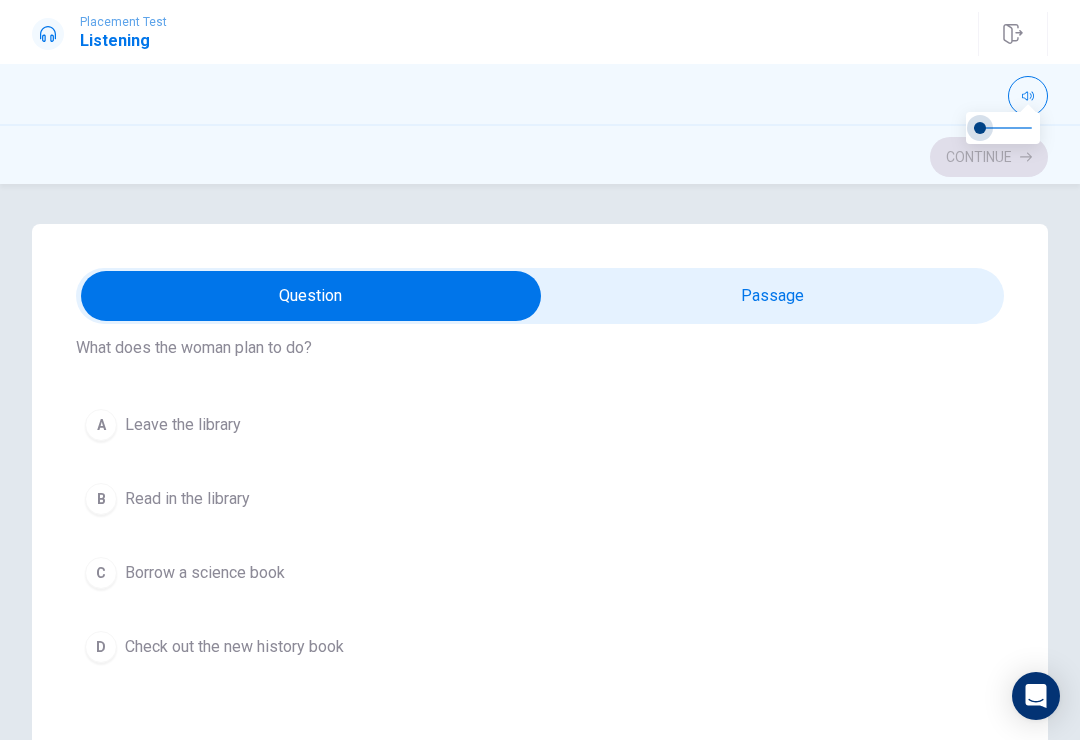 type on "1" 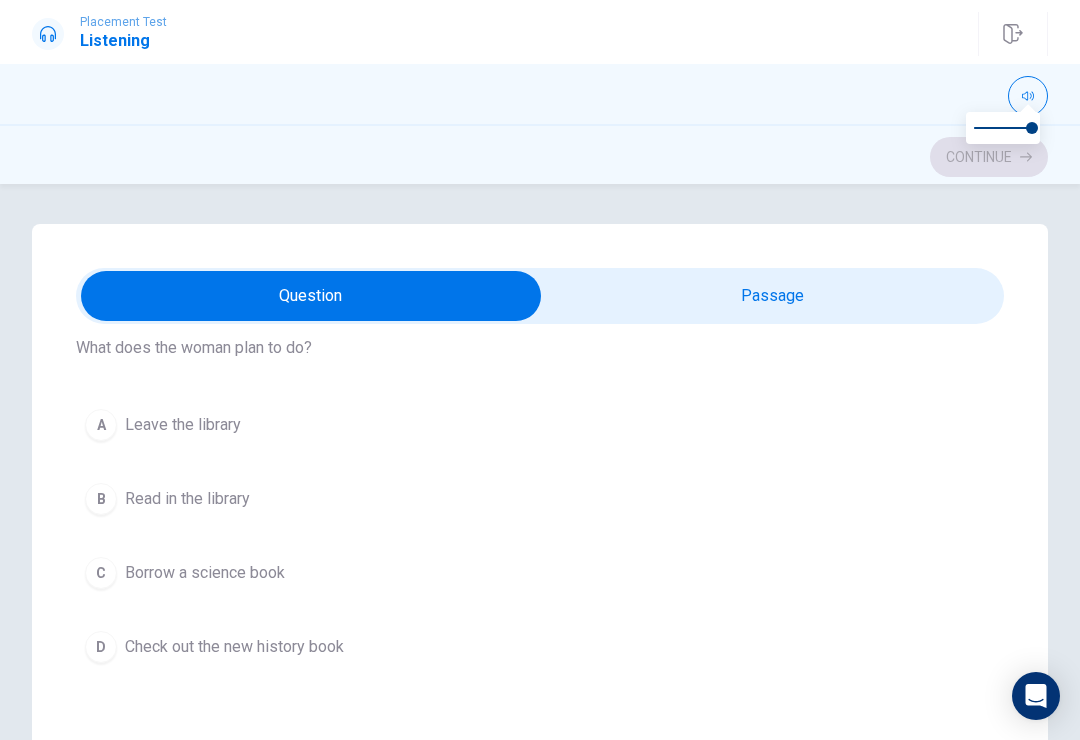 click on "Question 11 What is the new book about? A Ancient Egypt B Ancient Greece C Ancient Rome D Modern History Question 12 What does the woman plan to do? A Leave the library B Read in the library C Borrow a science book D Check out the new history book Question 13 What type of book is the woman looking for? A History B Travel C Fiction D Science Question 14 Where is the history section located? A At the front desk B On the first floor C In the lobby D On the second floor Question 15 Where is the conversation taking place? A At a library B At a bookstore C At a museum D At a school At the [GEOGRAPHIC_DATA]" at bounding box center [540, 626] 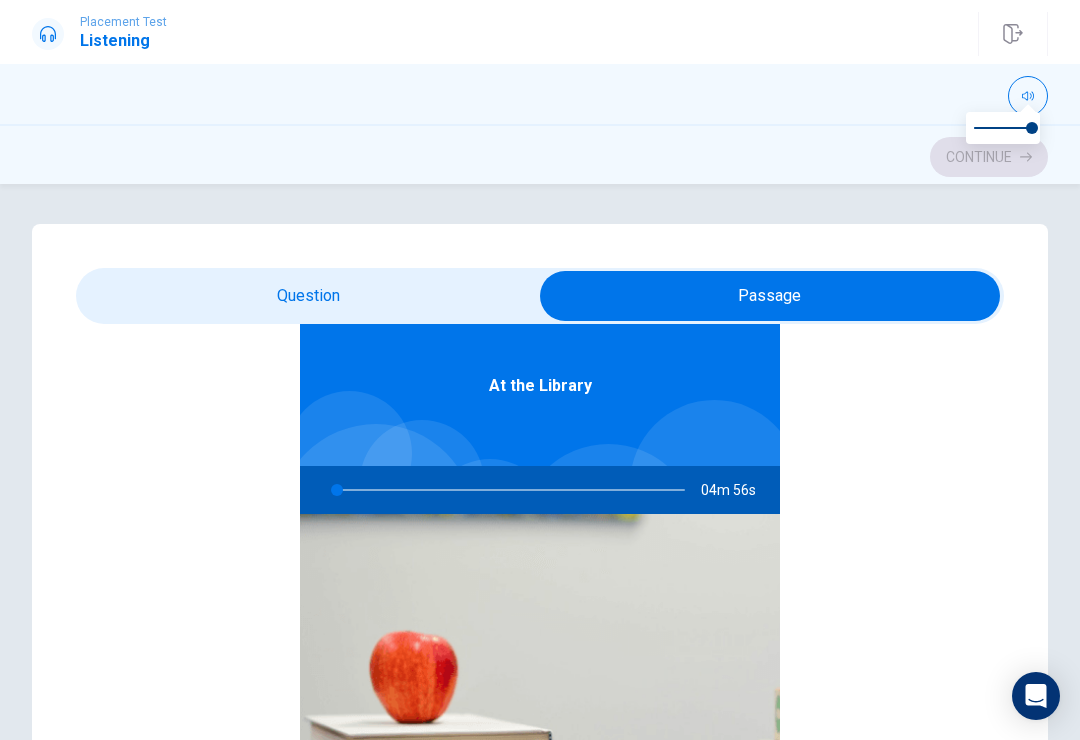 click on "At the Library 04m 56s" at bounding box center (540, 598) 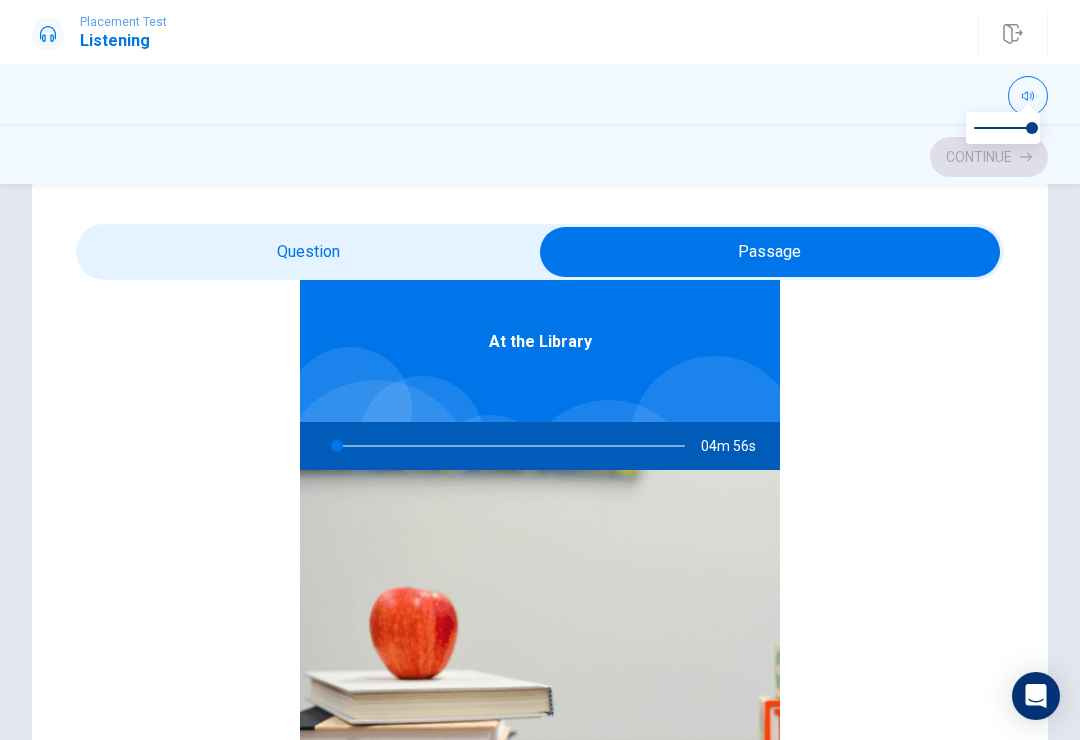 scroll, scrollTop: 49, scrollLeft: 0, axis: vertical 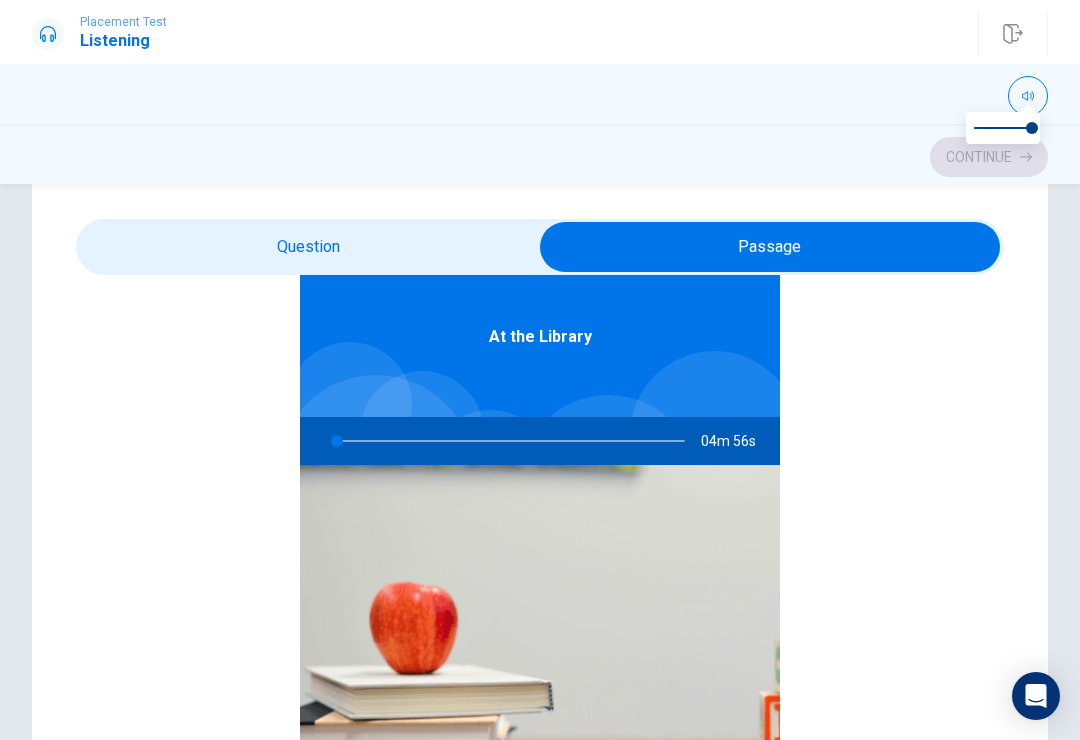 type on "1" 